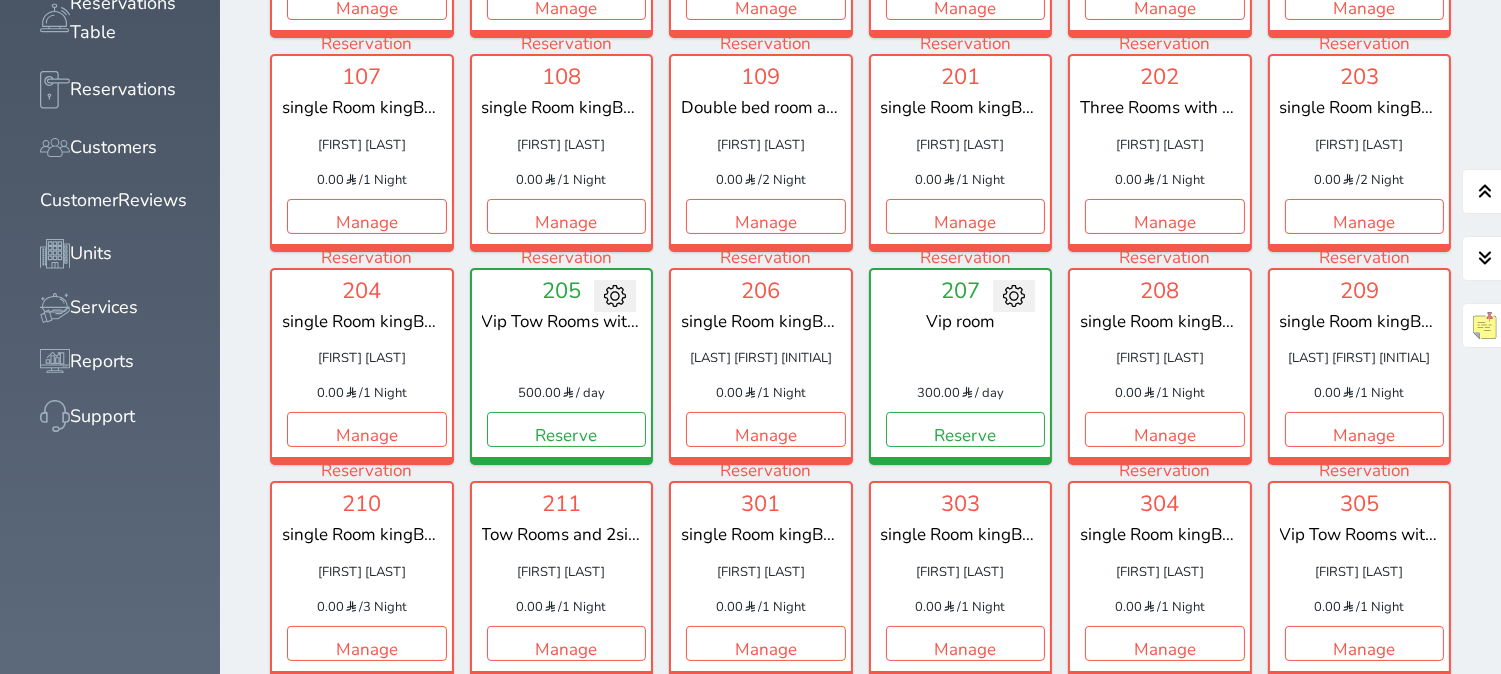 scroll, scrollTop: 490, scrollLeft: 0, axis: vertical 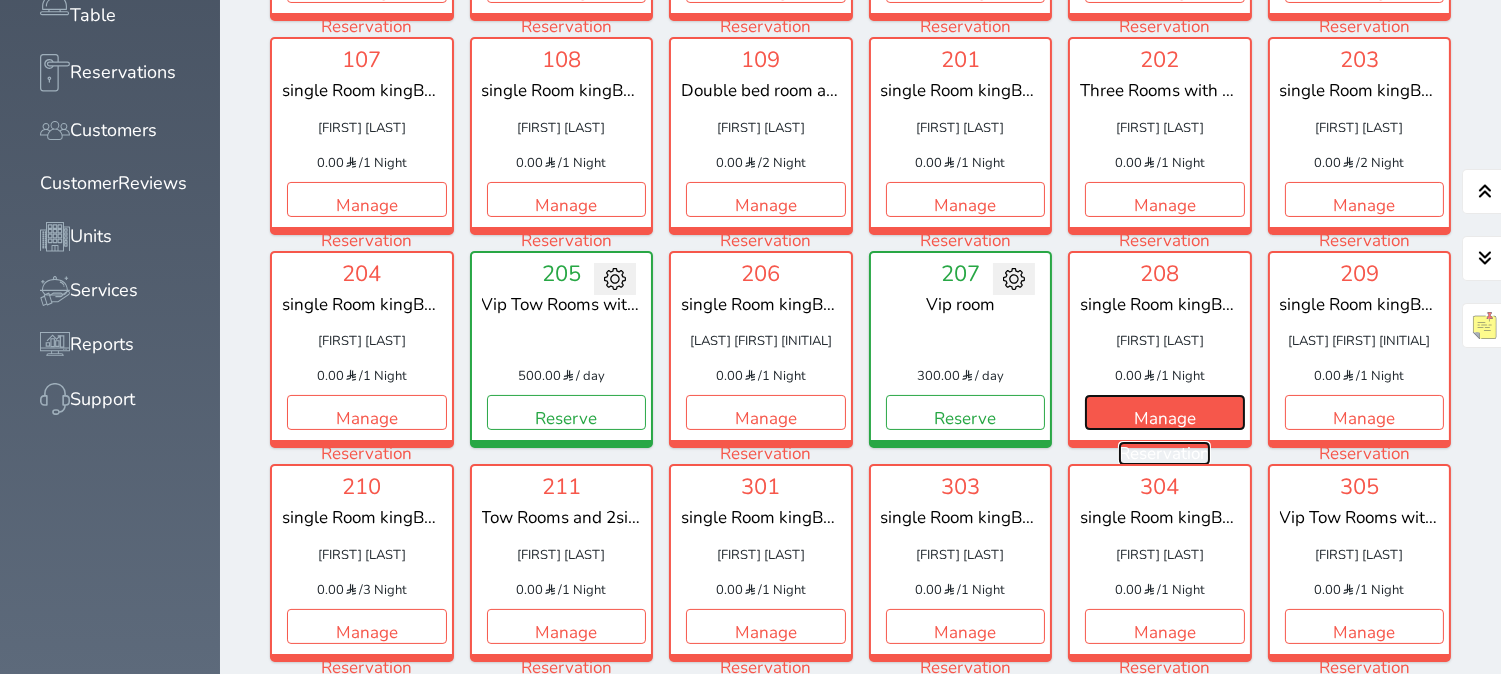 click on "Manage Reservation" at bounding box center [1165, 412] 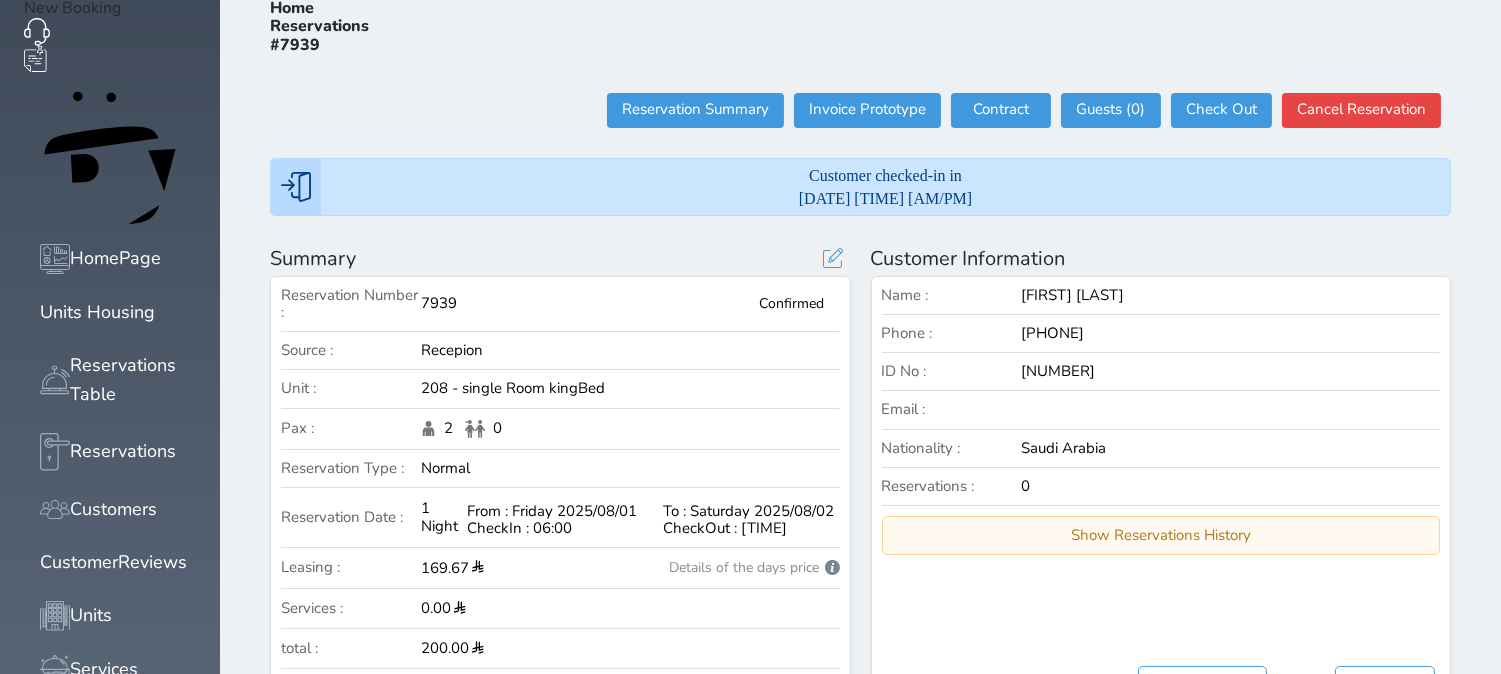 scroll, scrollTop: 0, scrollLeft: 0, axis: both 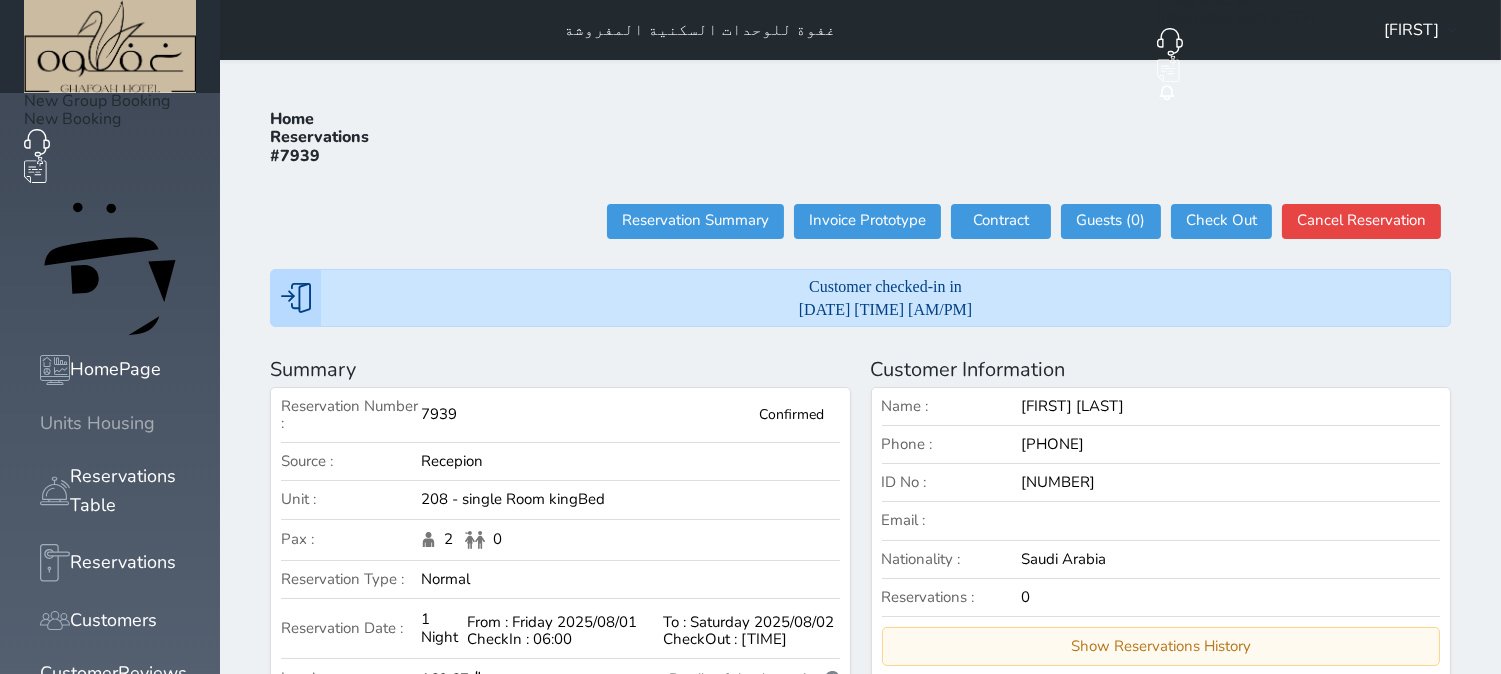 click on "Units Housing" at bounding box center [97, 423] 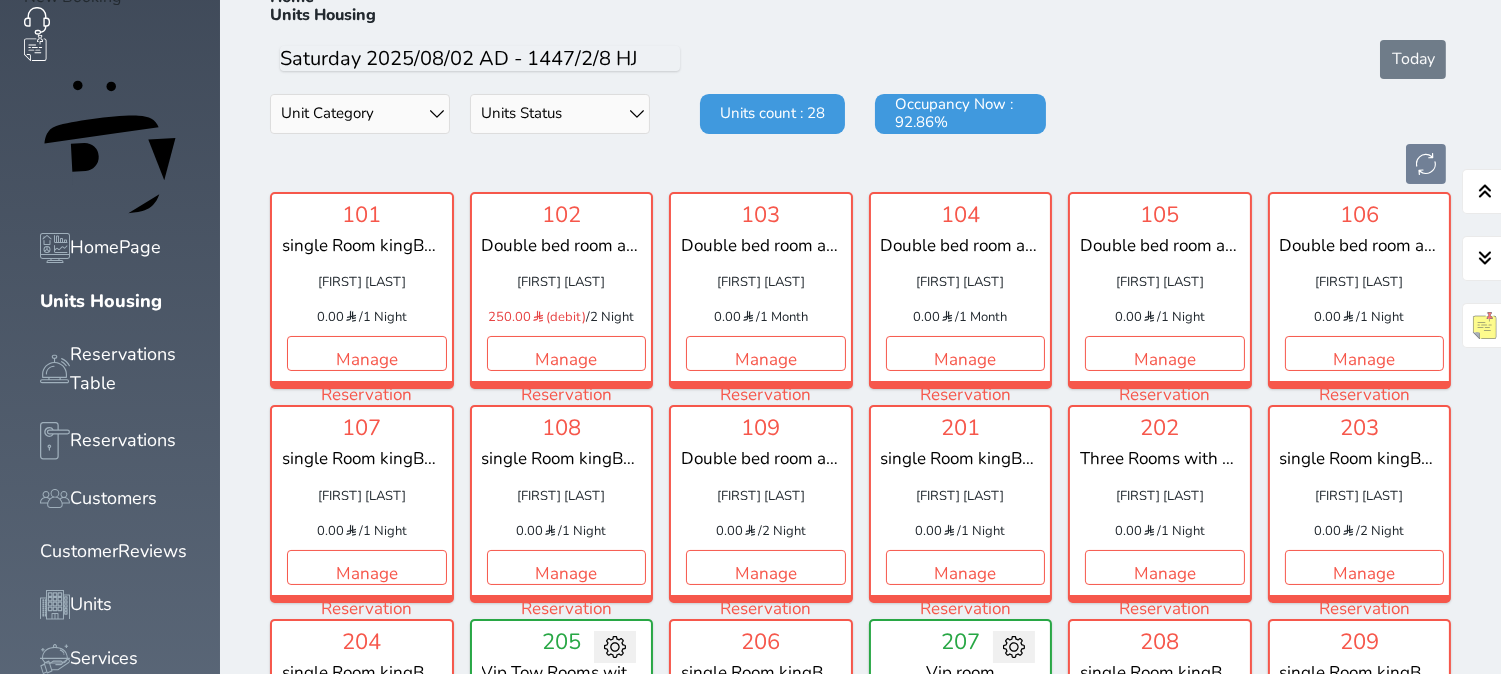 scroll, scrollTop: 77, scrollLeft: 0, axis: vertical 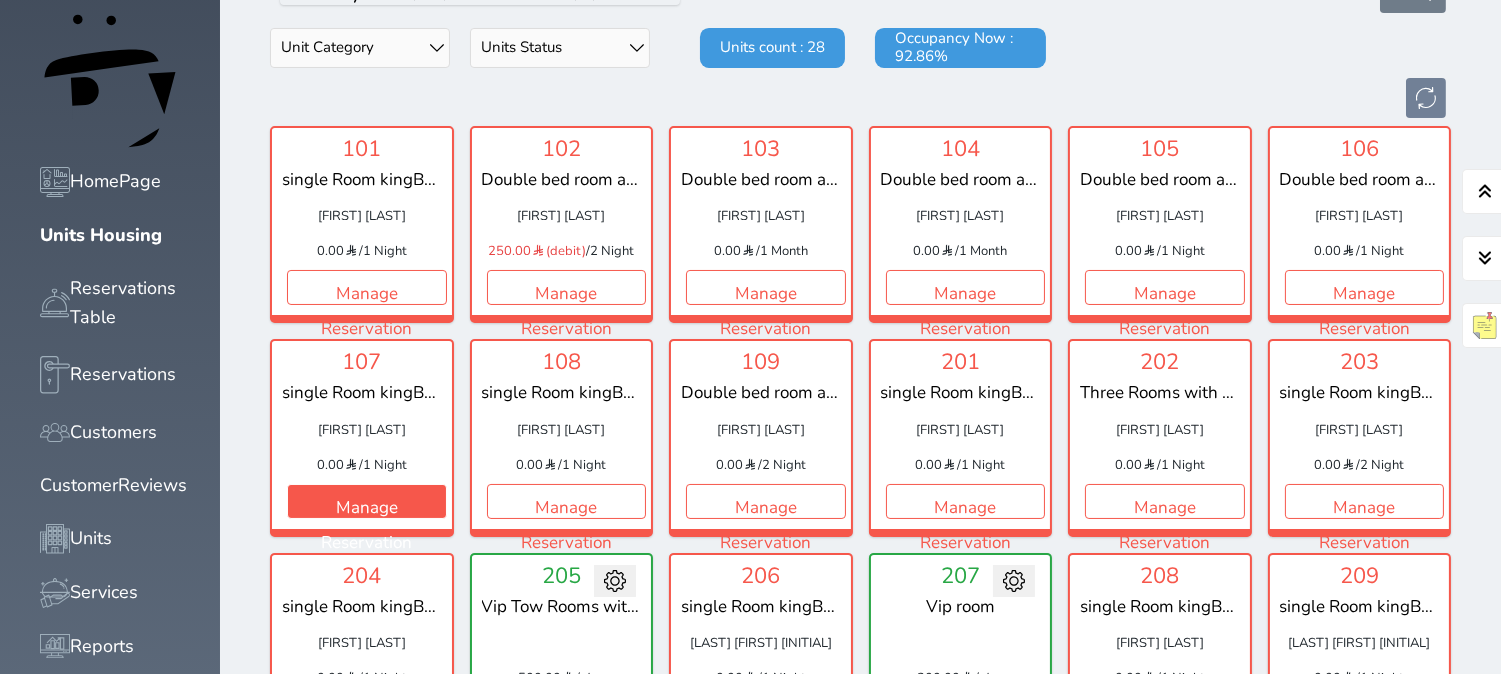 click on "Units Housing" at bounding box center (110, 235) 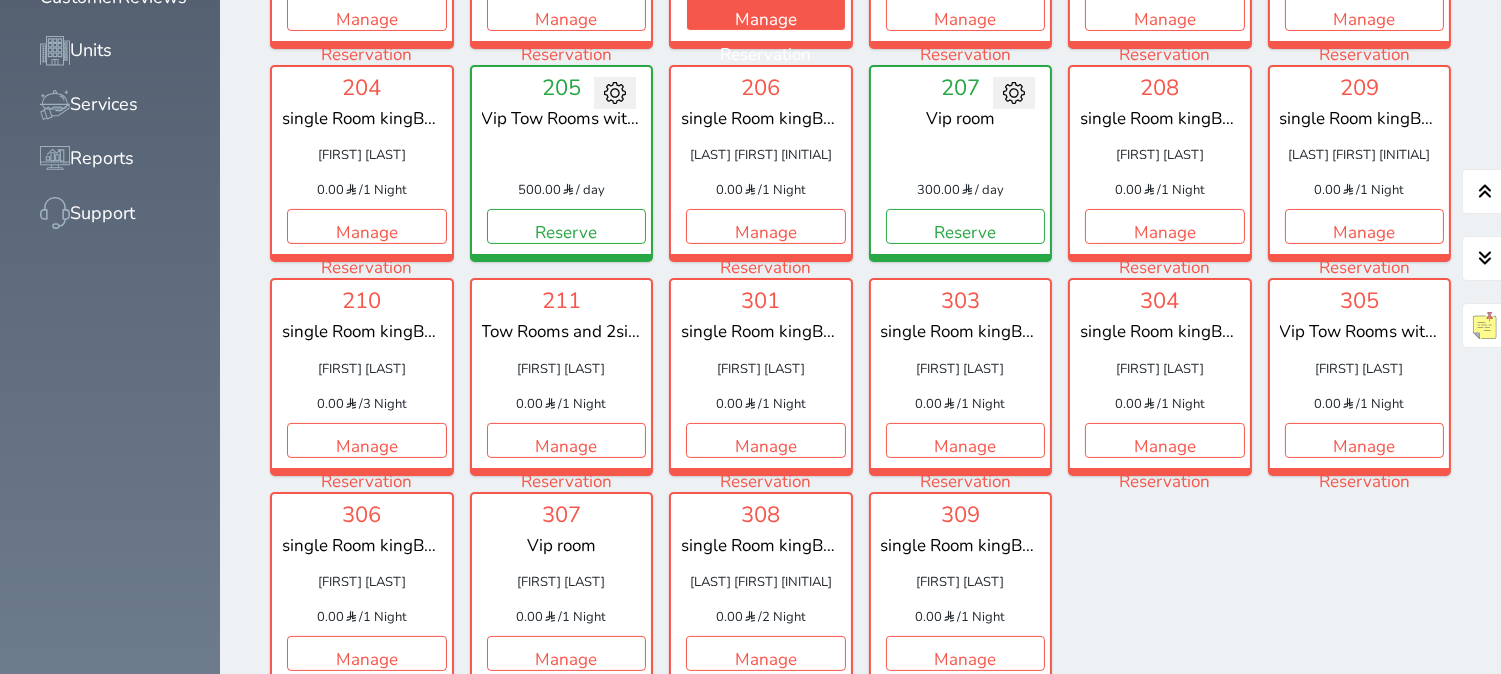 scroll, scrollTop: 777, scrollLeft: 0, axis: vertical 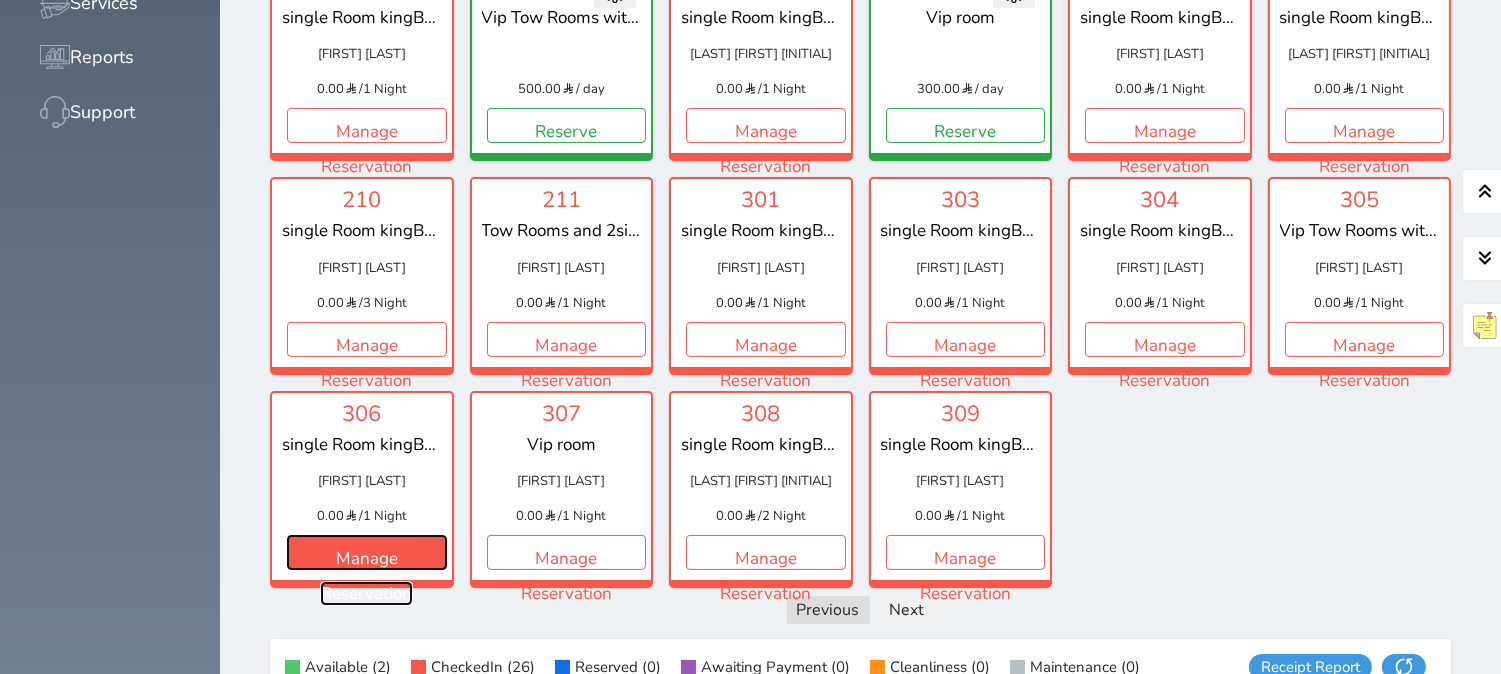 click on "Manage Reservation" at bounding box center (367, 552) 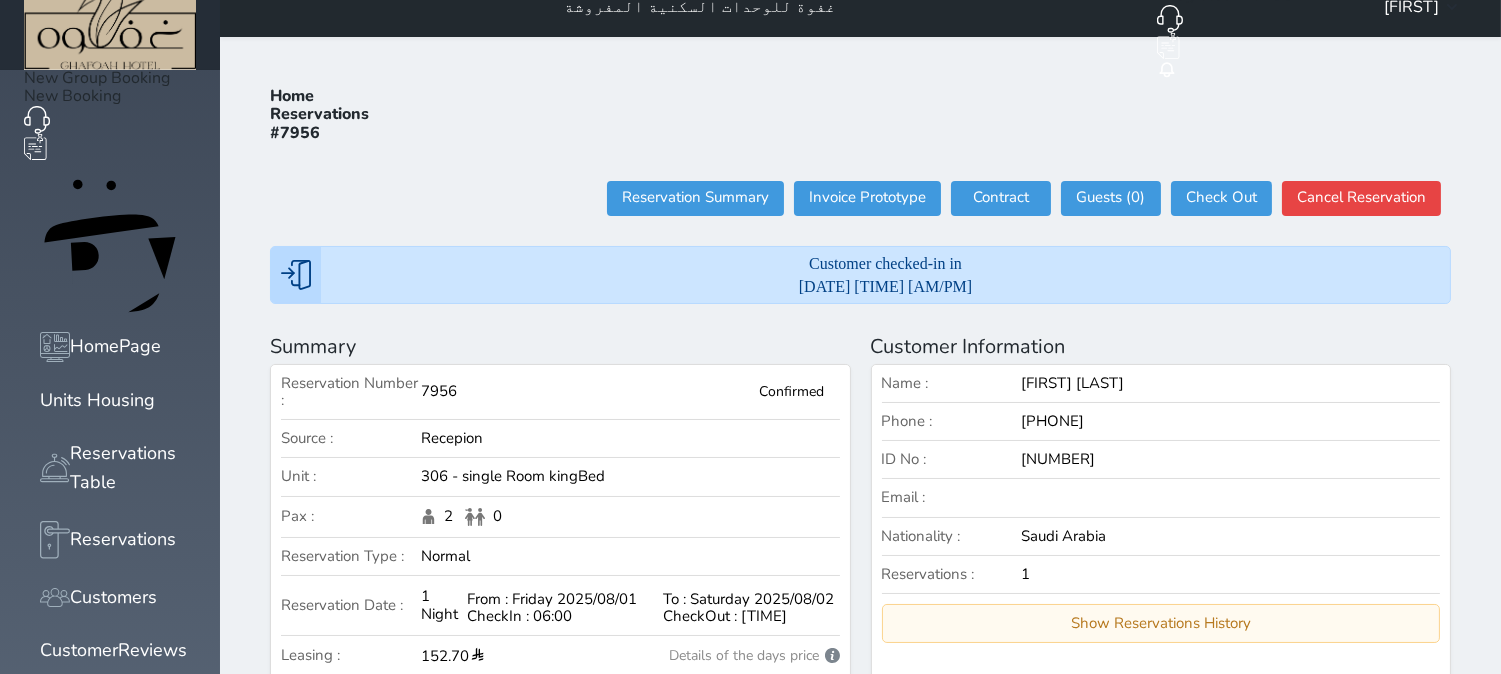 scroll, scrollTop: 0, scrollLeft: 0, axis: both 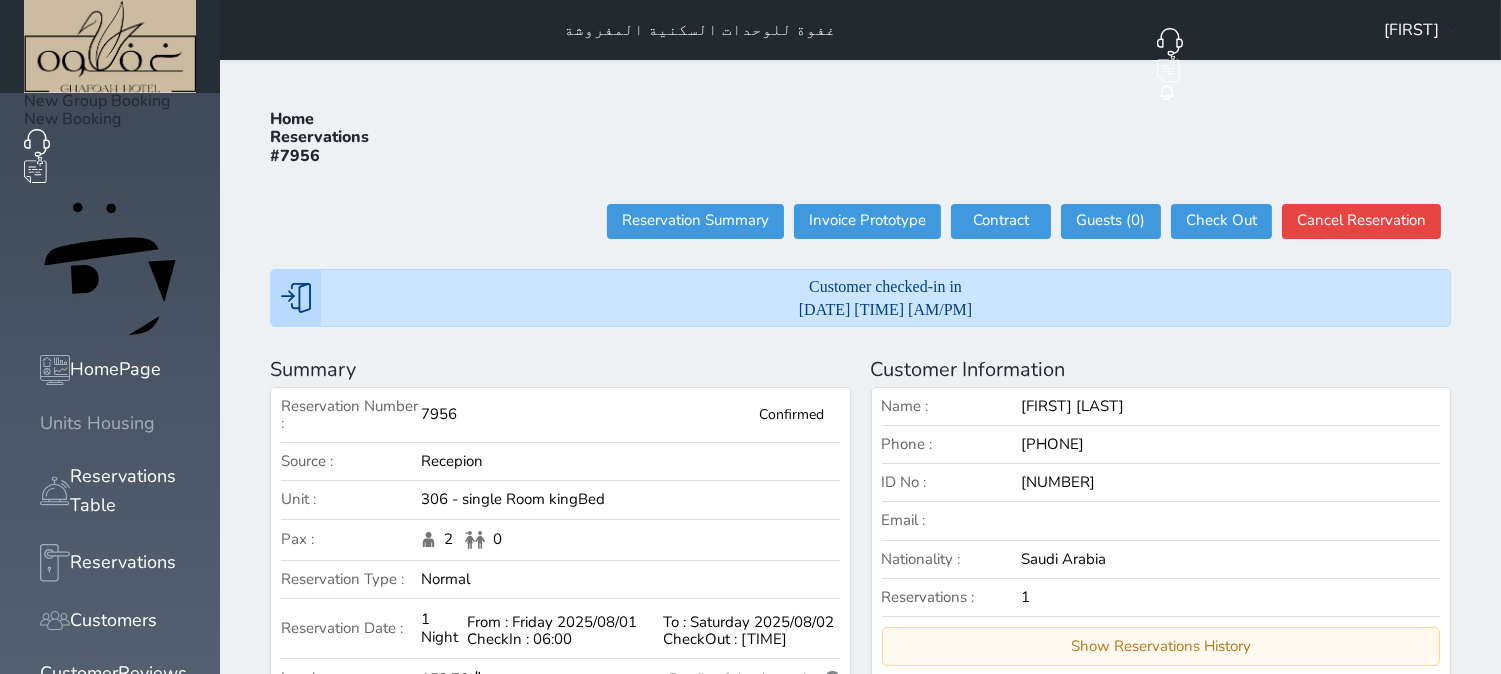 click at bounding box center (40, 423) 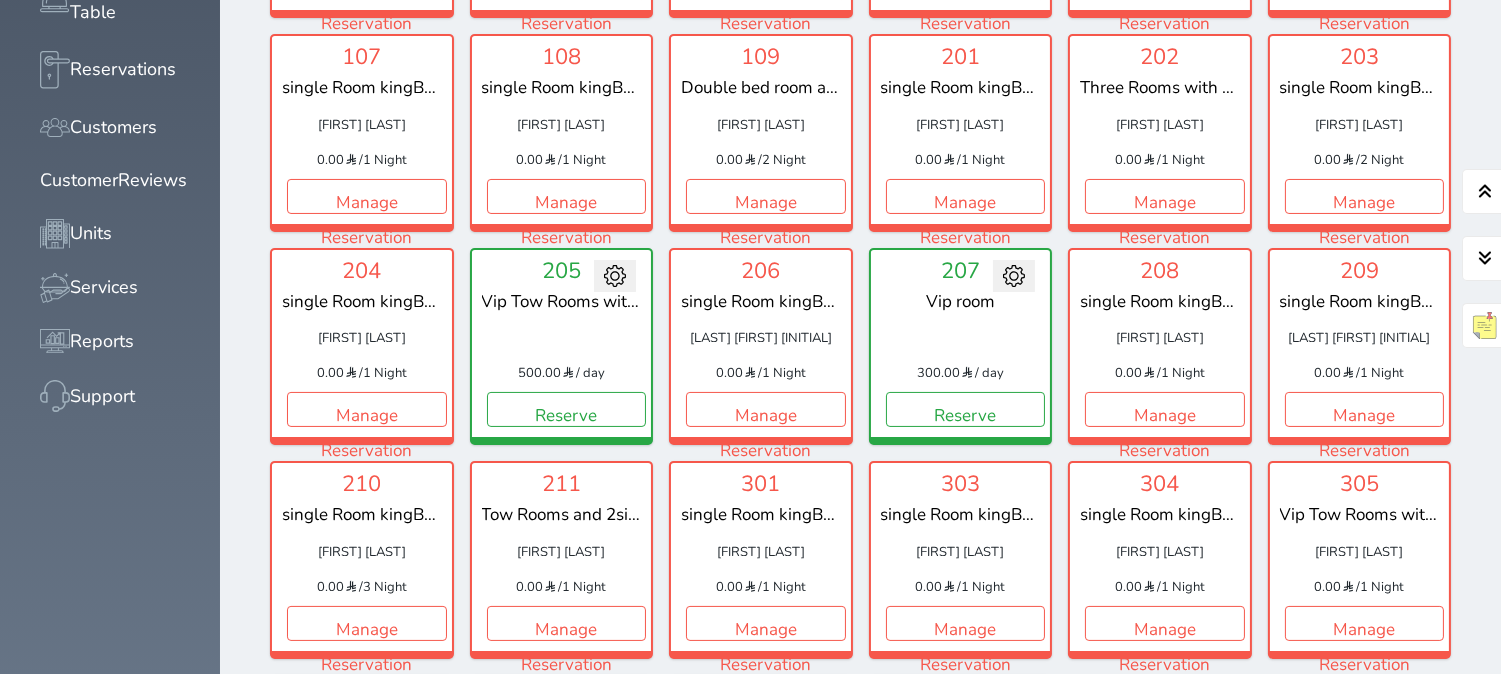 scroll, scrollTop: 522, scrollLeft: 0, axis: vertical 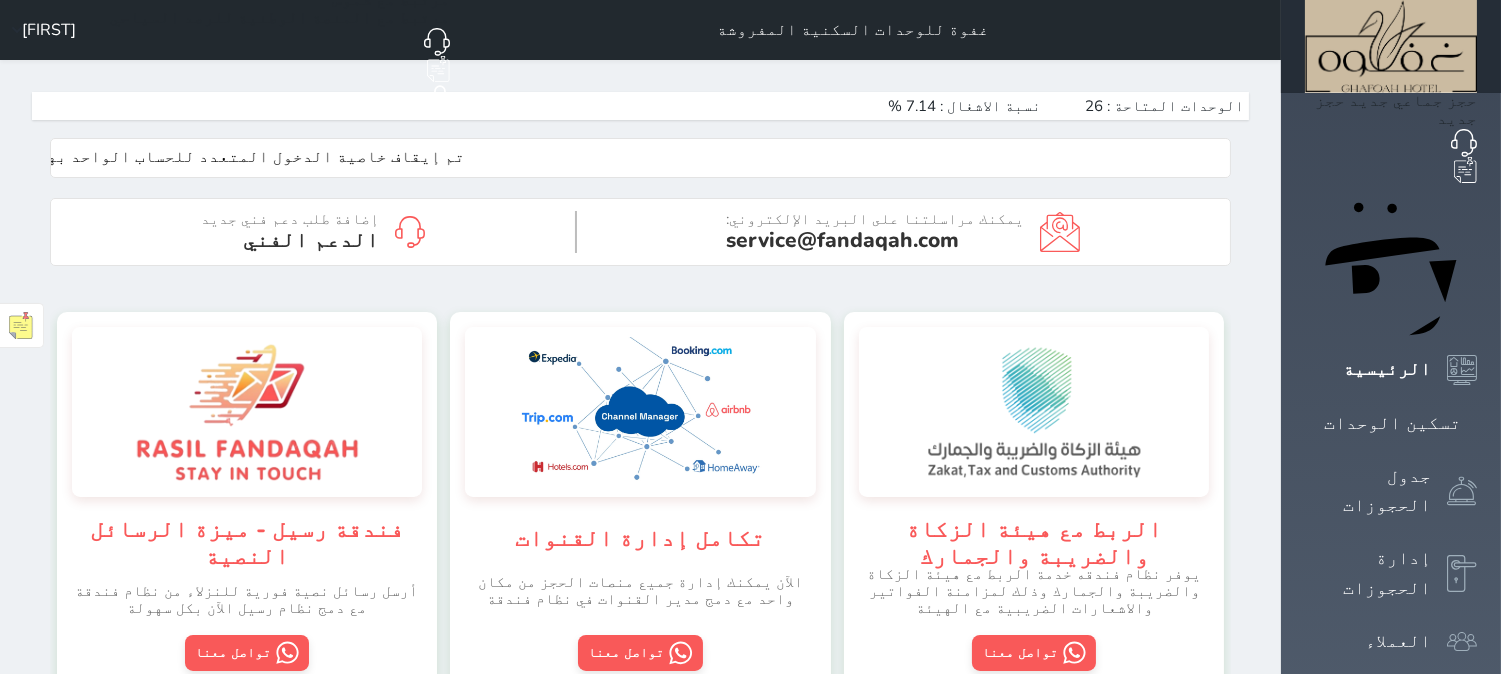 click on "Sami" at bounding box center [49, 30] 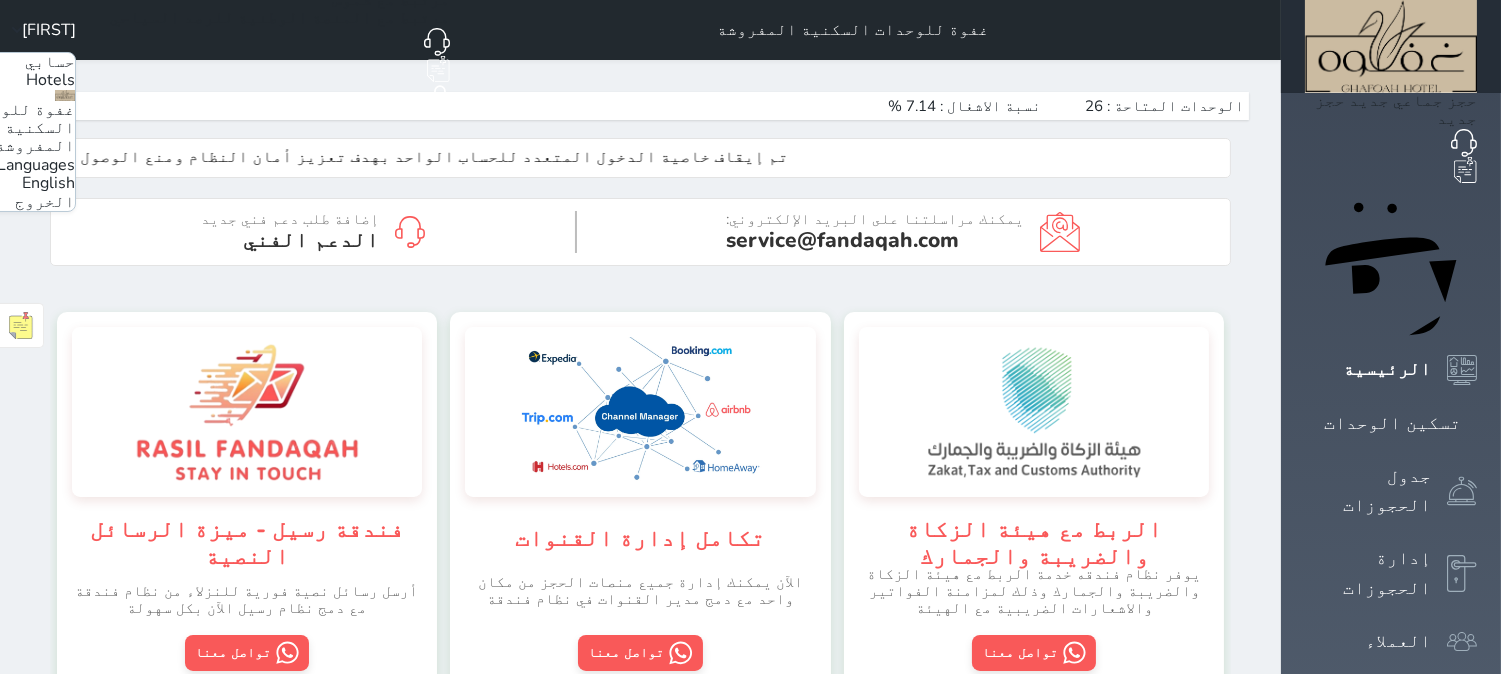 click on "English" at bounding box center [48, 183] 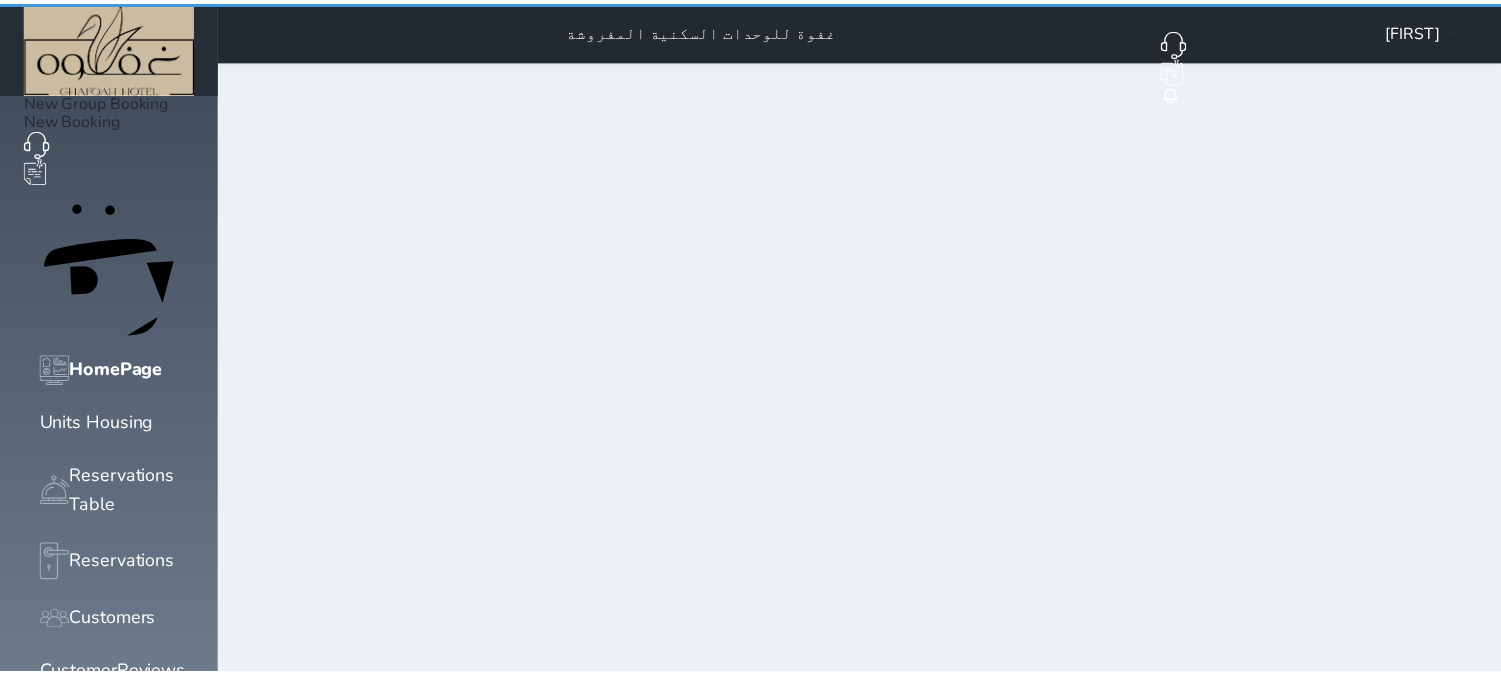 scroll, scrollTop: 0, scrollLeft: 0, axis: both 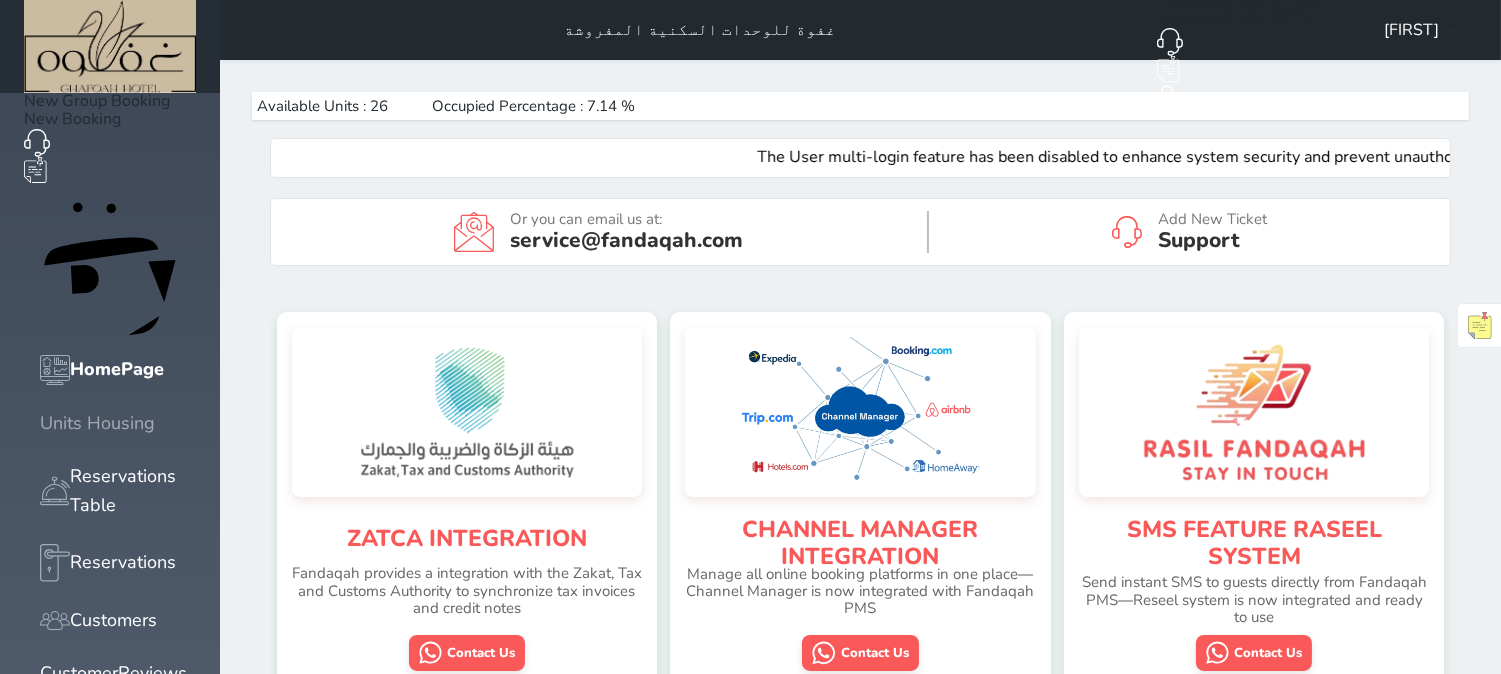 click on "Units Housing" at bounding box center [110, 423] 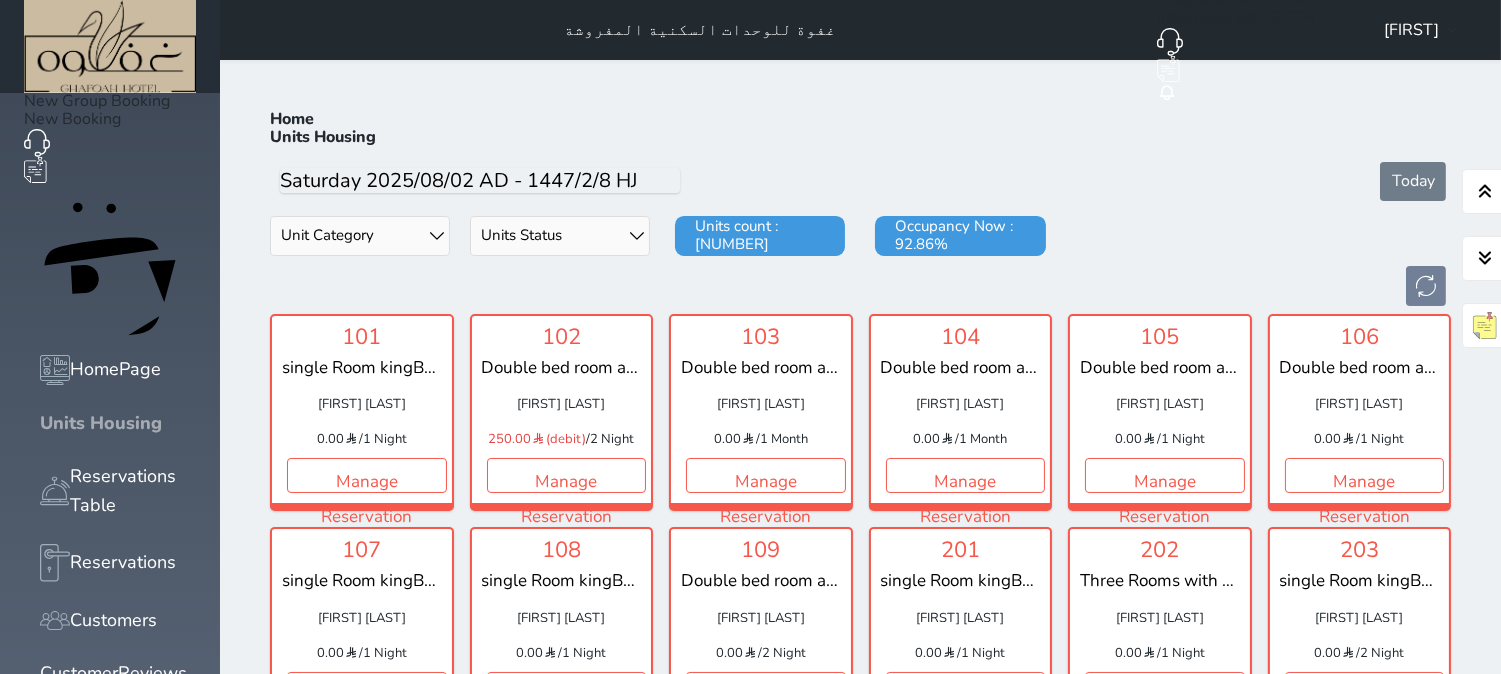 scroll, scrollTop: 77, scrollLeft: 0, axis: vertical 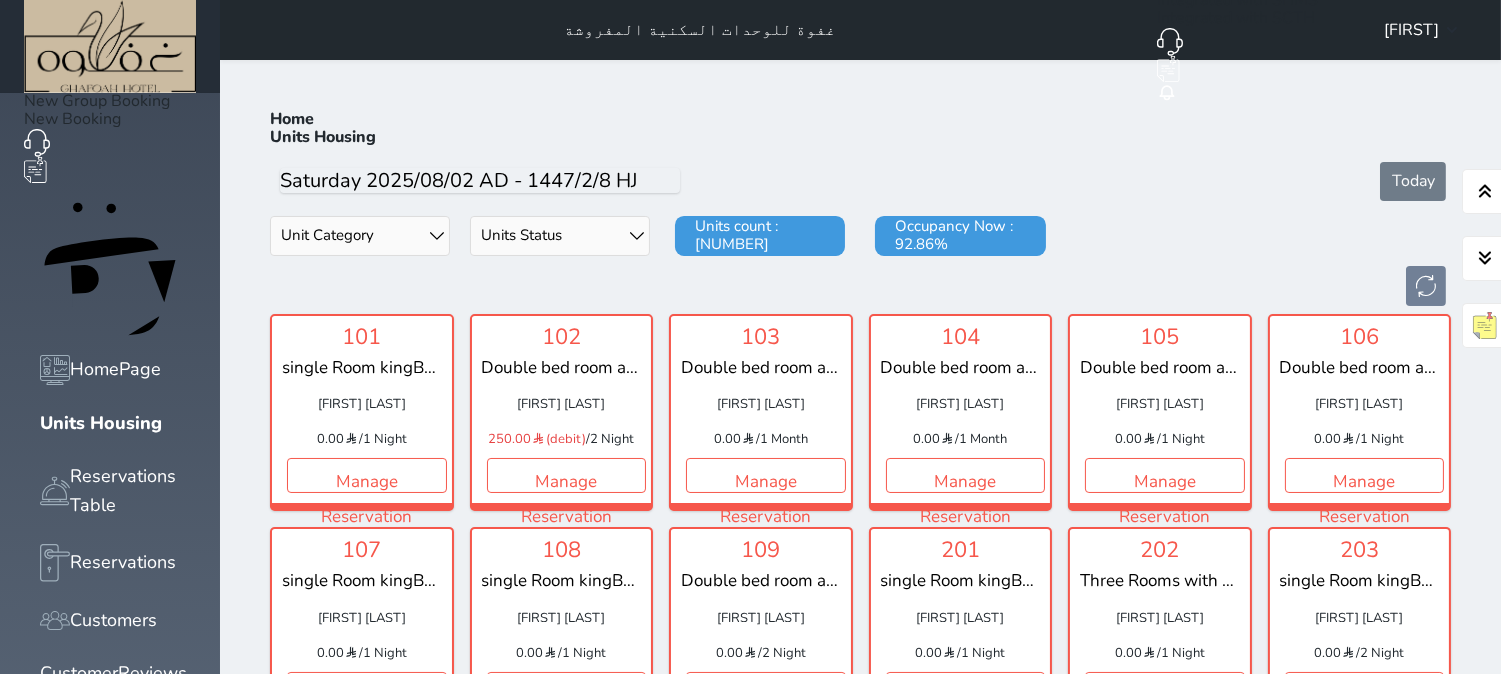 click on "Sami" at bounding box center [1411, 30] 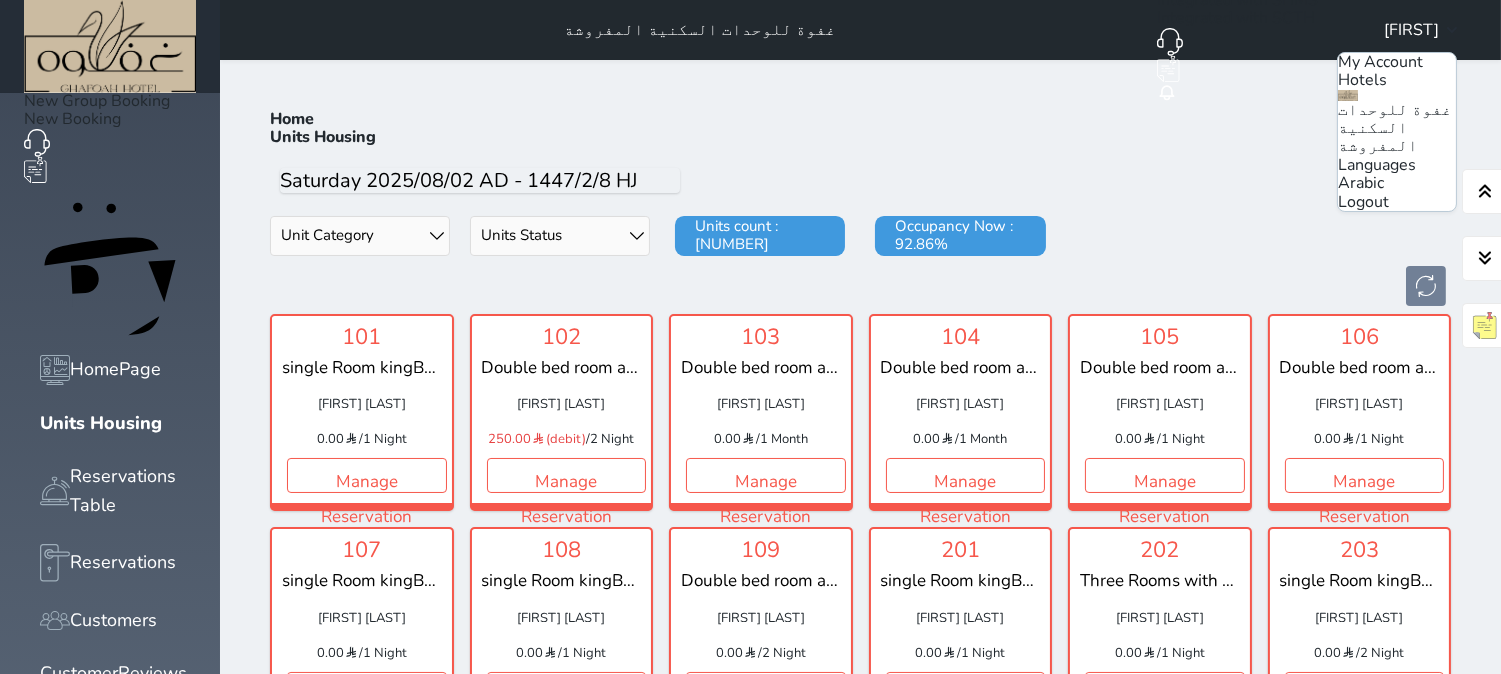 click on "Arabic" at bounding box center (1361, 183) 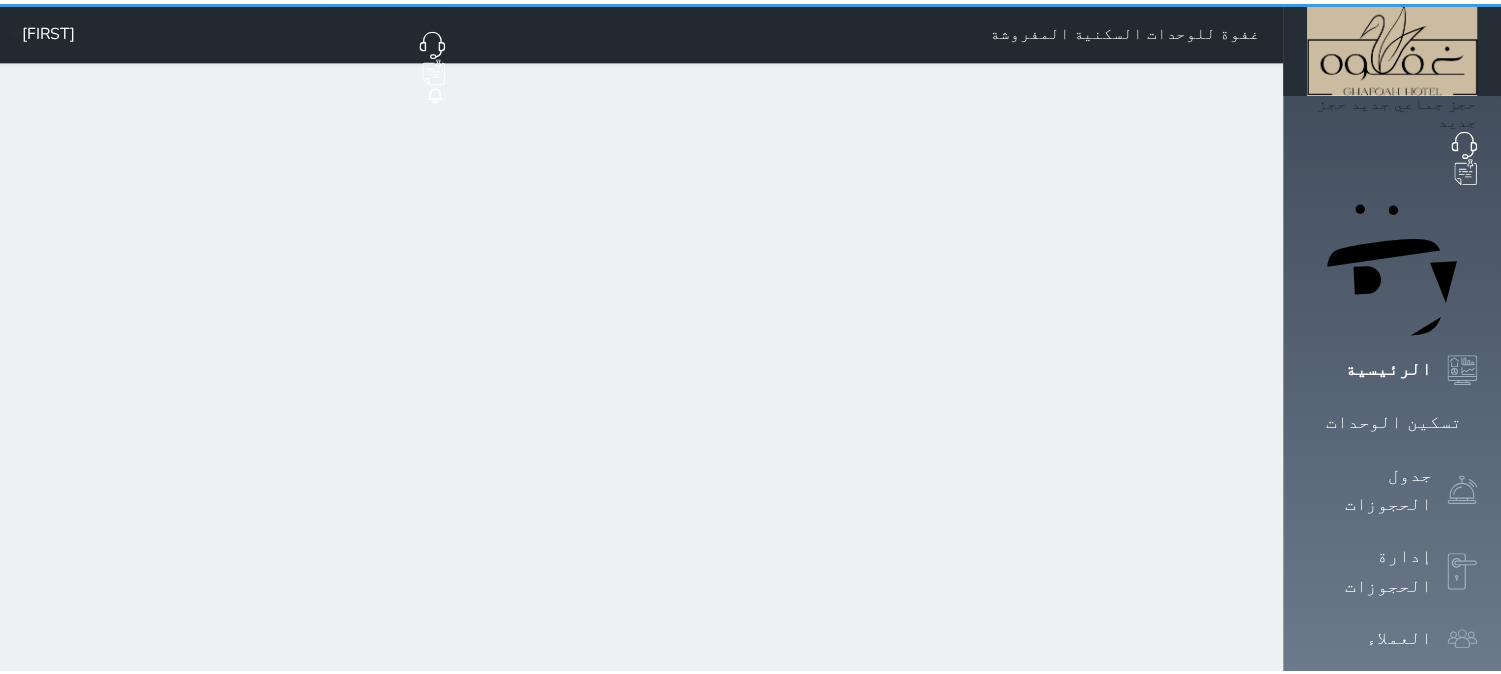 scroll, scrollTop: 0, scrollLeft: 0, axis: both 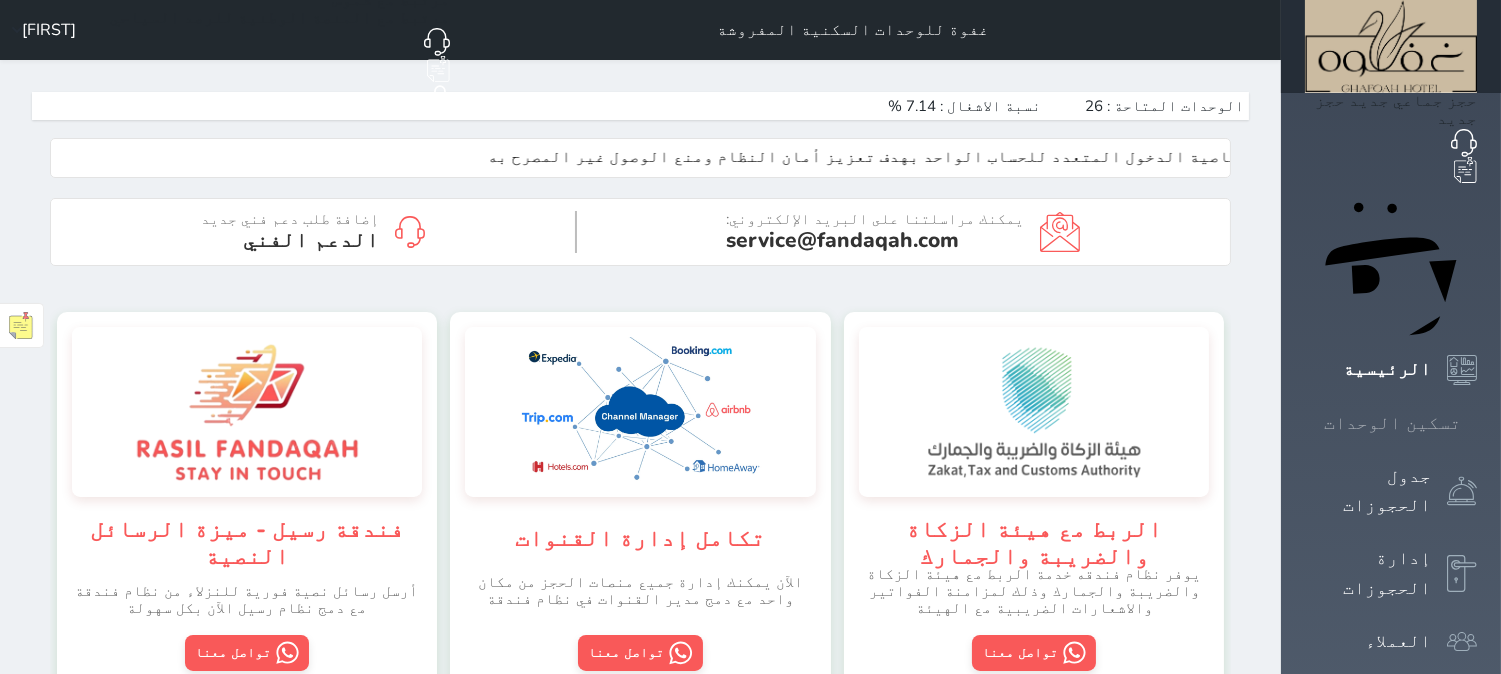 click 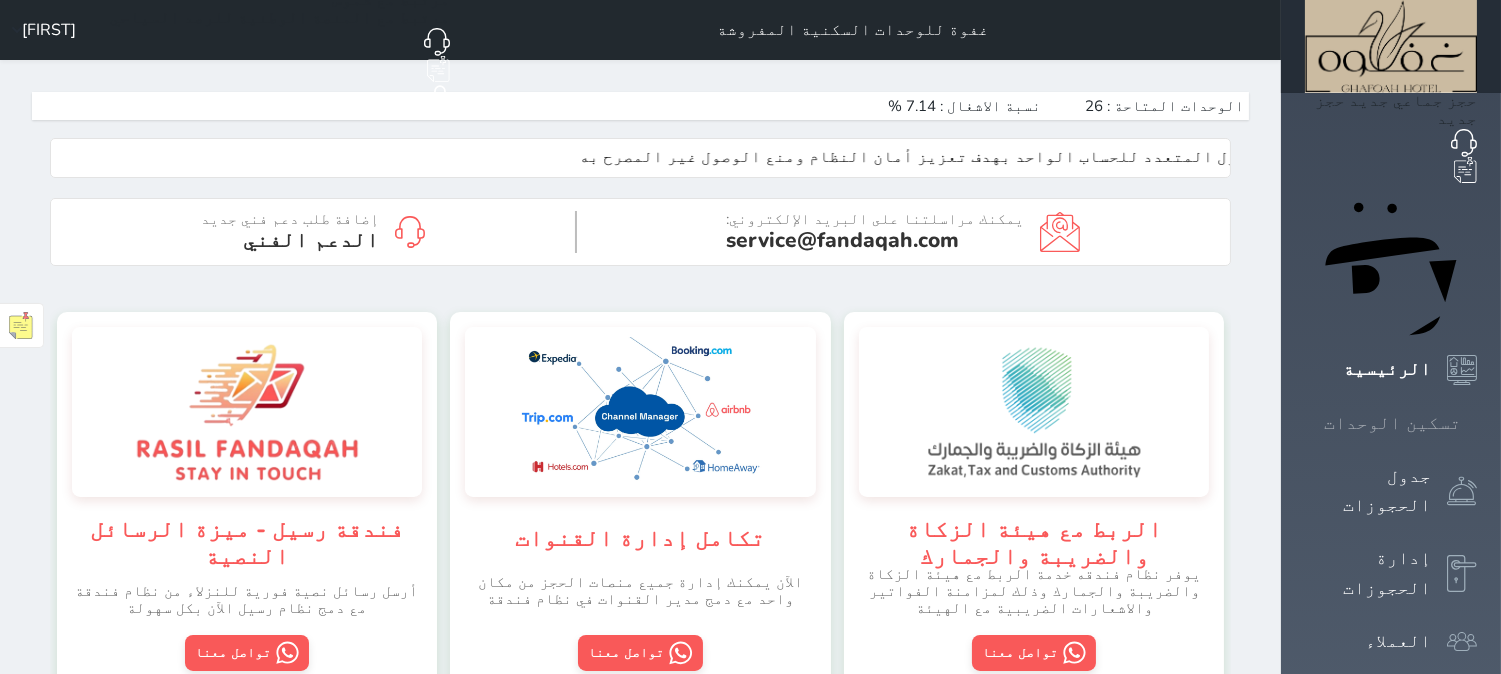 scroll, scrollTop: 0, scrollLeft: 0, axis: both 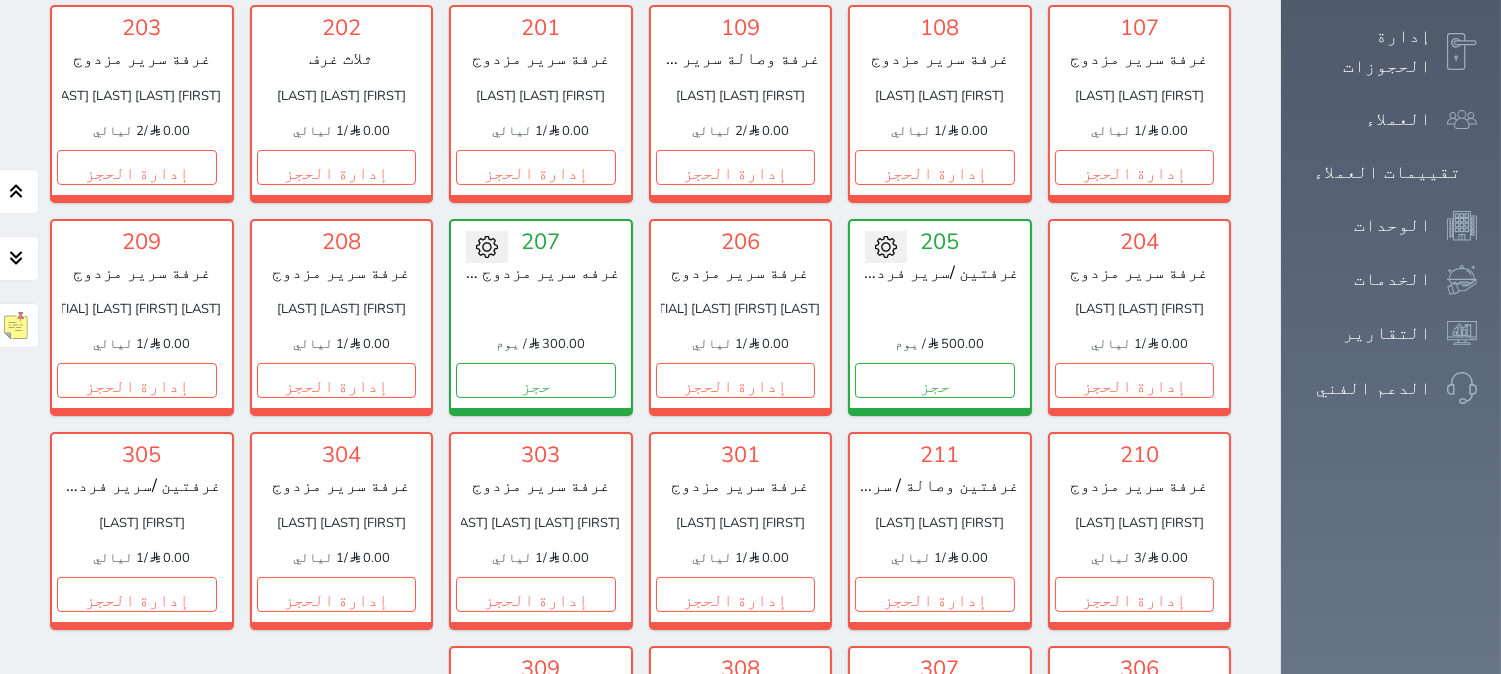click on "101   غرفة سرير مزدوج
زياد دبيان الشمري
0.00
/   1 ليالي           إدارة الحجز               تغيير الحالة الى صيانة                   التاريخ المتوقع للانتهاء       حفظ                   102   غرفة وصالة سرير مزدوج
عبدالكريم بن سيف الشمري
250.00
(مدين)
/   2 ليالي           إدارة الحجز               تغيير الحالة الى صيانة                   التاريخ المتوقع للانتهاء       حفظ                   103   غرفة وصالة سرير مزدوج
محمد عوض السليمي
0.00
/
1 الشهر
إدارة الحجز               تغيير الحالة الى صيانة" at bounding box center [640, 317] 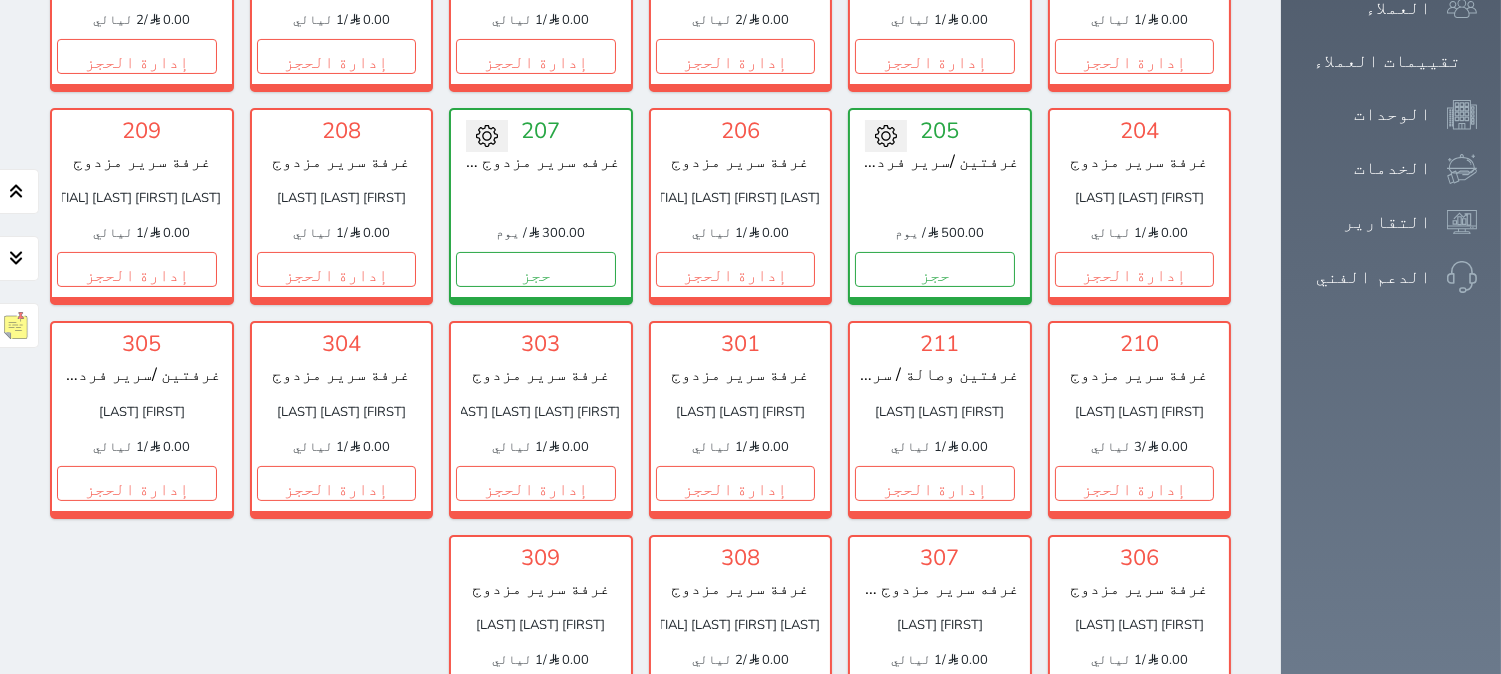 scroll, scrollTop: 744, scrollLeft: 0, axis: vertical 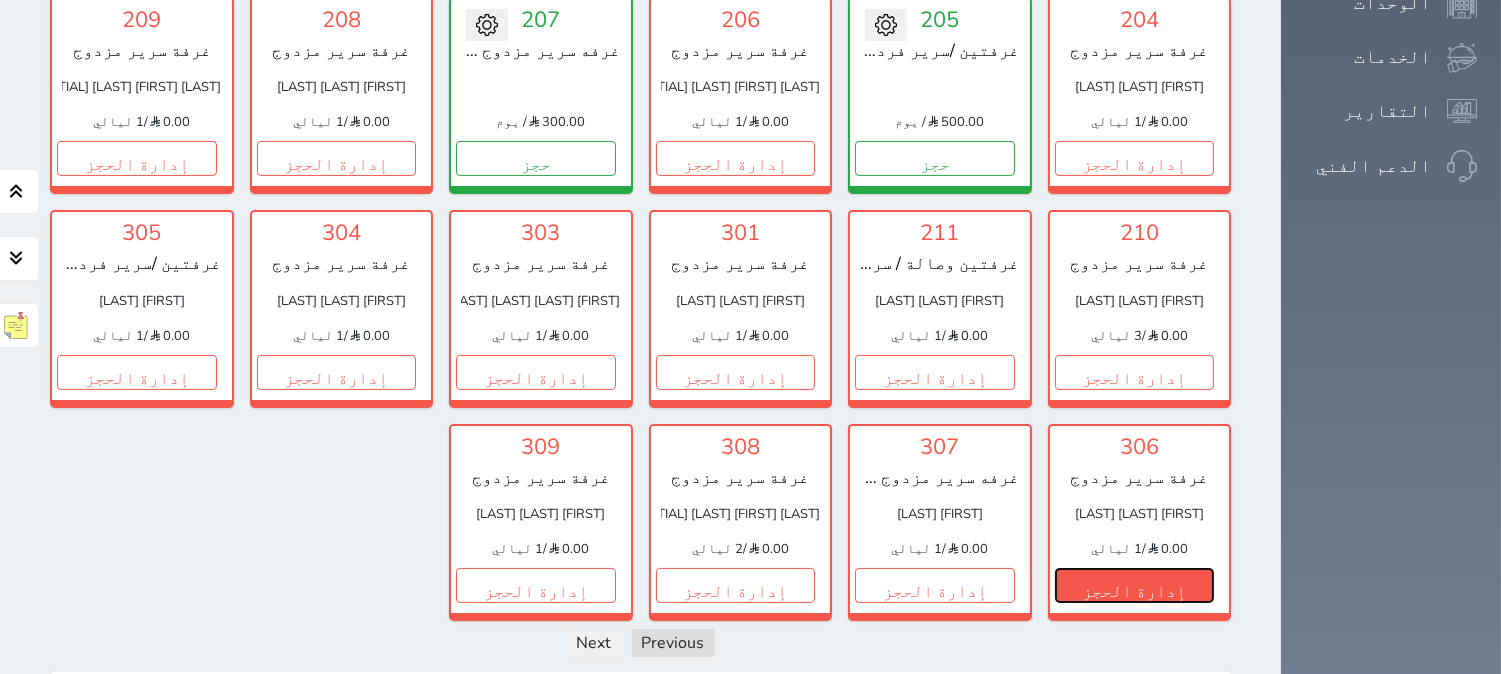 click on "إدارة الحجز" at bounding box center (1135, 585) 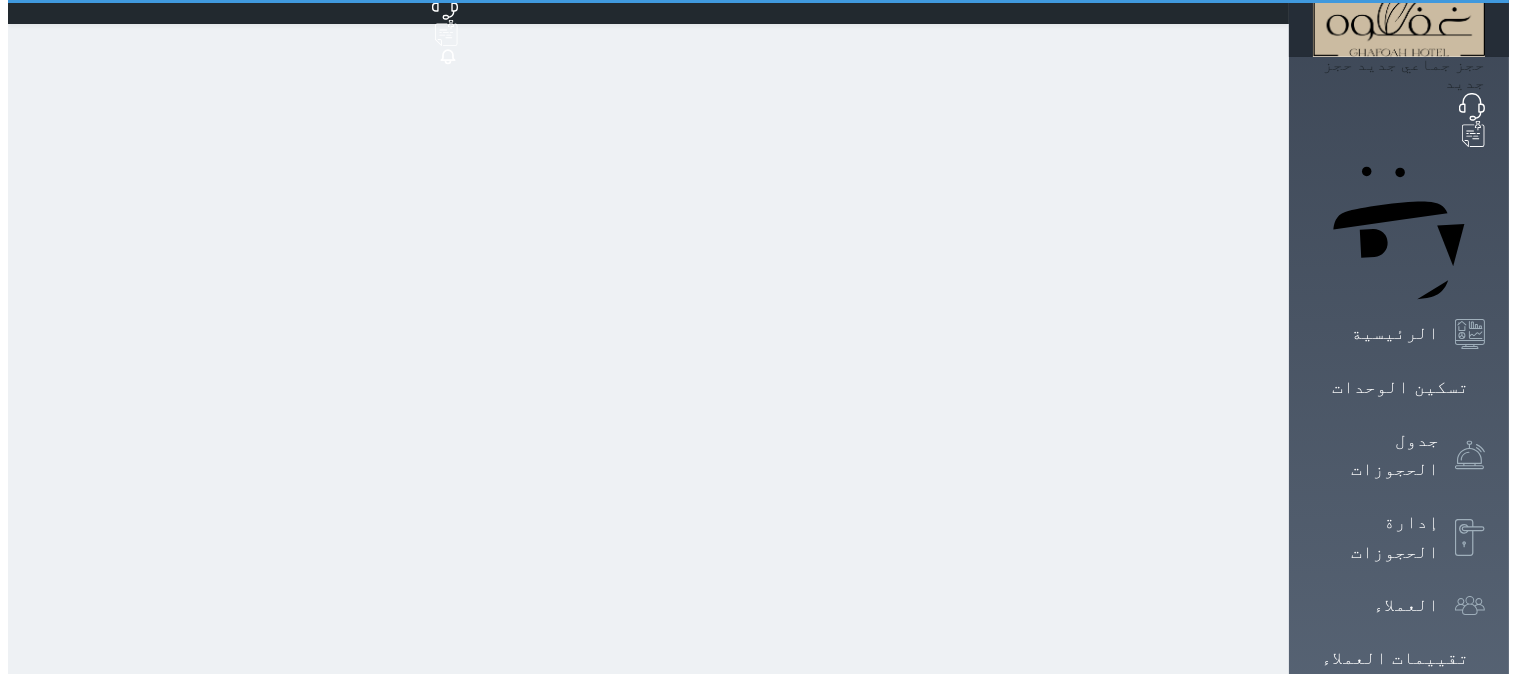 scroll, scrollTop: 0, scrollLeft: 0, axis: both 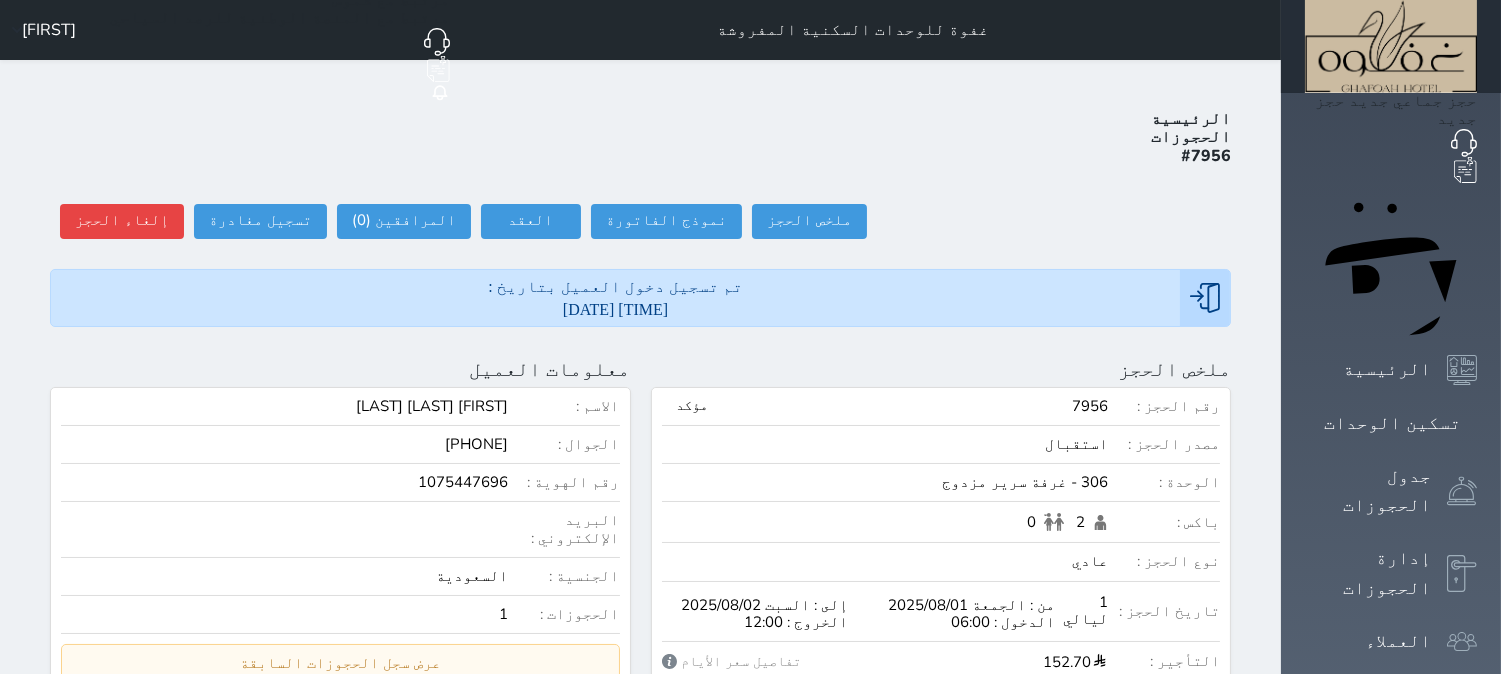 select 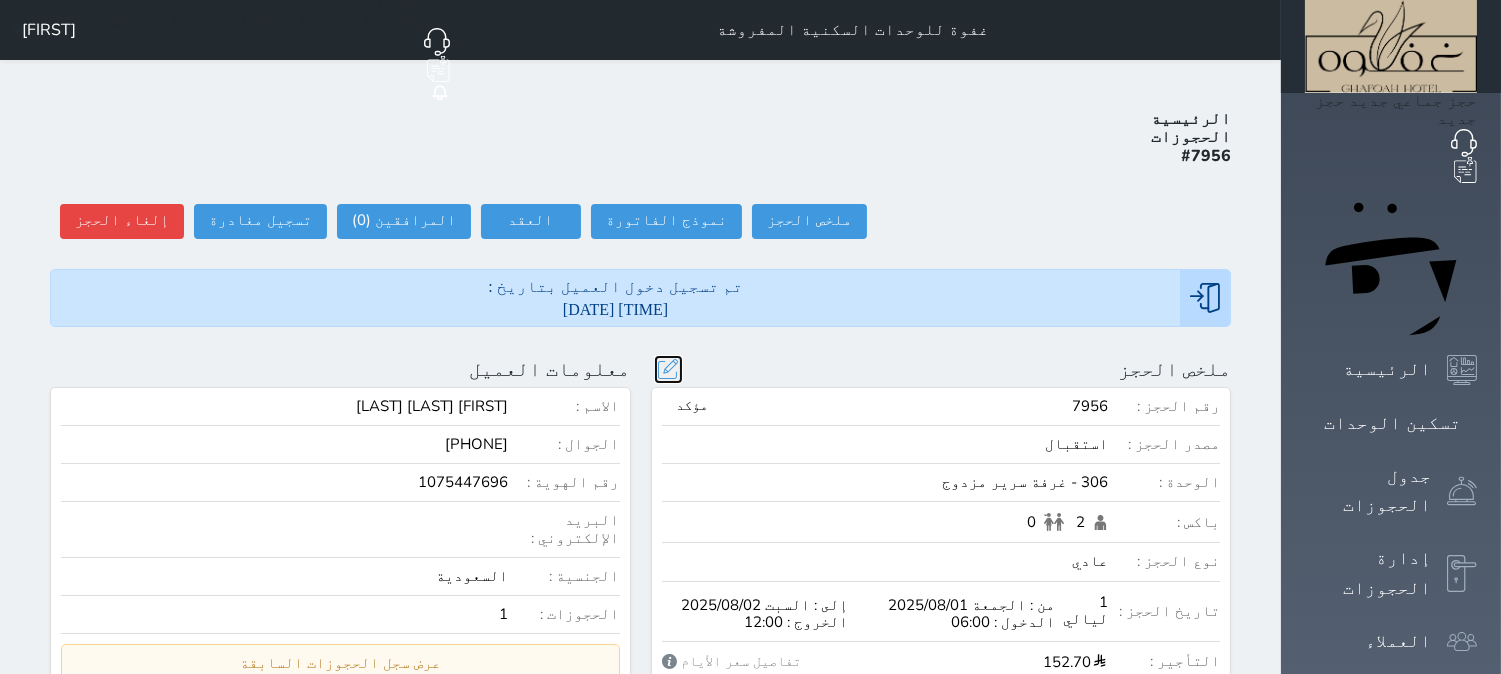 click at bounding box center (668, 369) 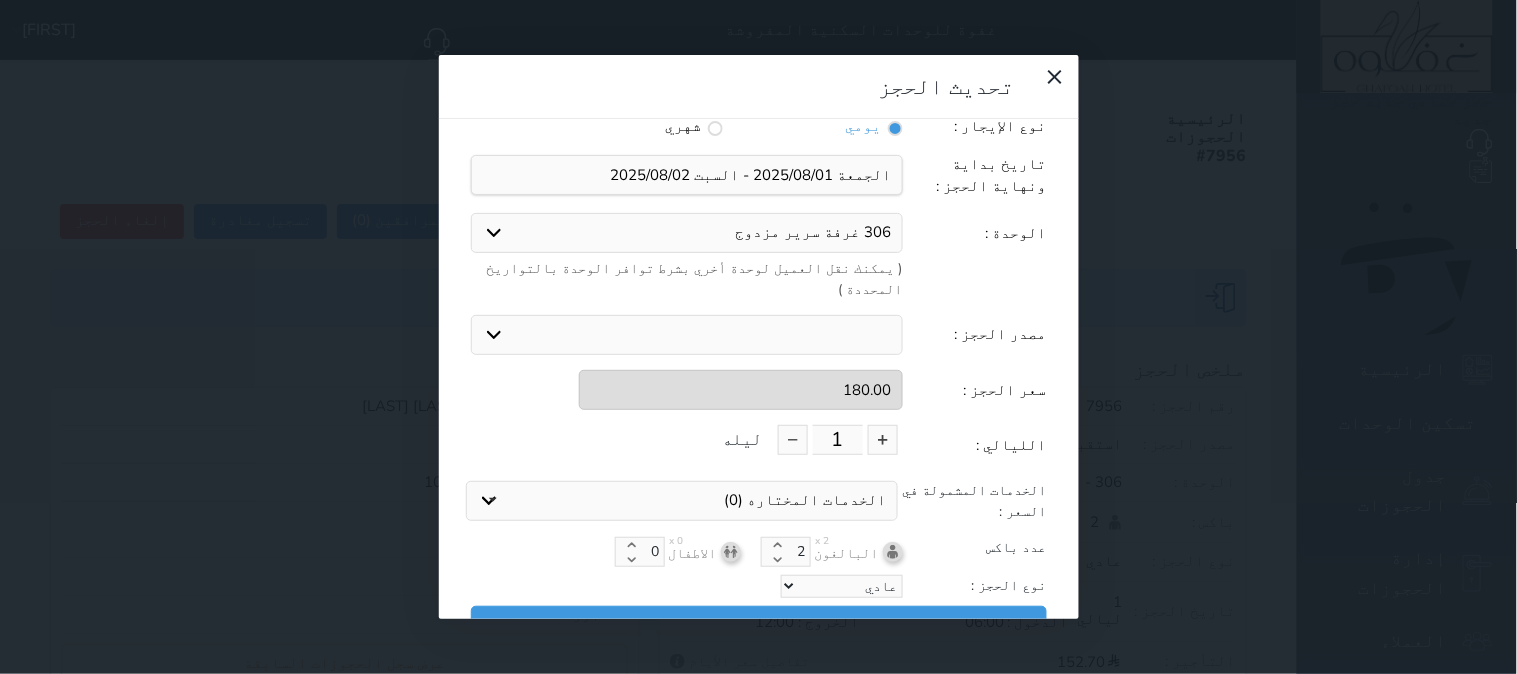 scroll, scrollTop: 44, scrollLeft: 0, axis: vertical 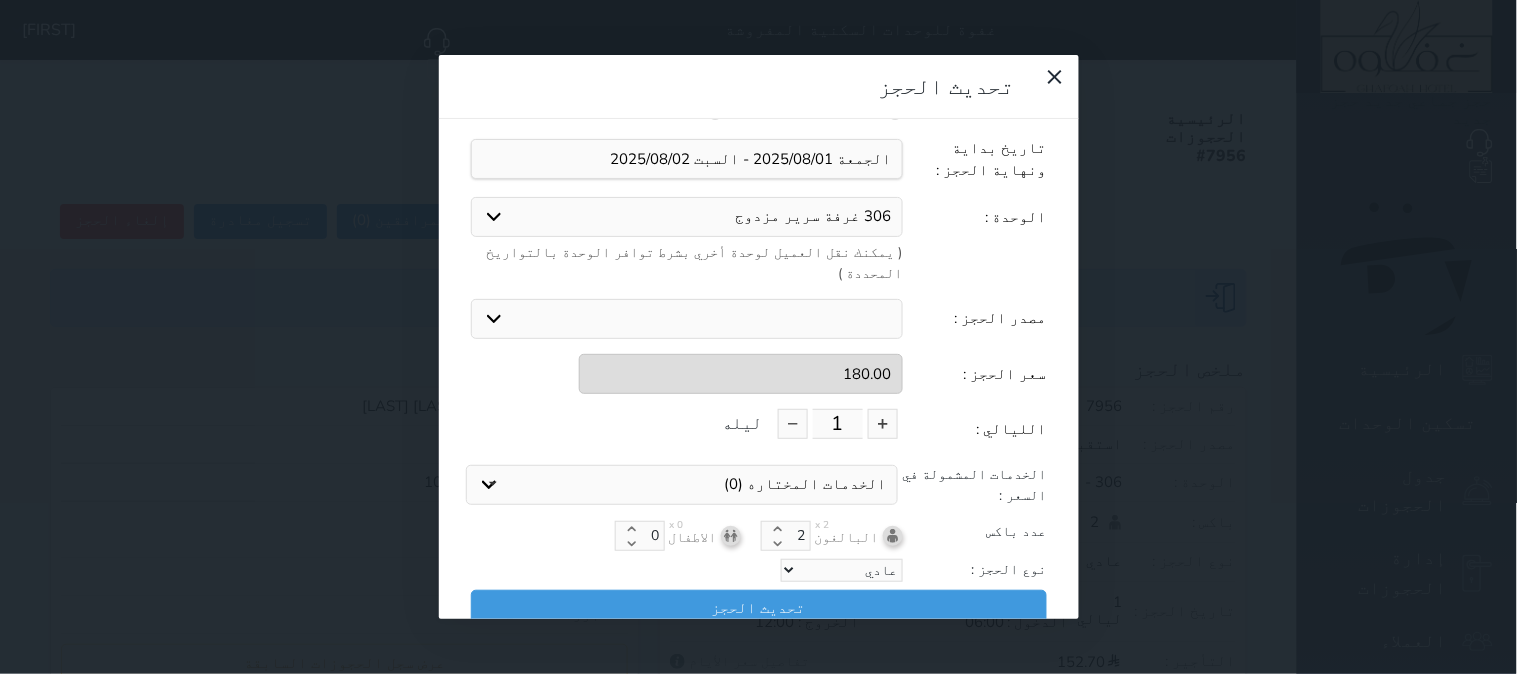 click on "306 غرفة سرير مزدوج   207 غرفه سرير مزدوج vip 205 غرفتين /سرير فردي2 , سرير مزدوجvip" at bounding box center (687, 217) 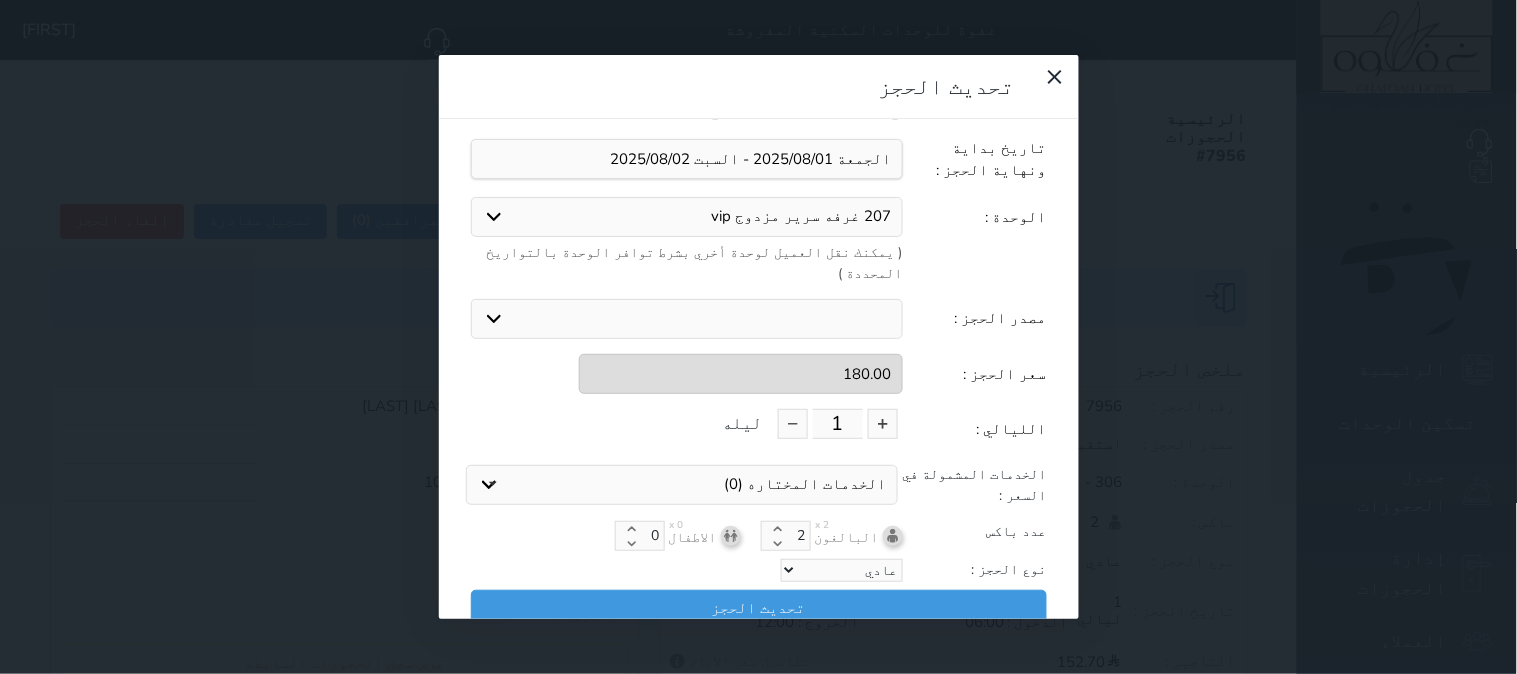 click on "306 غرفة سرير مزدوج   207 غرفه سرير مزدوج vip 205 غرفتين /سرير فردي2 , سرير مزدوجvip" at bounding box center (687, 217) 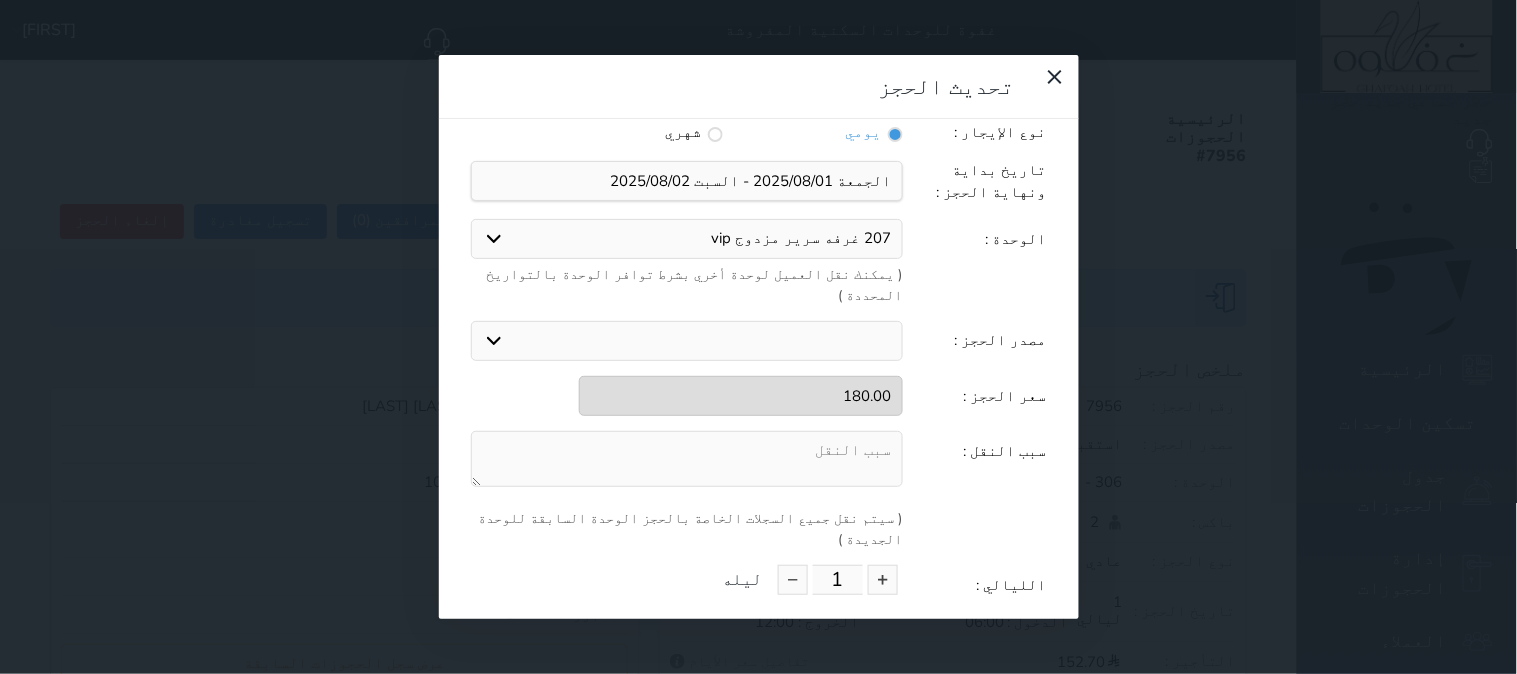 scroll, scrollTop: 220, scrollLeft: 0, axis: vertical 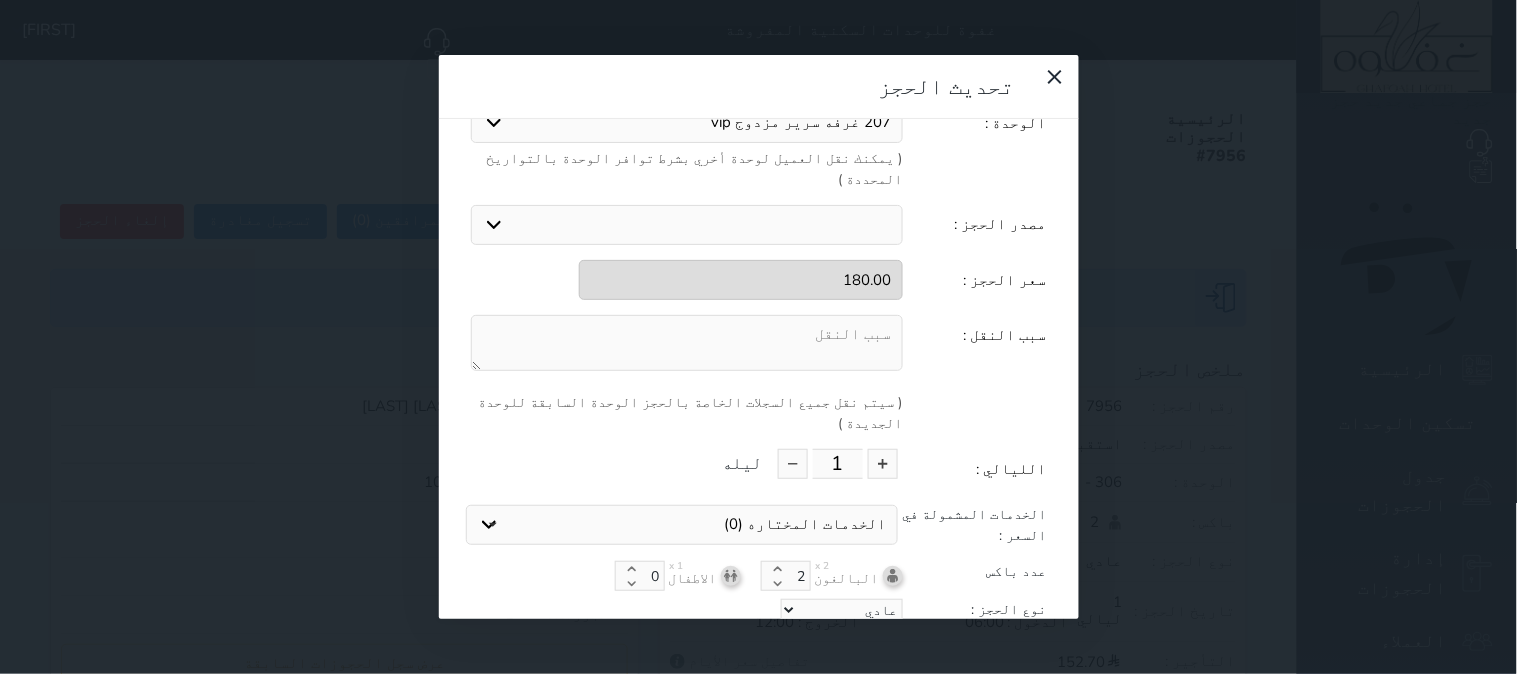 click at bounding box center [687, 343] 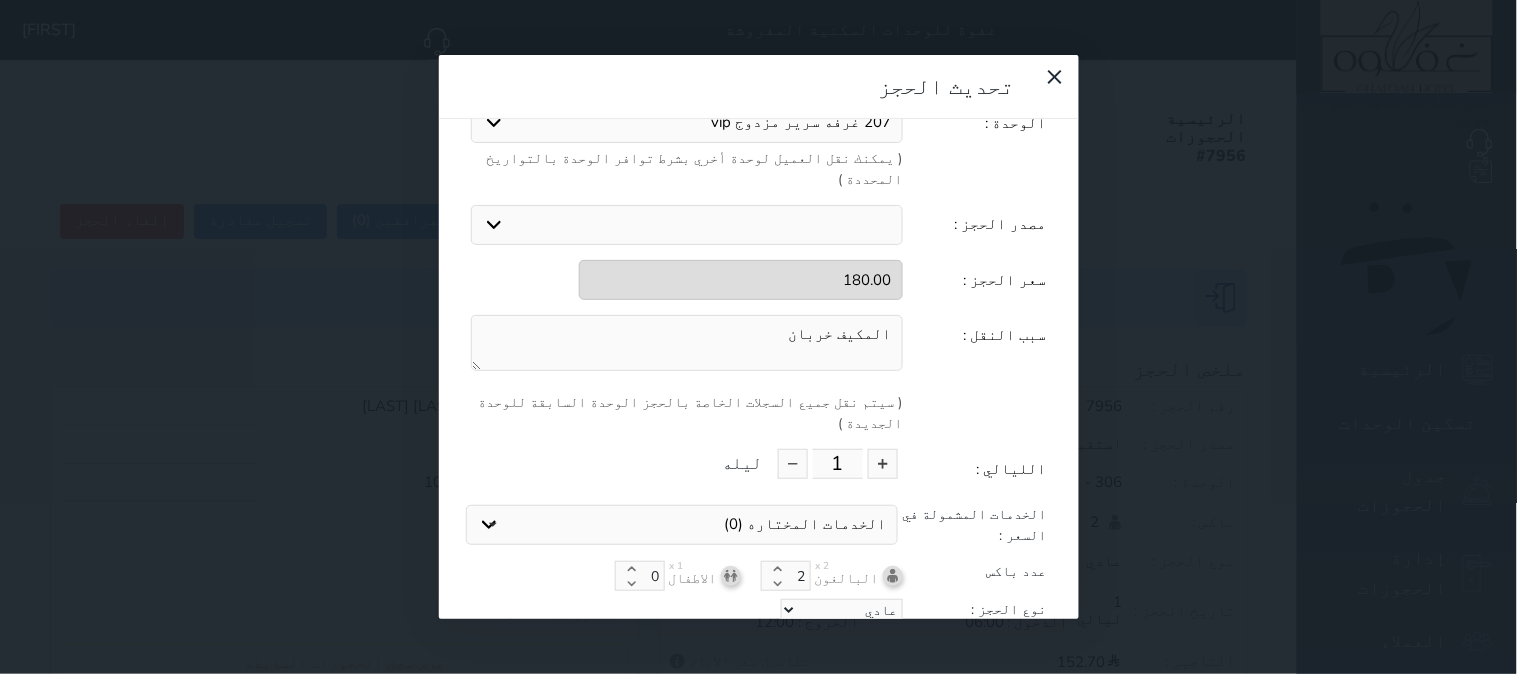 type on "المكيف خربان" 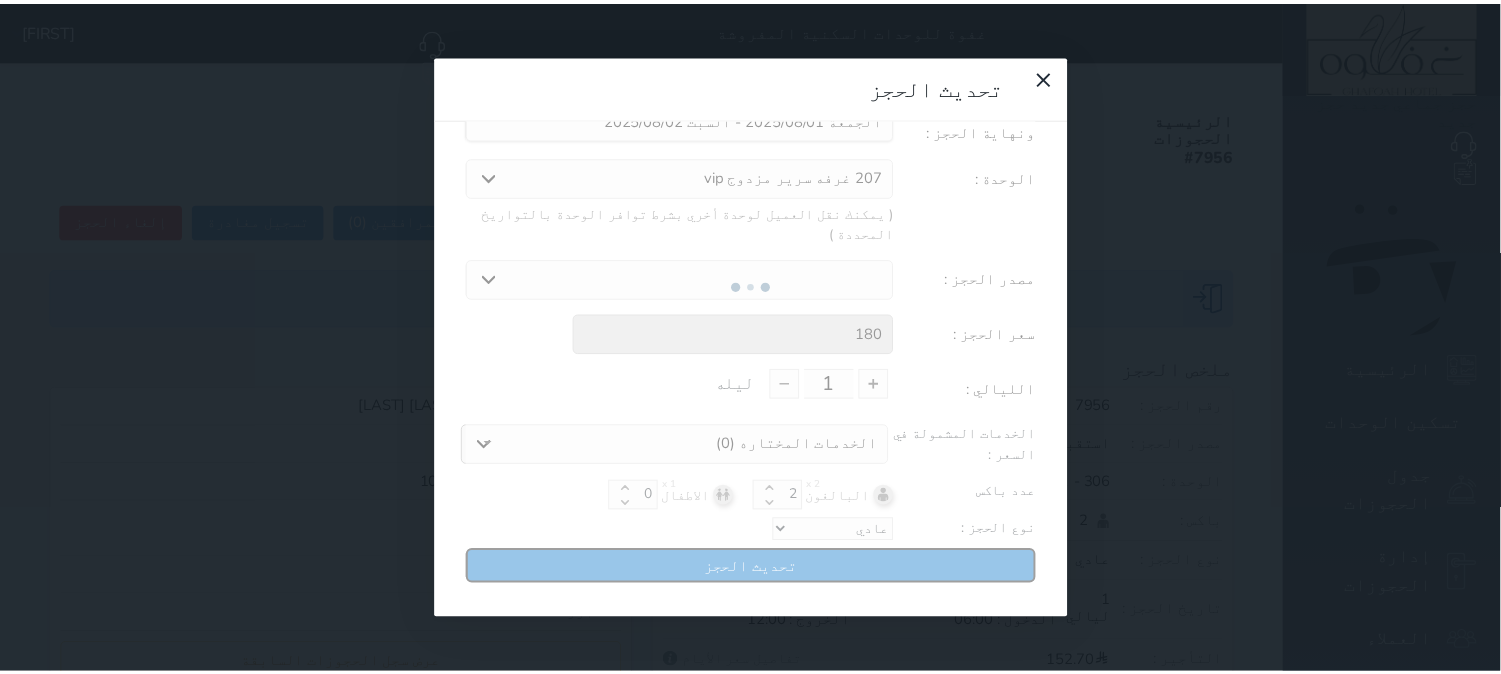 scroll, scrollTop: 104, scrollLeft: 0, axis: vertical 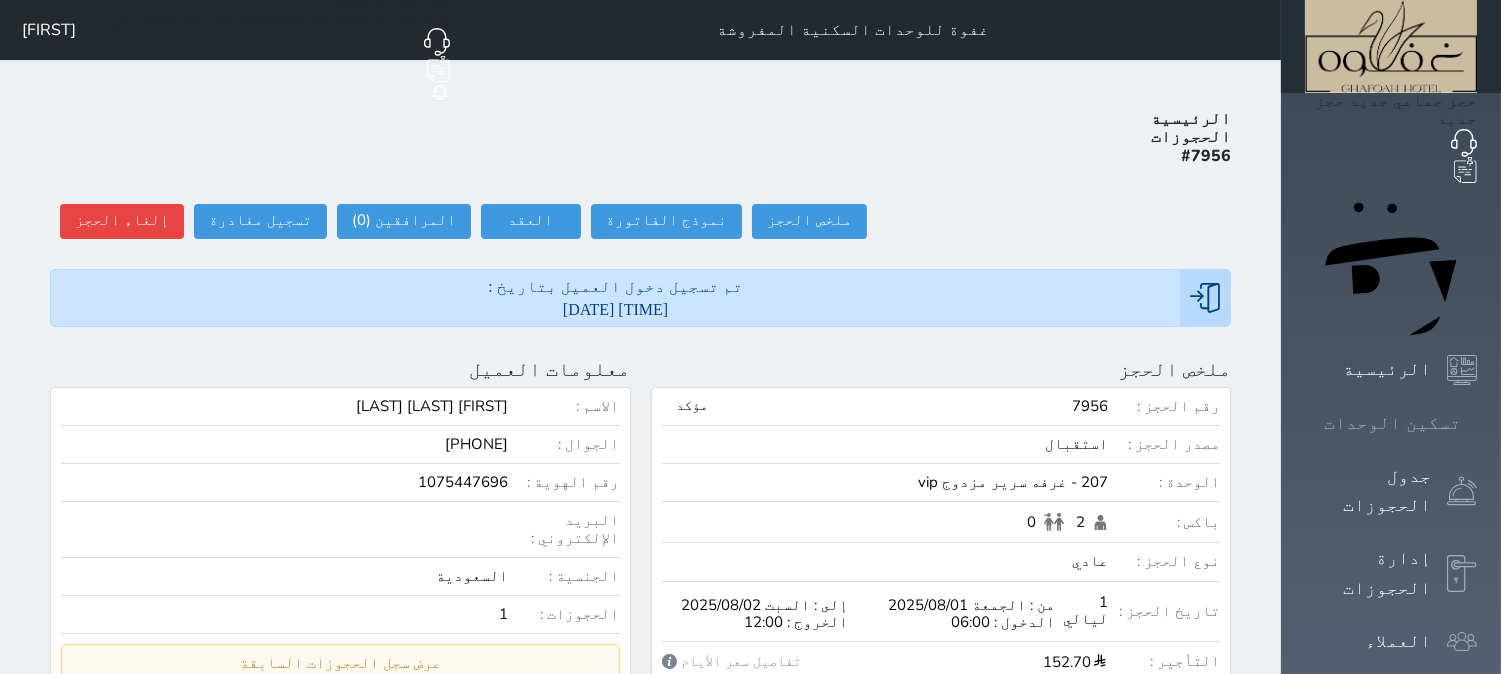 click on "تسكين الوحدات" at bounding box center (1392, 423) 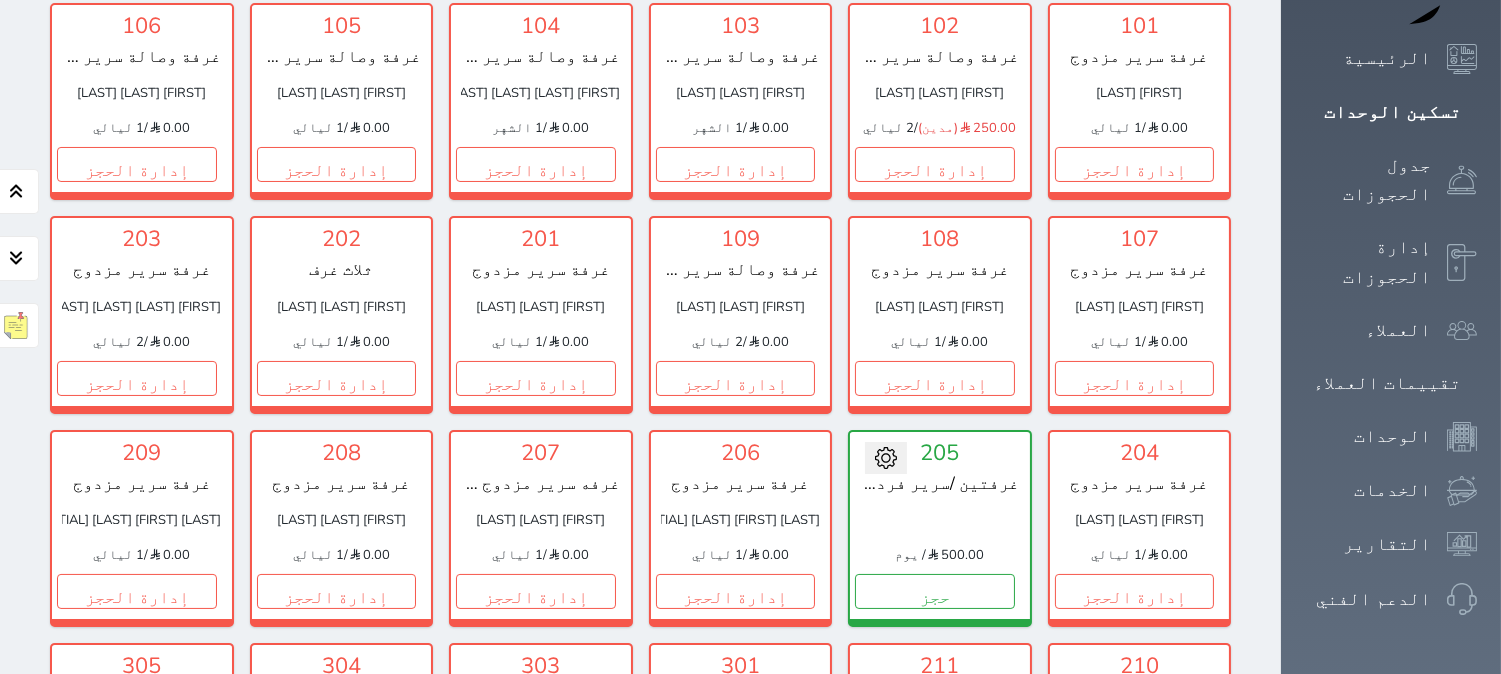 scroll, scrollTop: 744, scrollLeft: 0, axis: vertical 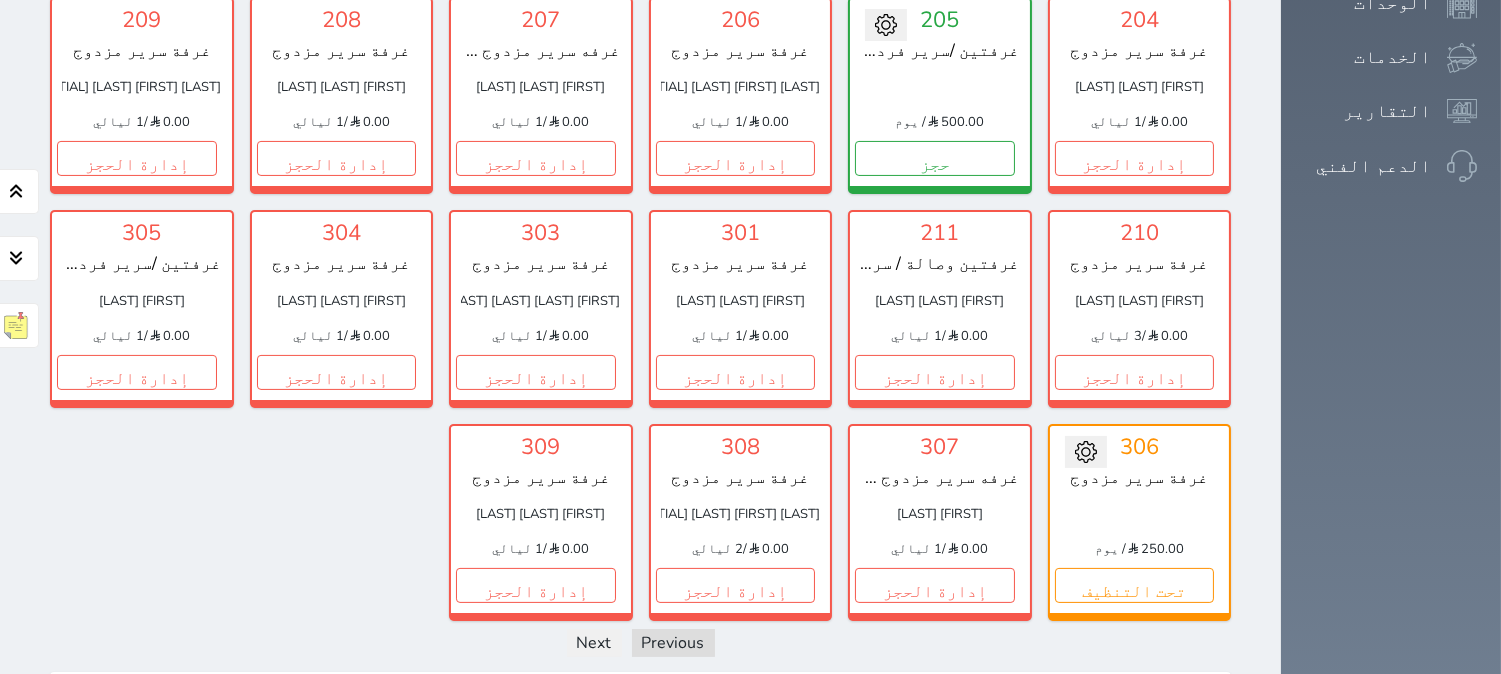 click 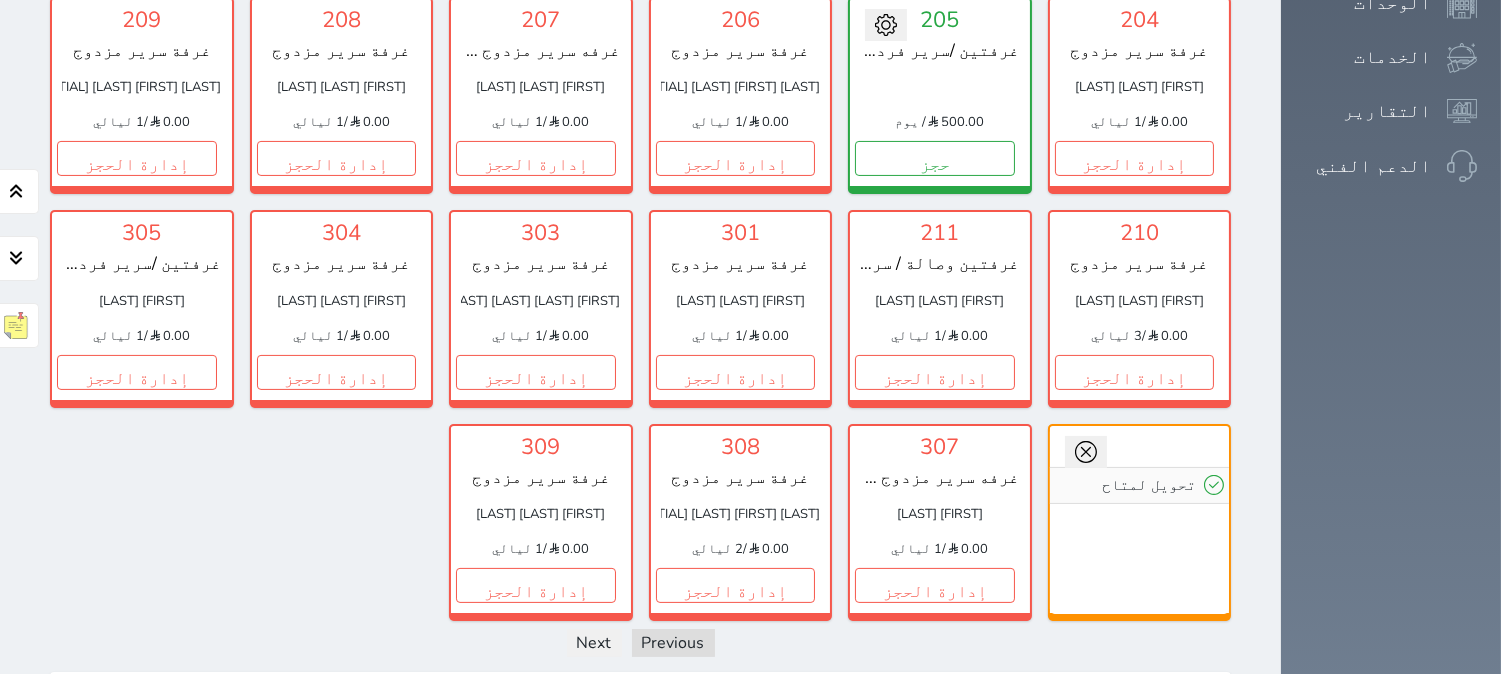 click 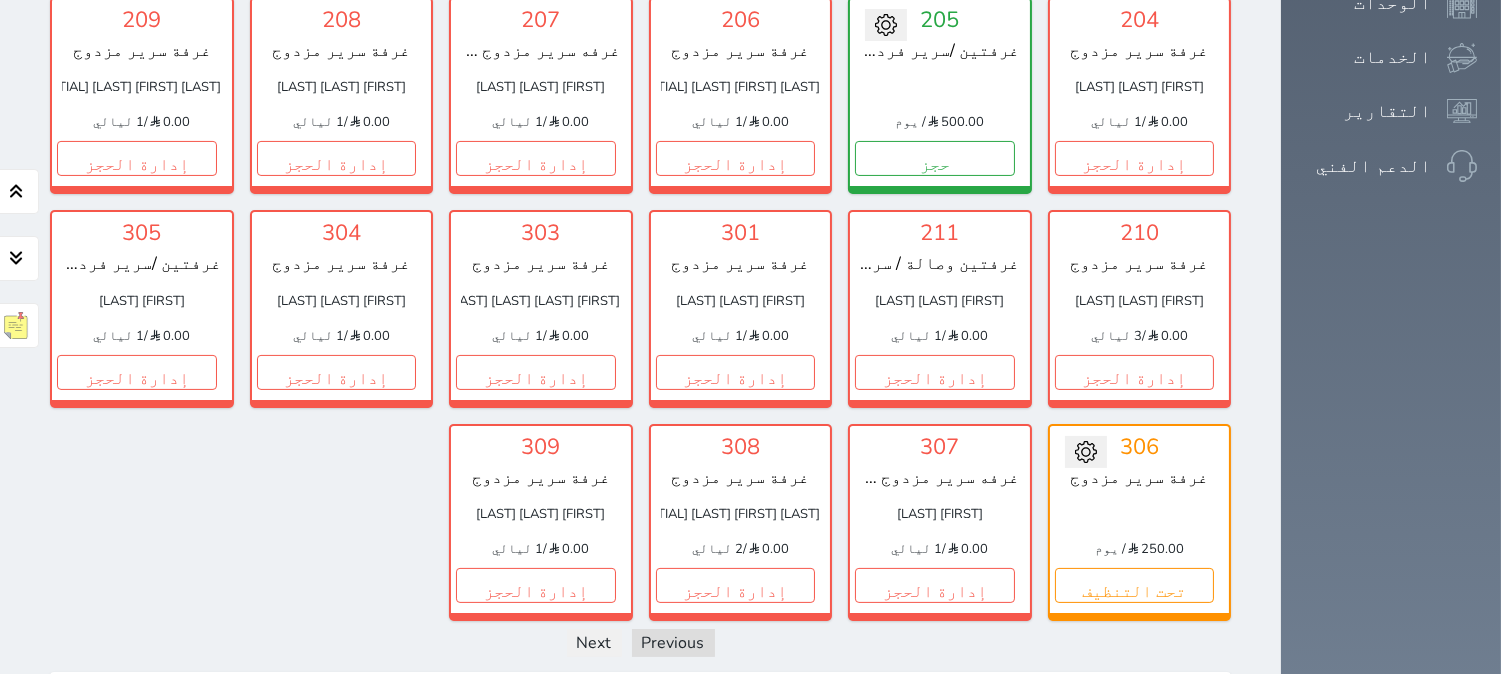 click 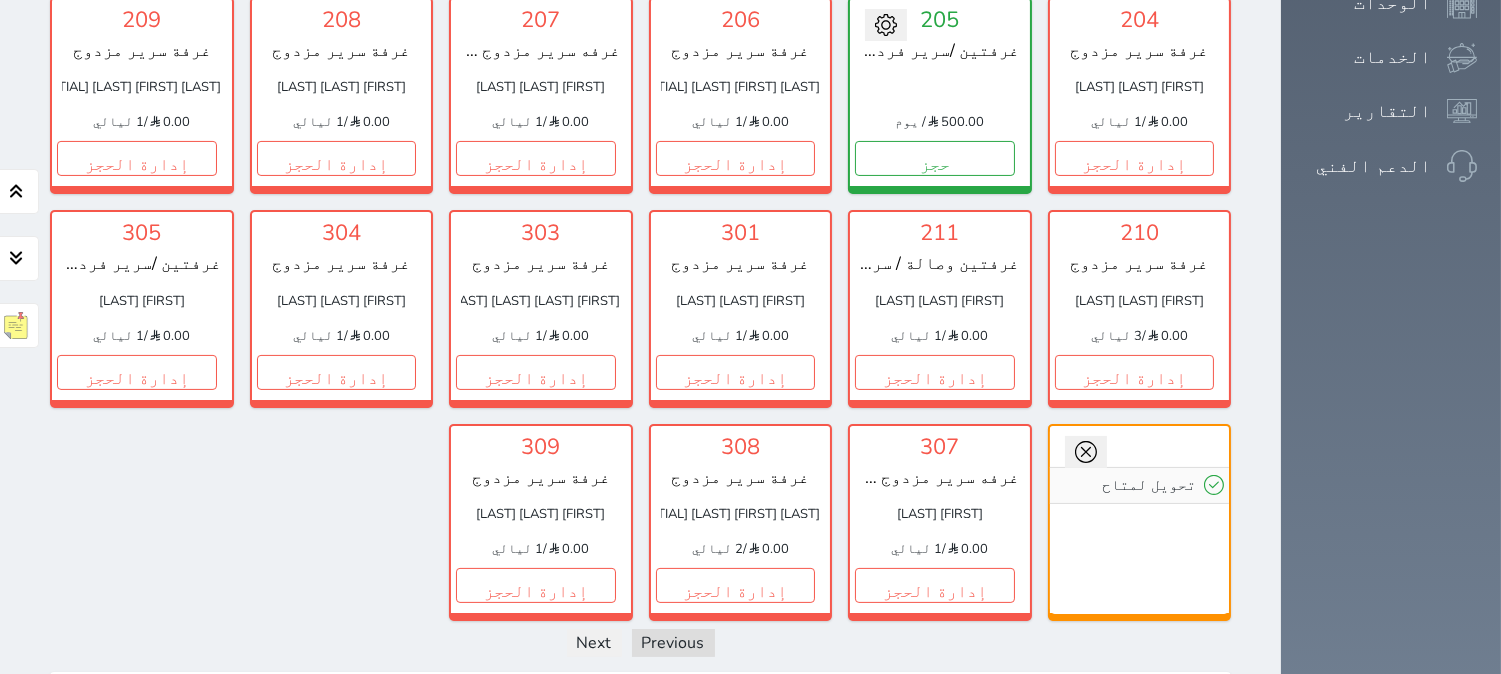 click 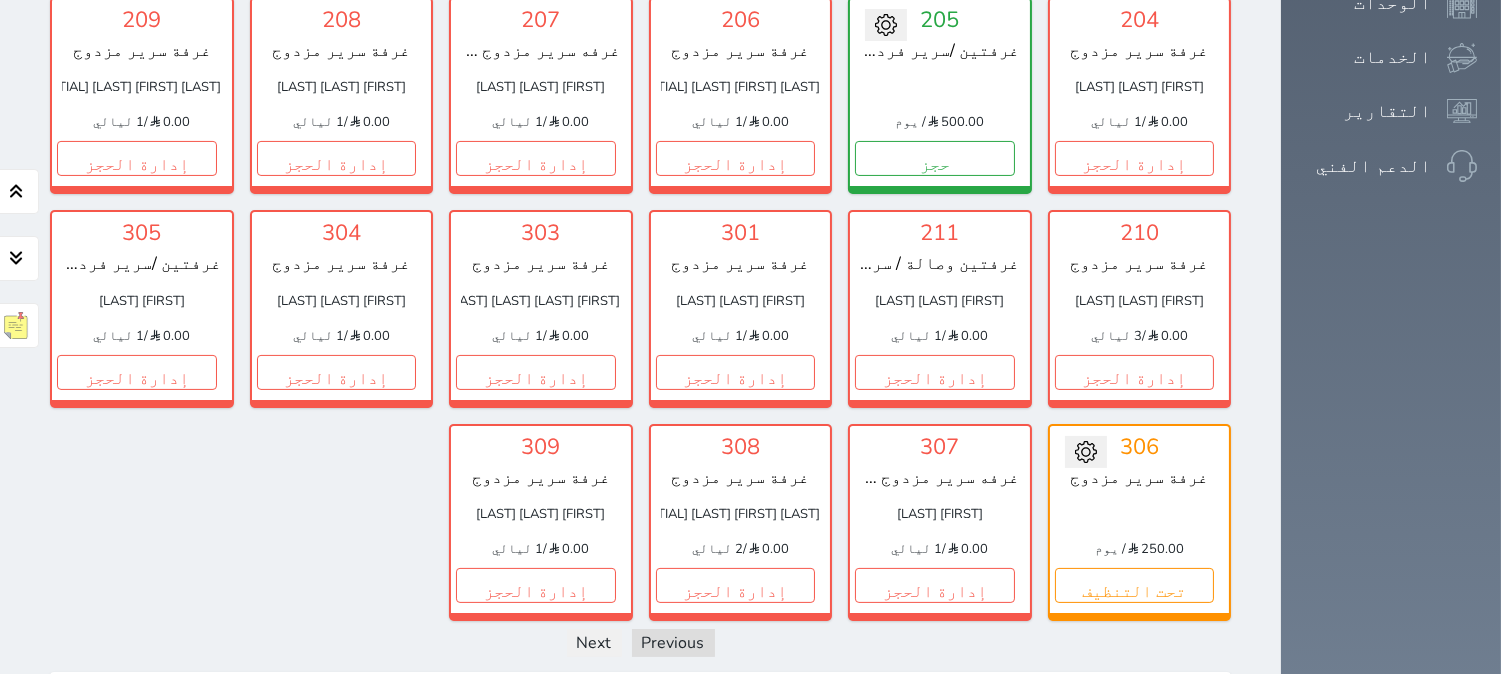 click 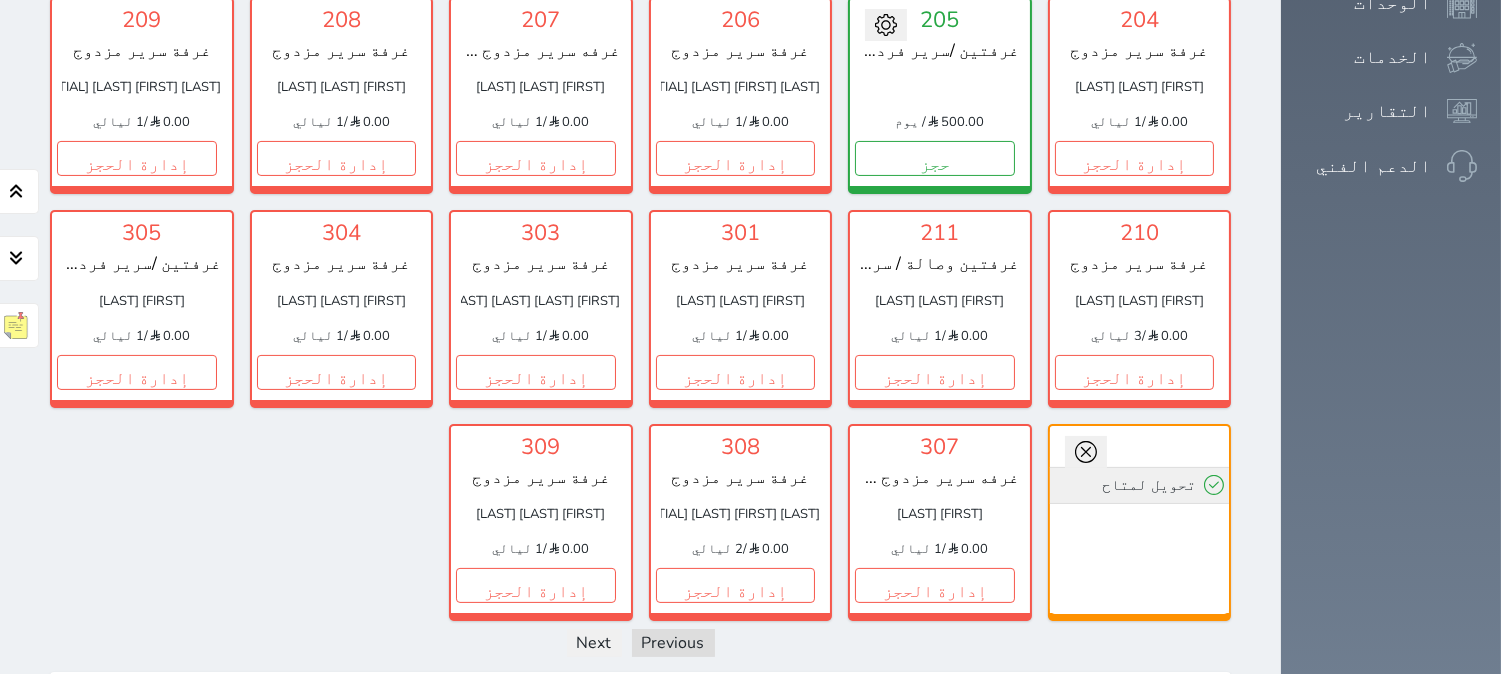 click on "تحويل لمتاح" at bounding box center [1140, 485] 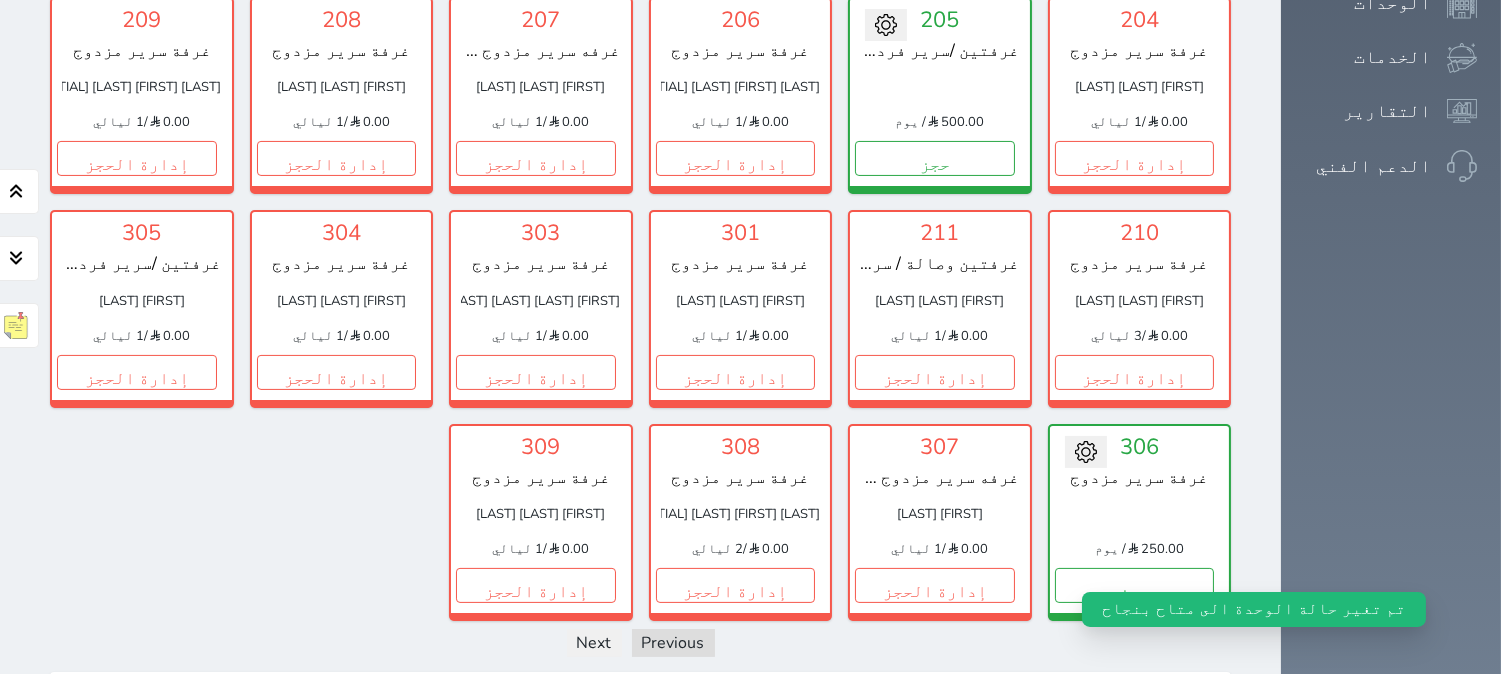 click 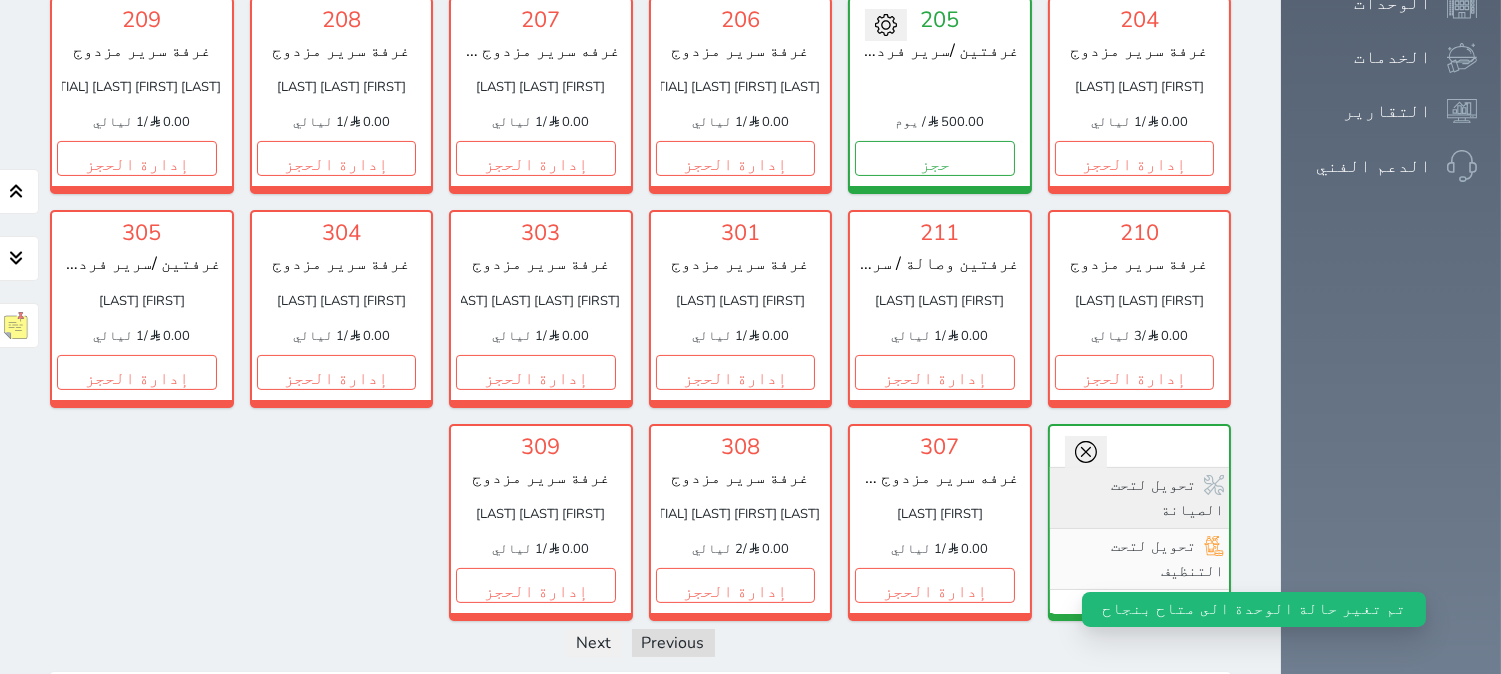 click on "تحويل لتحت الصيانة" at bounding box center [1140, 497] 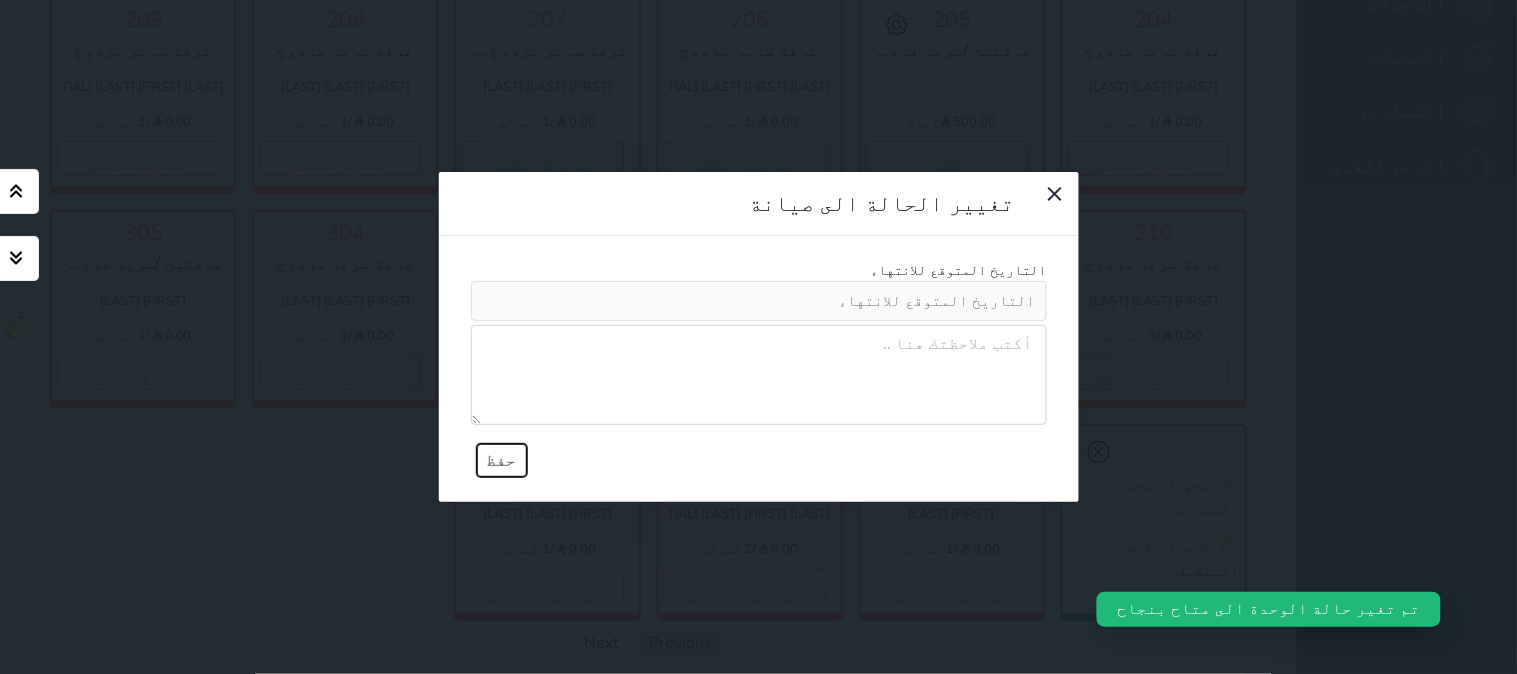 click on "حفظ" at bounding box center (502, 460) 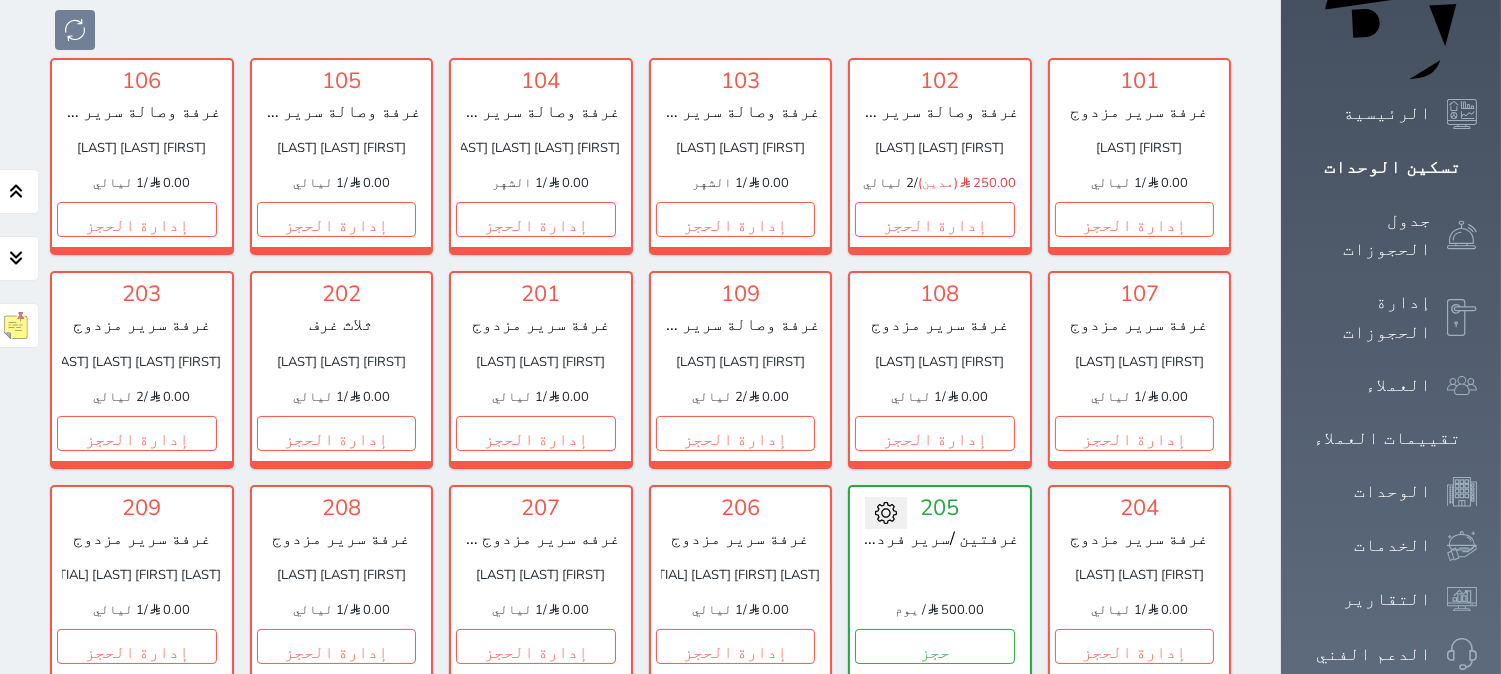 scroll, scrollTop: 0, scrollLeft: 0, axis: both 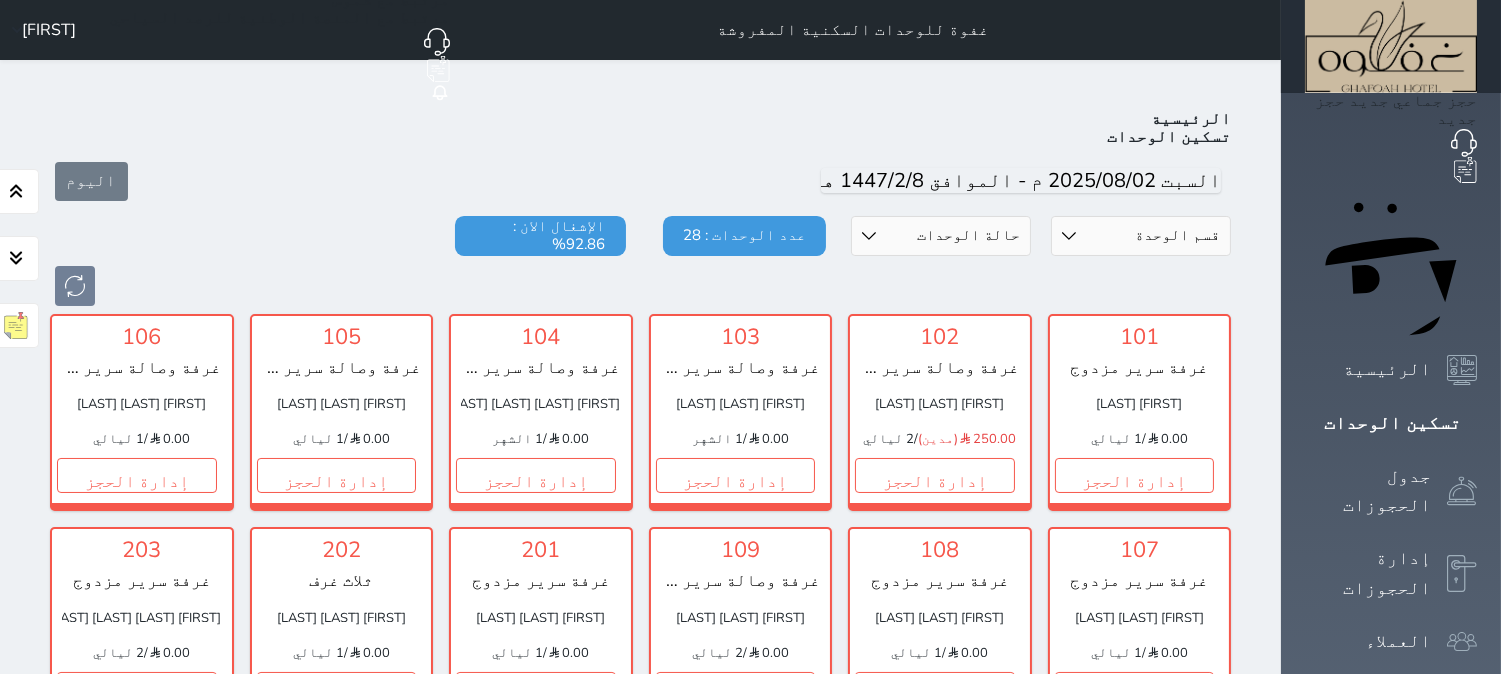 click on "[NAME]" at bounding box center (49, 30) 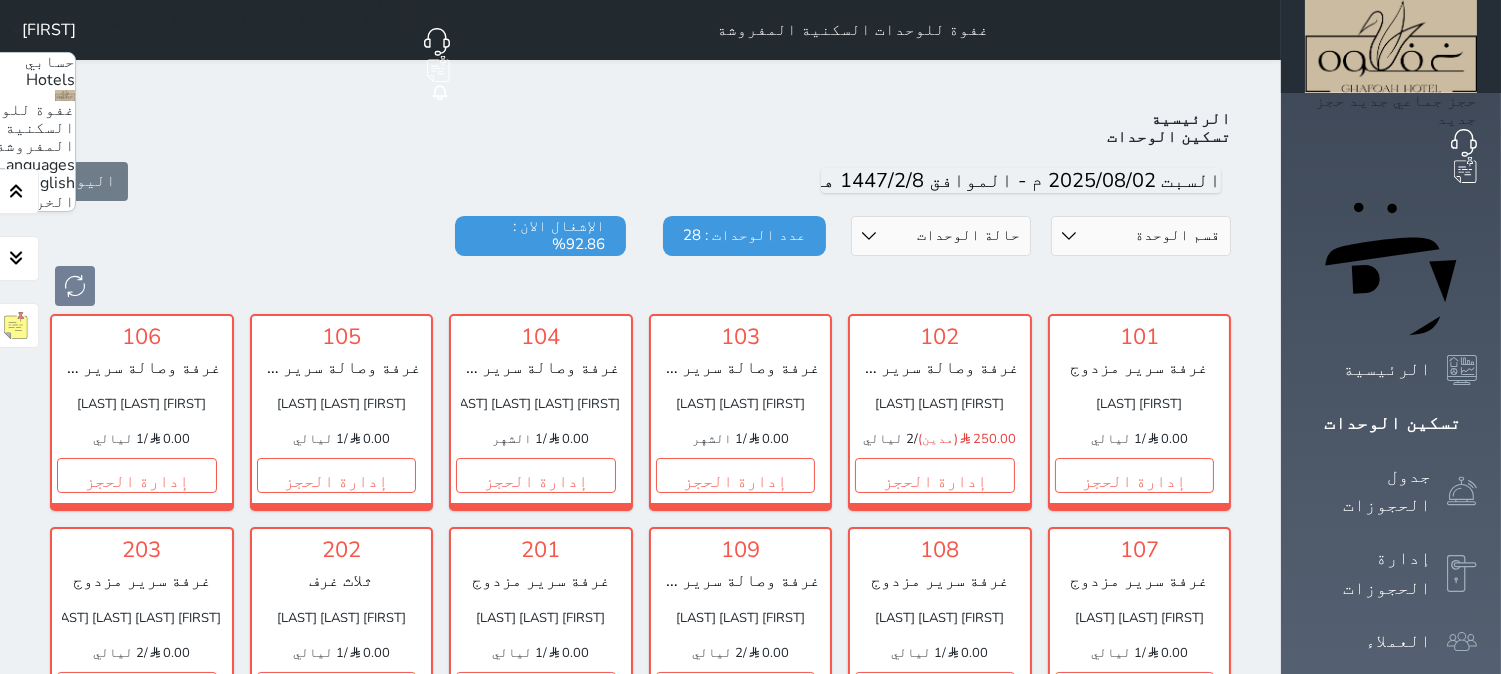click on "English" at bounding box center (48, 183) 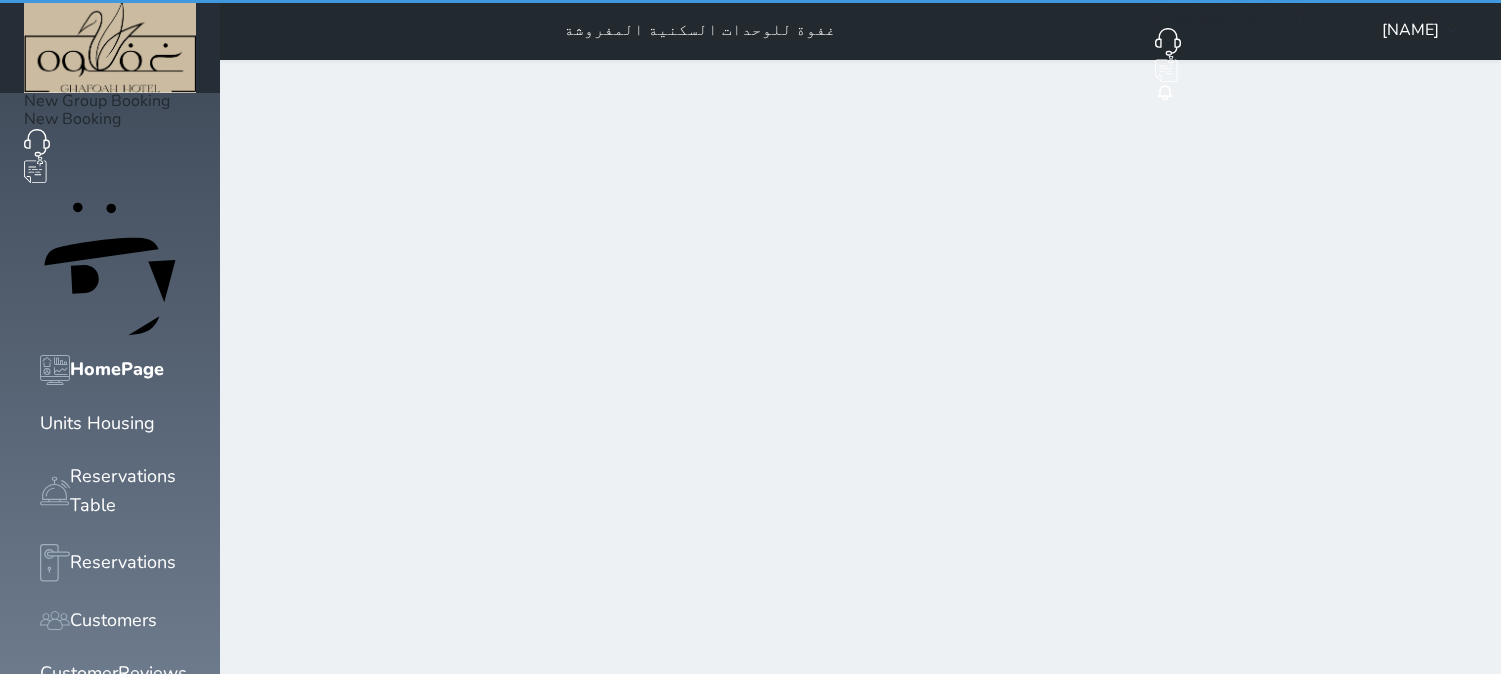scroll, scrollTop: 0, scrollLeft: 0, axis: both 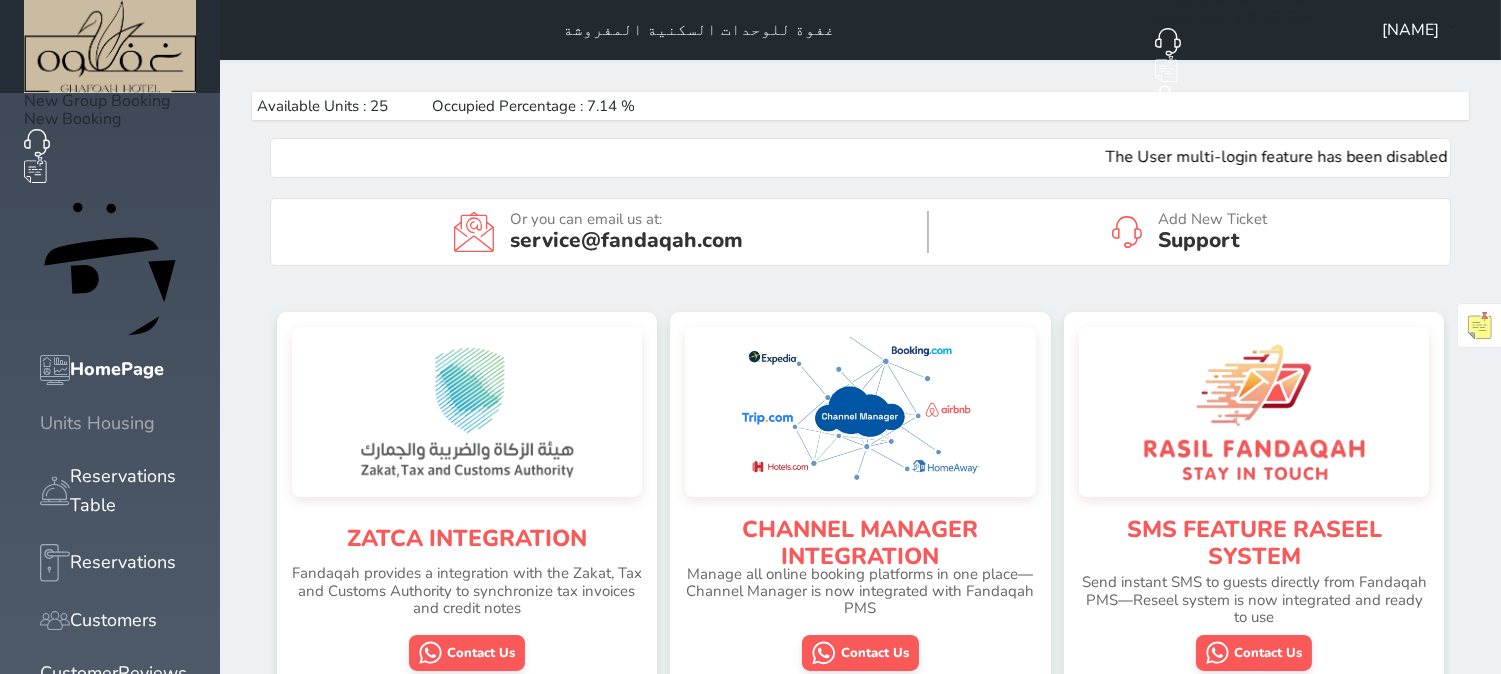 click at bounding box center (40, 423) 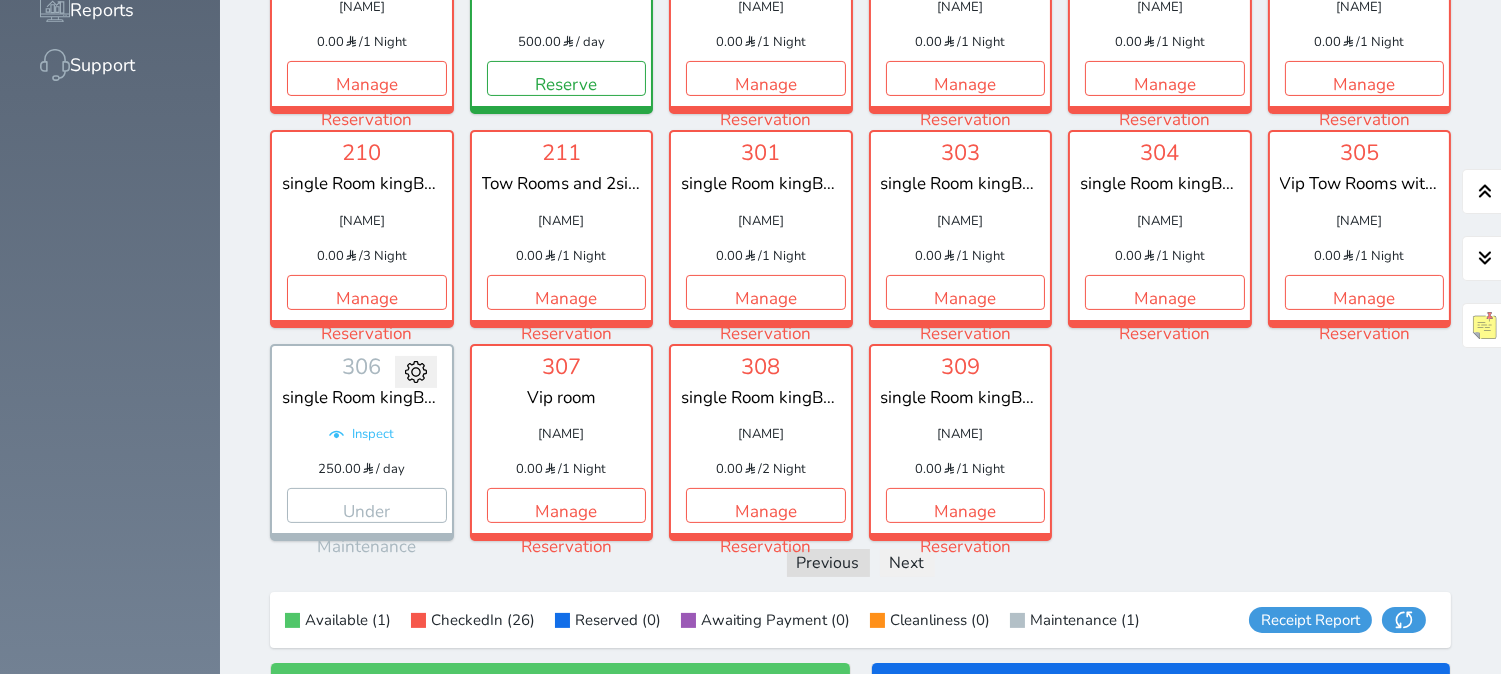 scroll, scrollTop: 855, scrollLeft: 0, axis: vertical 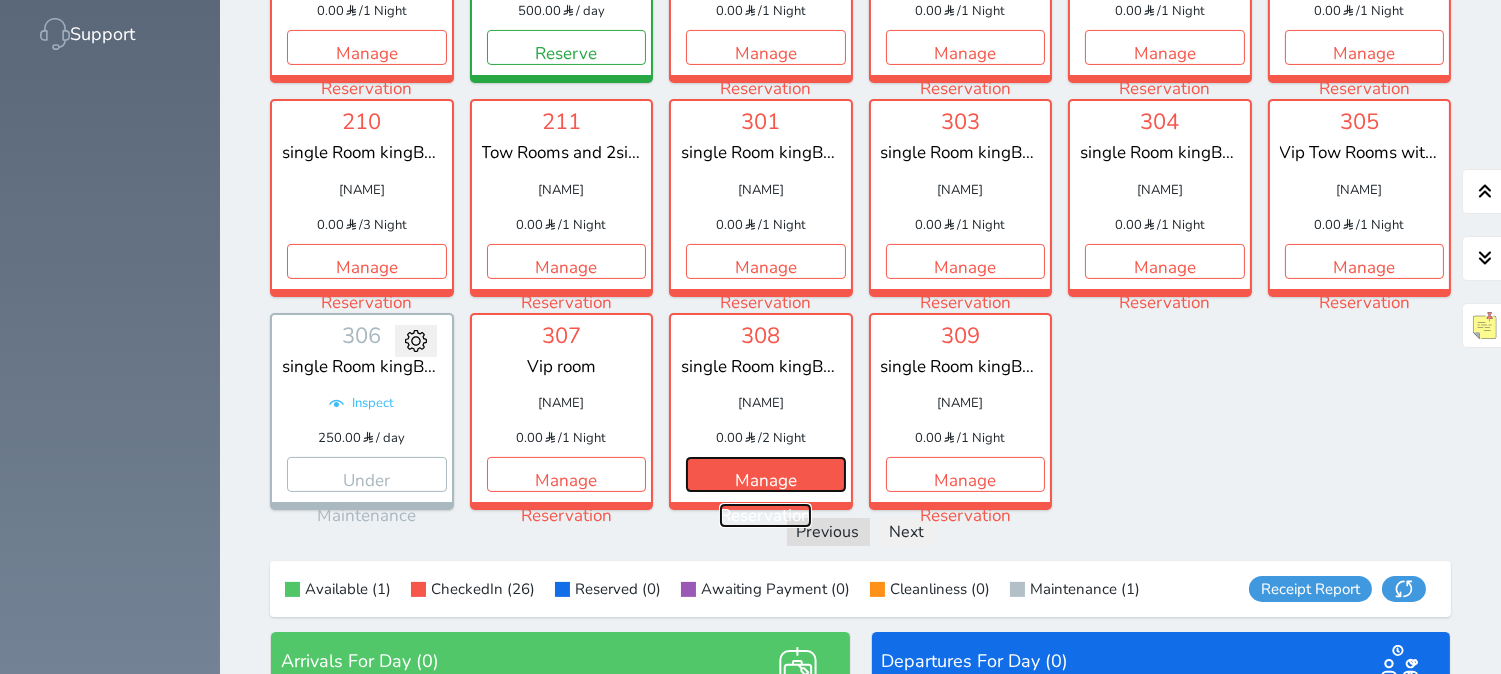 click on "Manage Reservation" at bounding box center [766, 474] 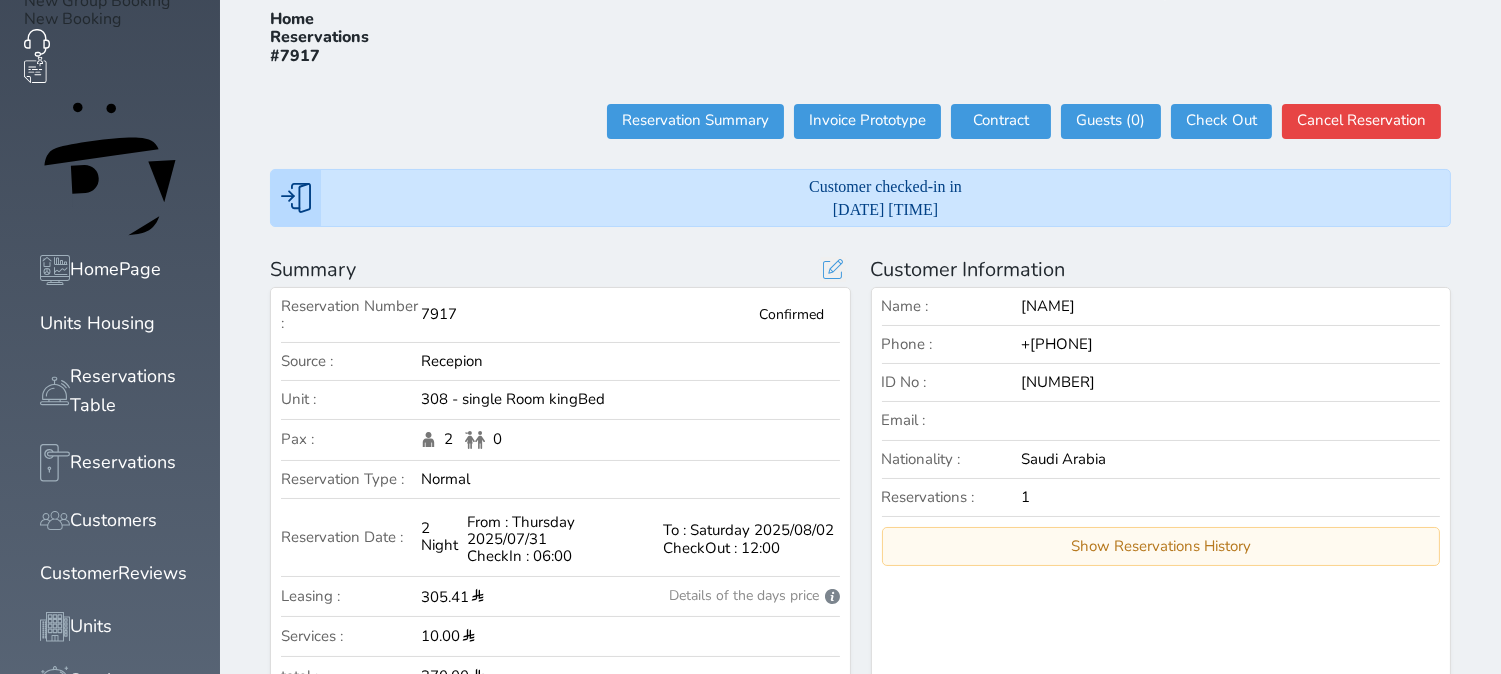 scroll, scrollTop: 0, scrollLeft: 0, axis: both 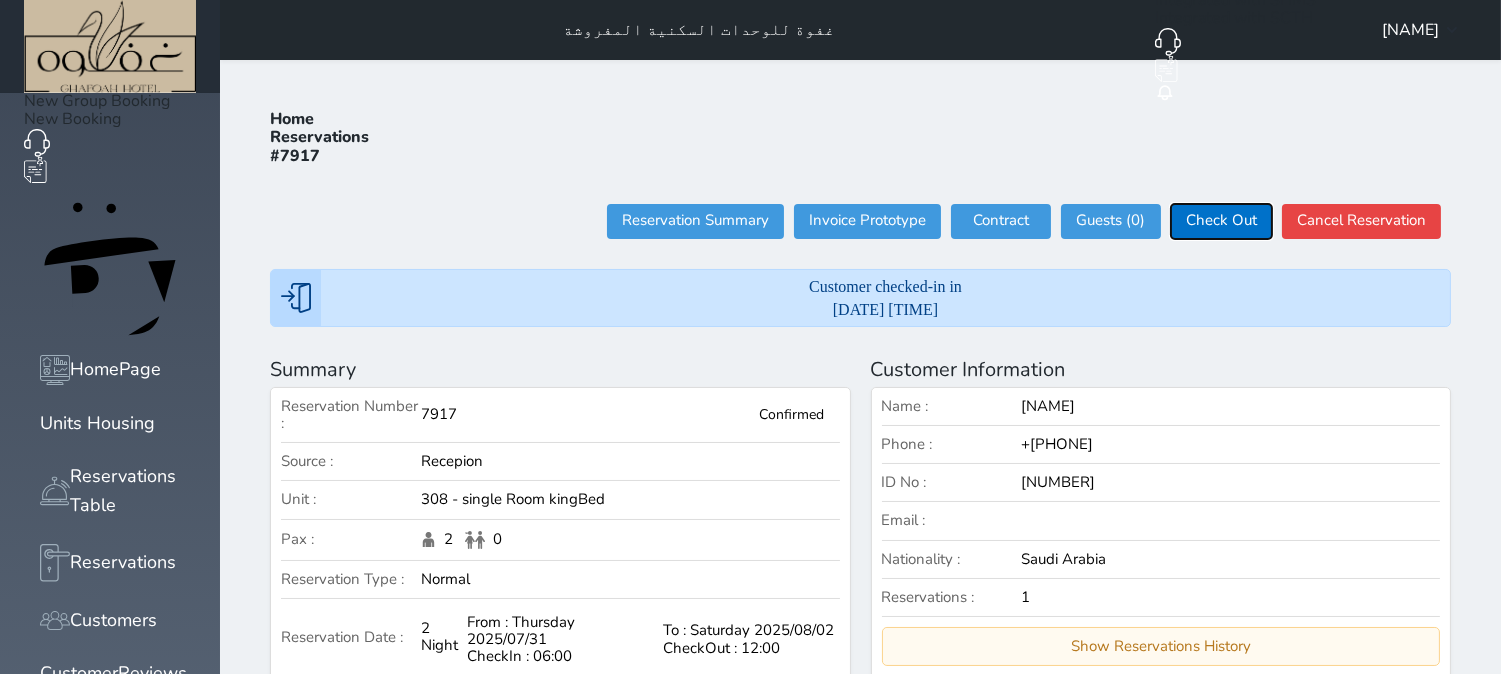 click on "Check Out" at bounding box center [1221, 221] 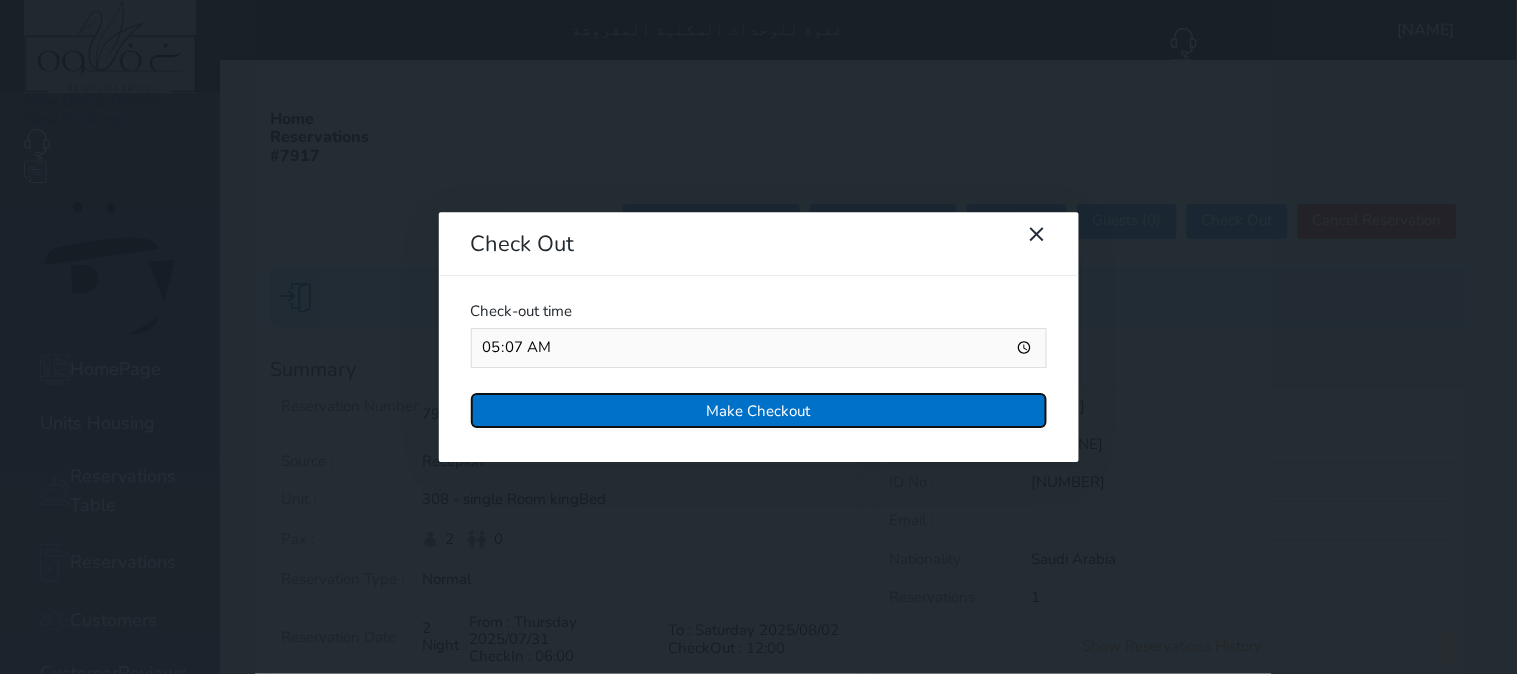 click on "Make Checkout" at bounding box center [759, 410] 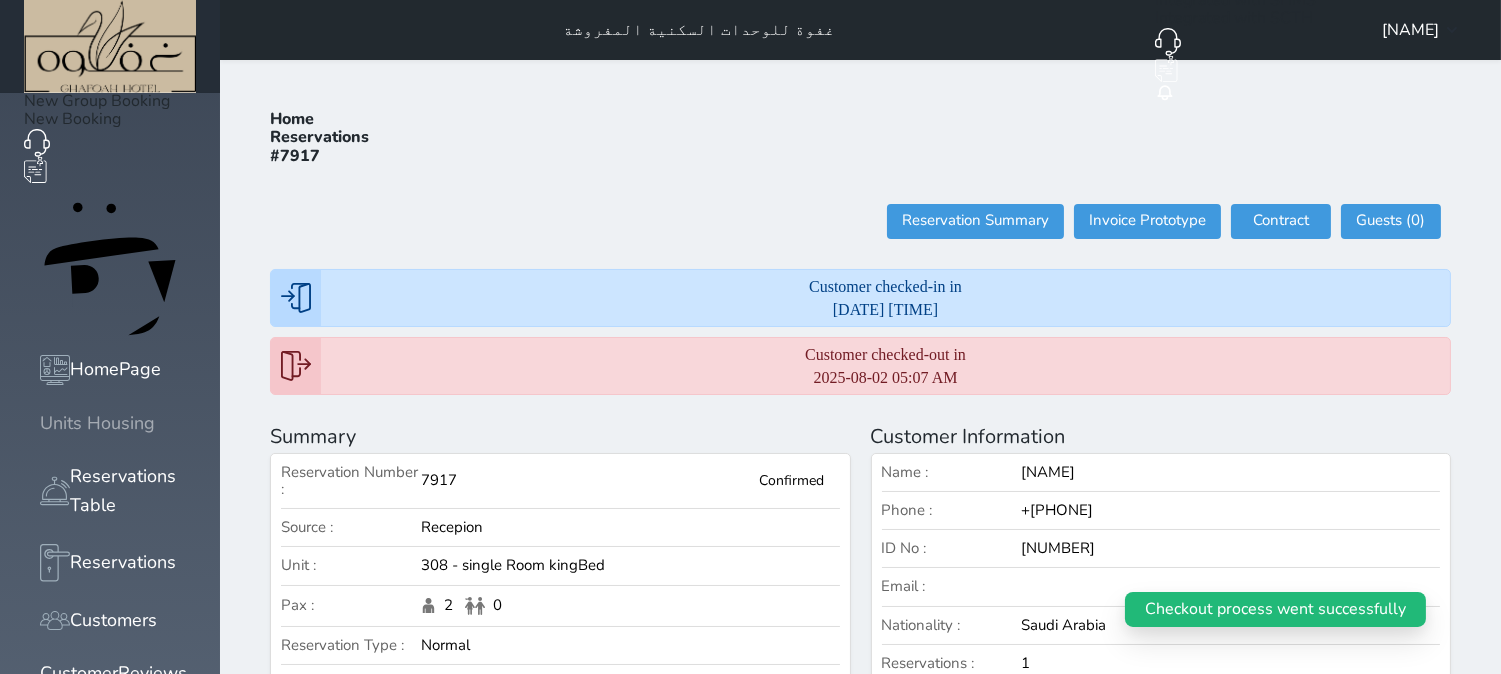 click on "Units Housing" at bounding box center [97, 423] 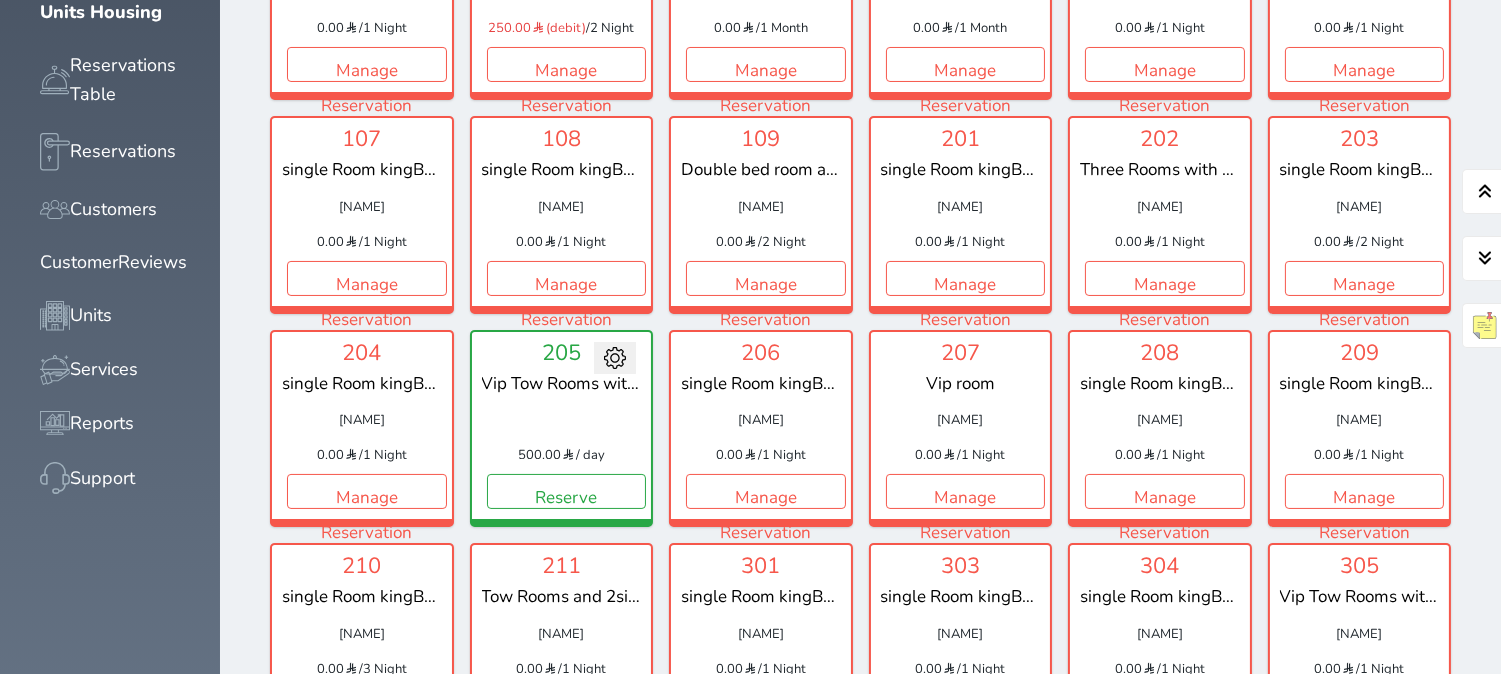 scroll, scrollTop: 744, scrollLeft: 0, axis: vertical 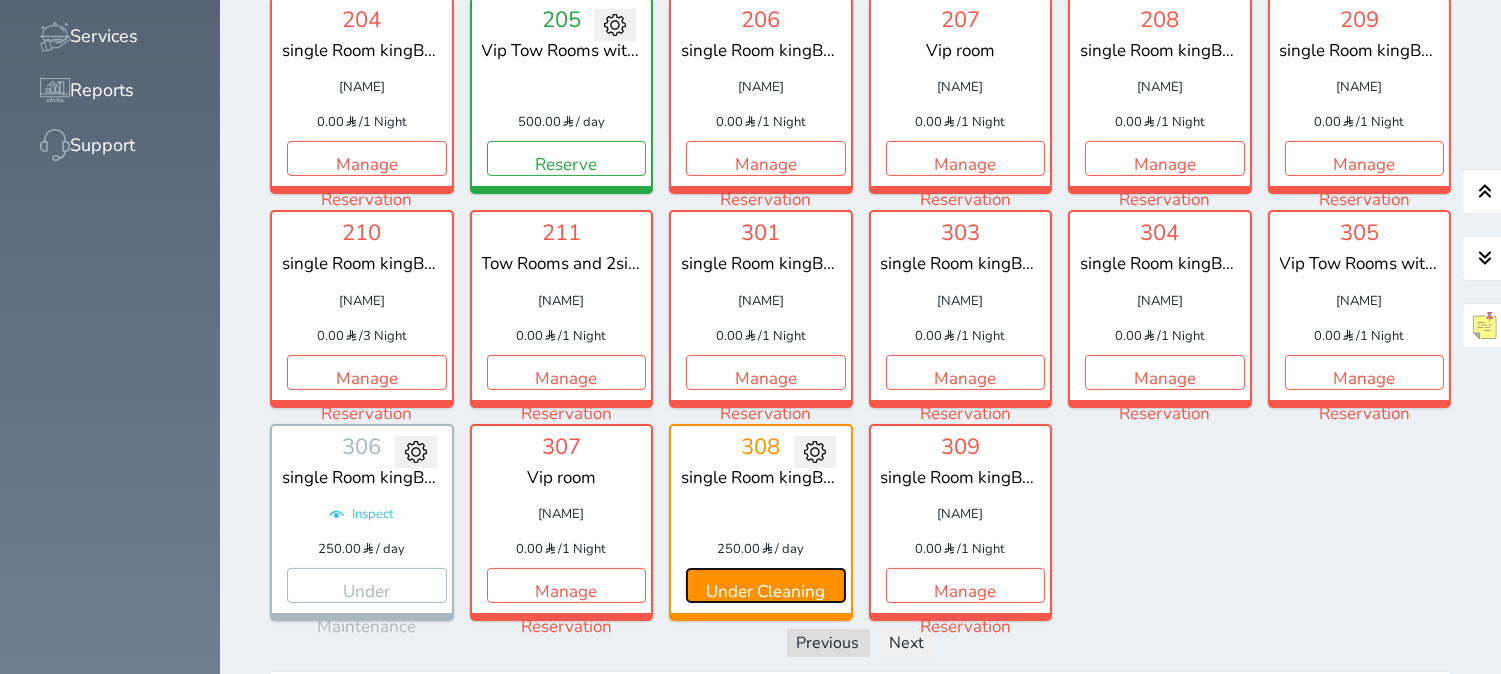 click on "Under Cleaning" at bounding box center (766, 585) 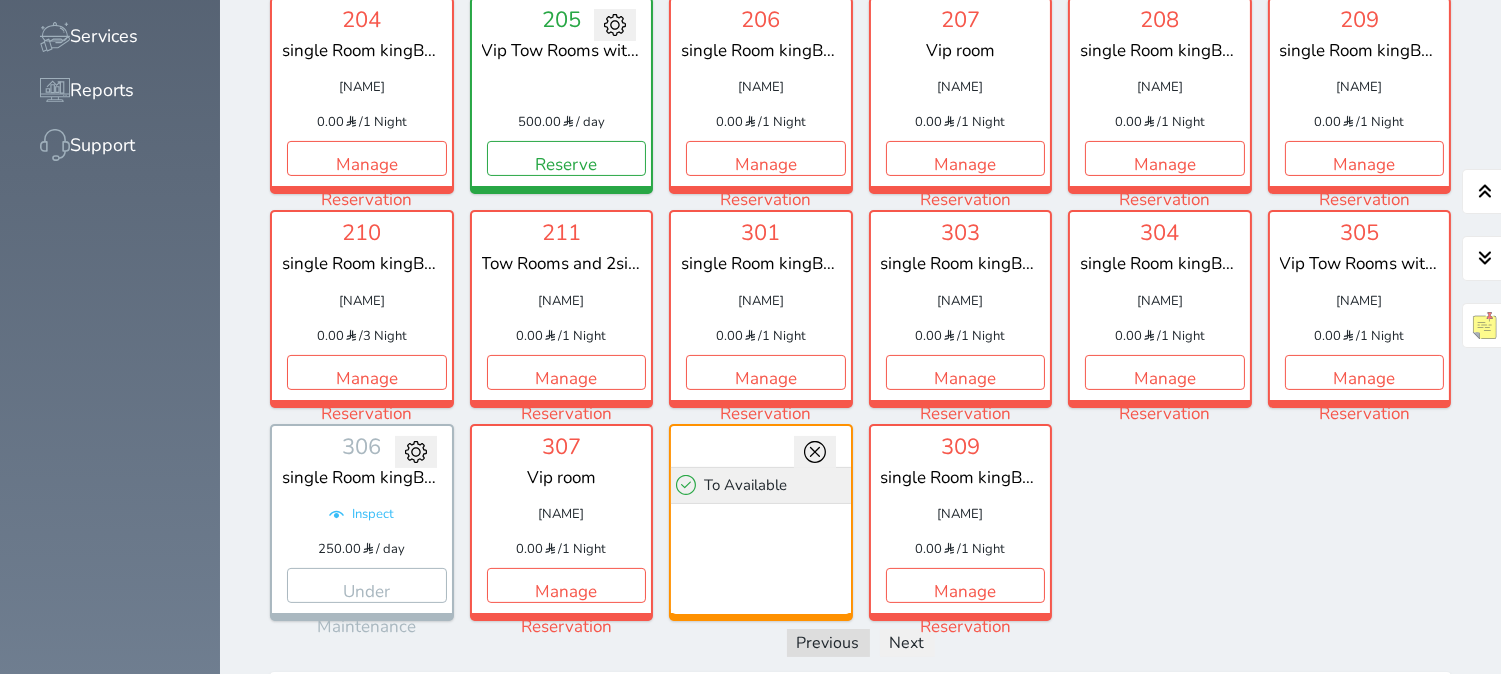click 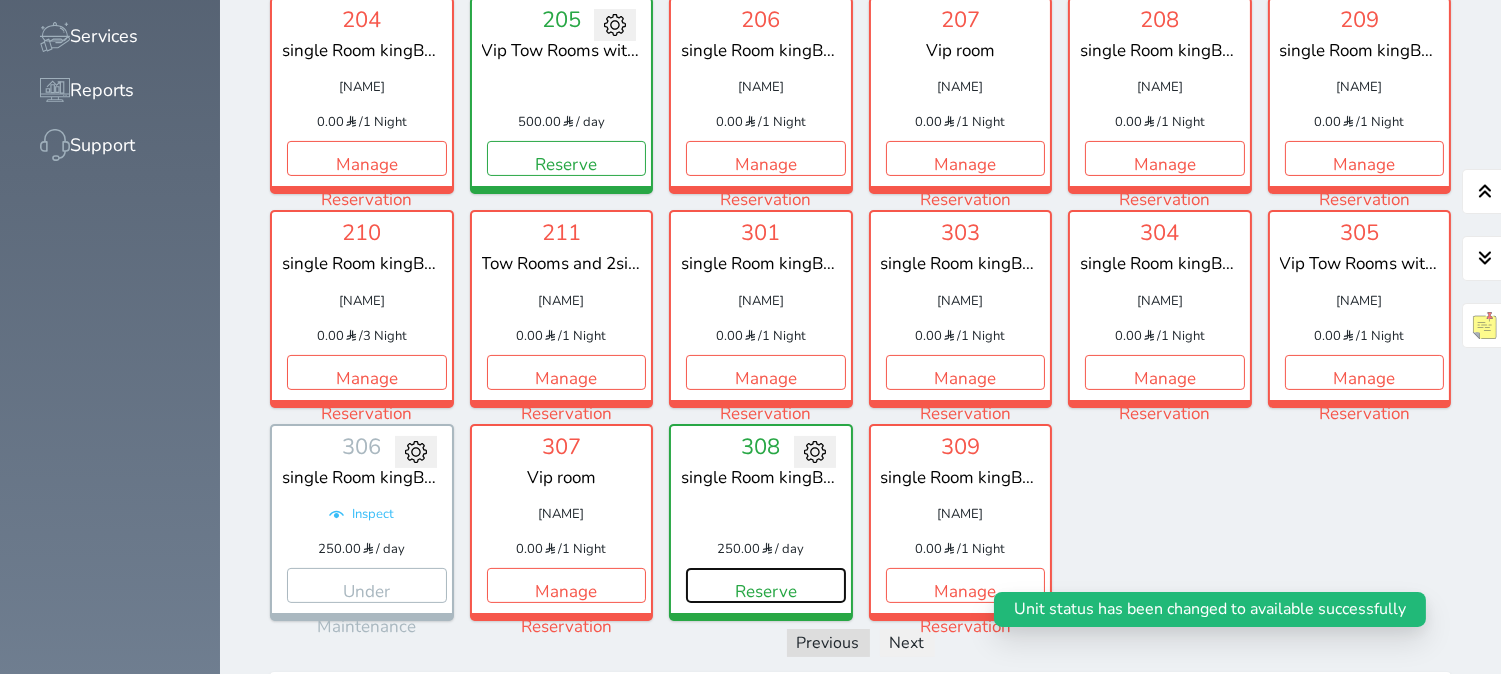 drag, startPoint x: 705, startPoint y: 530, endPoint x: 701, endPoint y: 511, distance: 19.416489 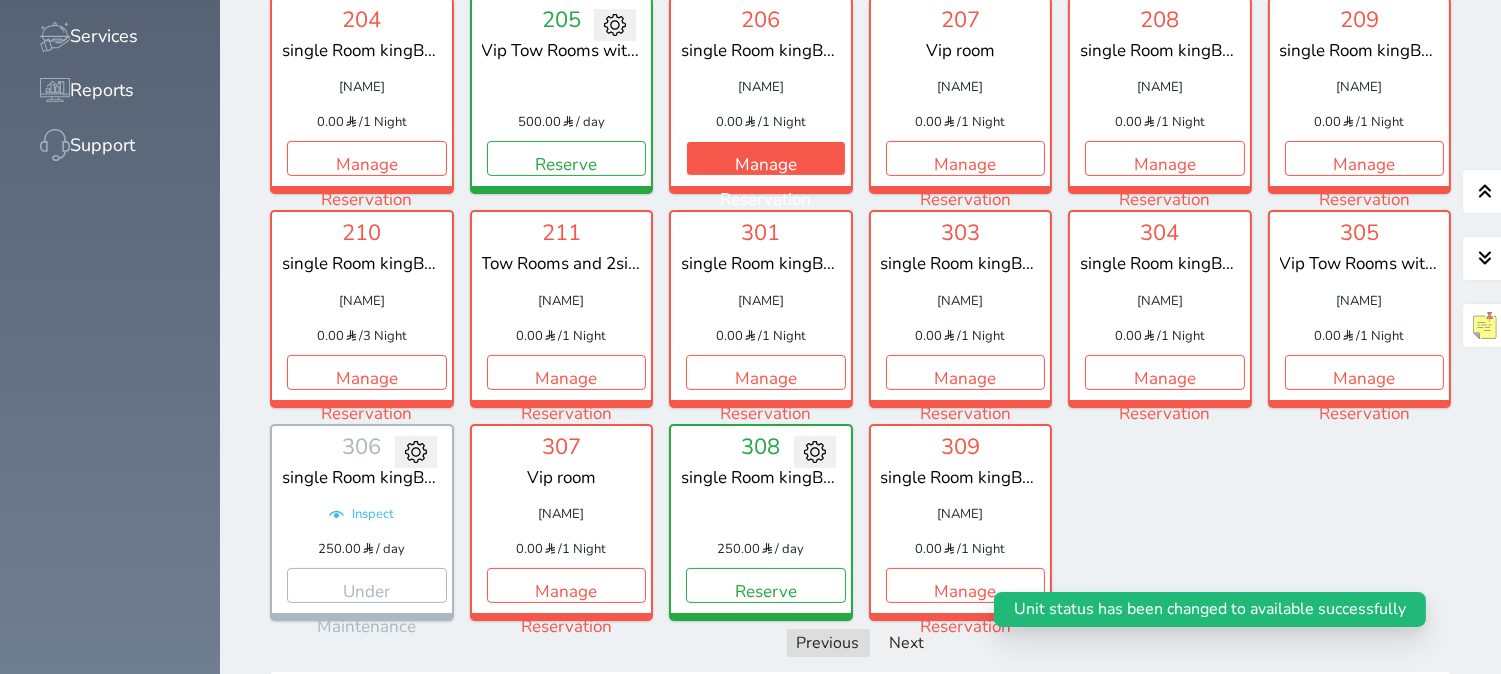 select on "1" 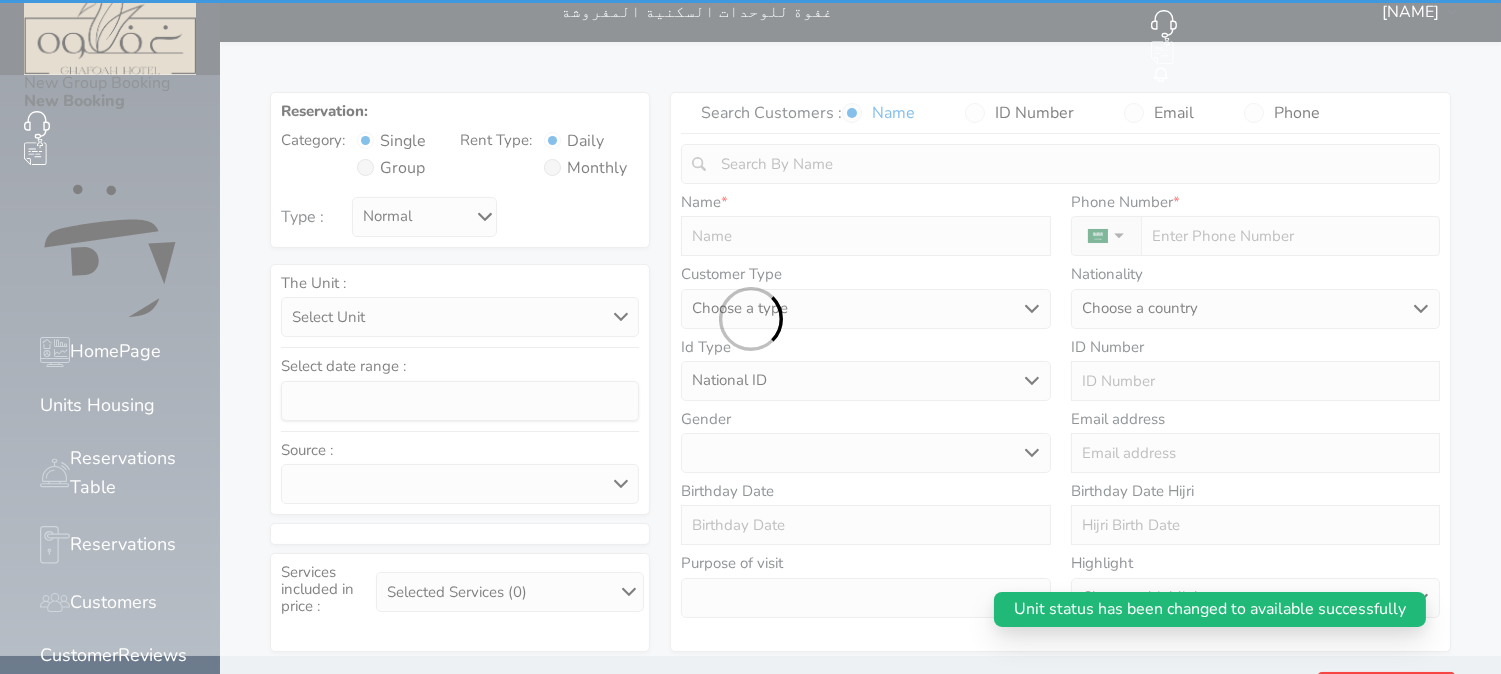 scroll, scrollTop: 0, scrollLeft: 0, axis: both 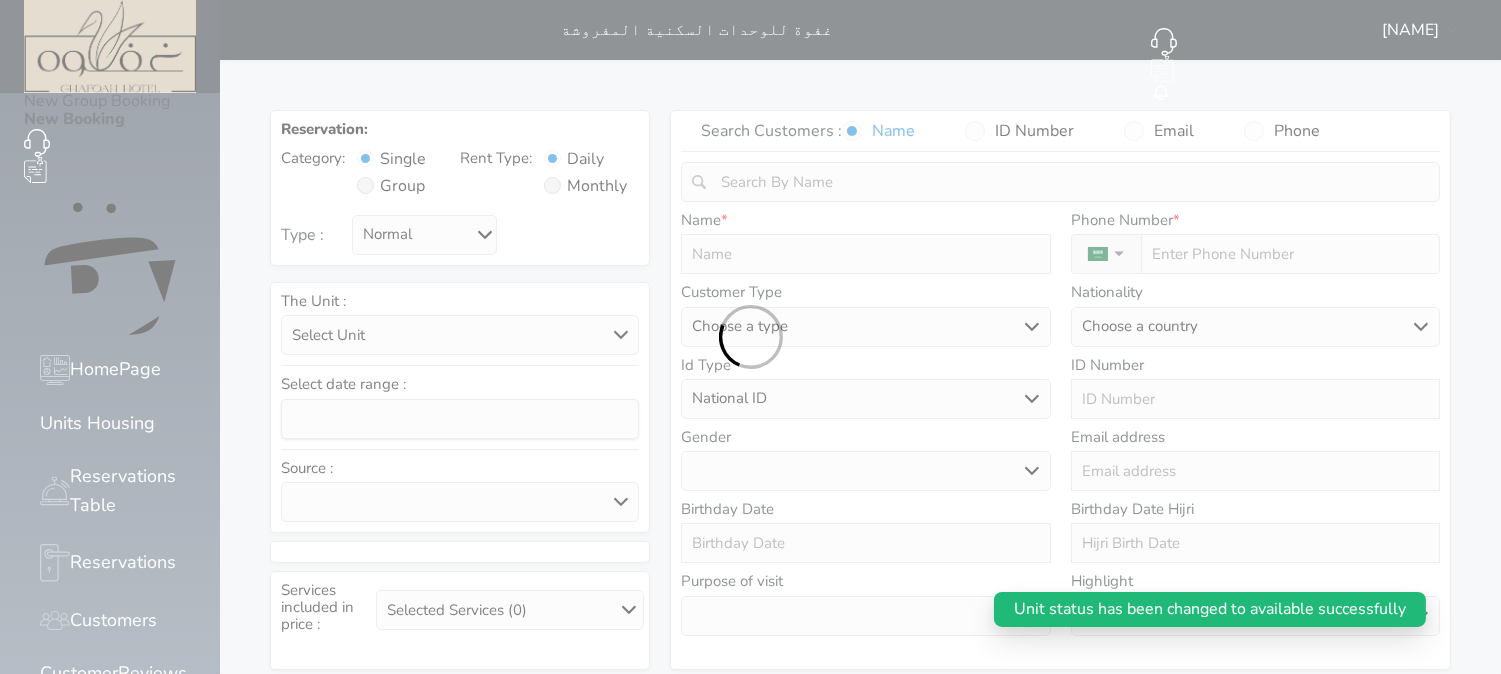 select 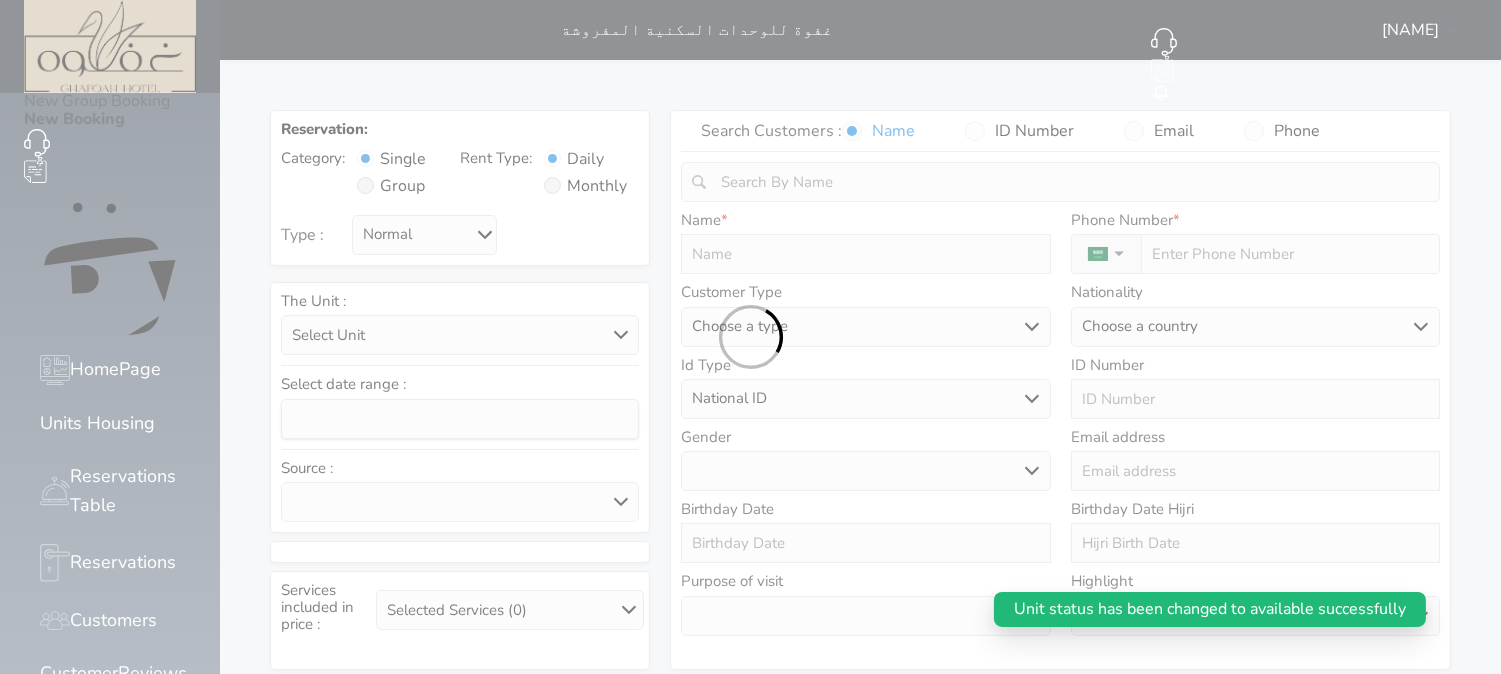 select 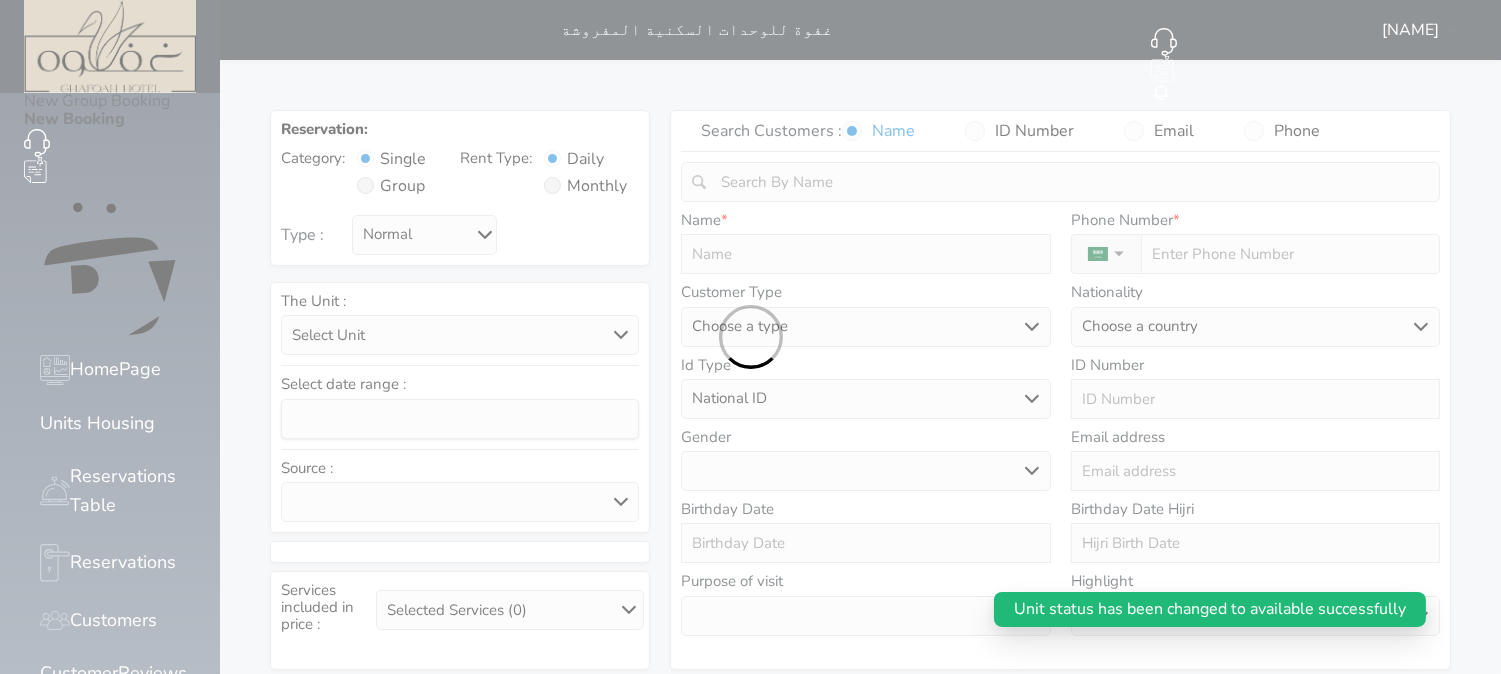 select 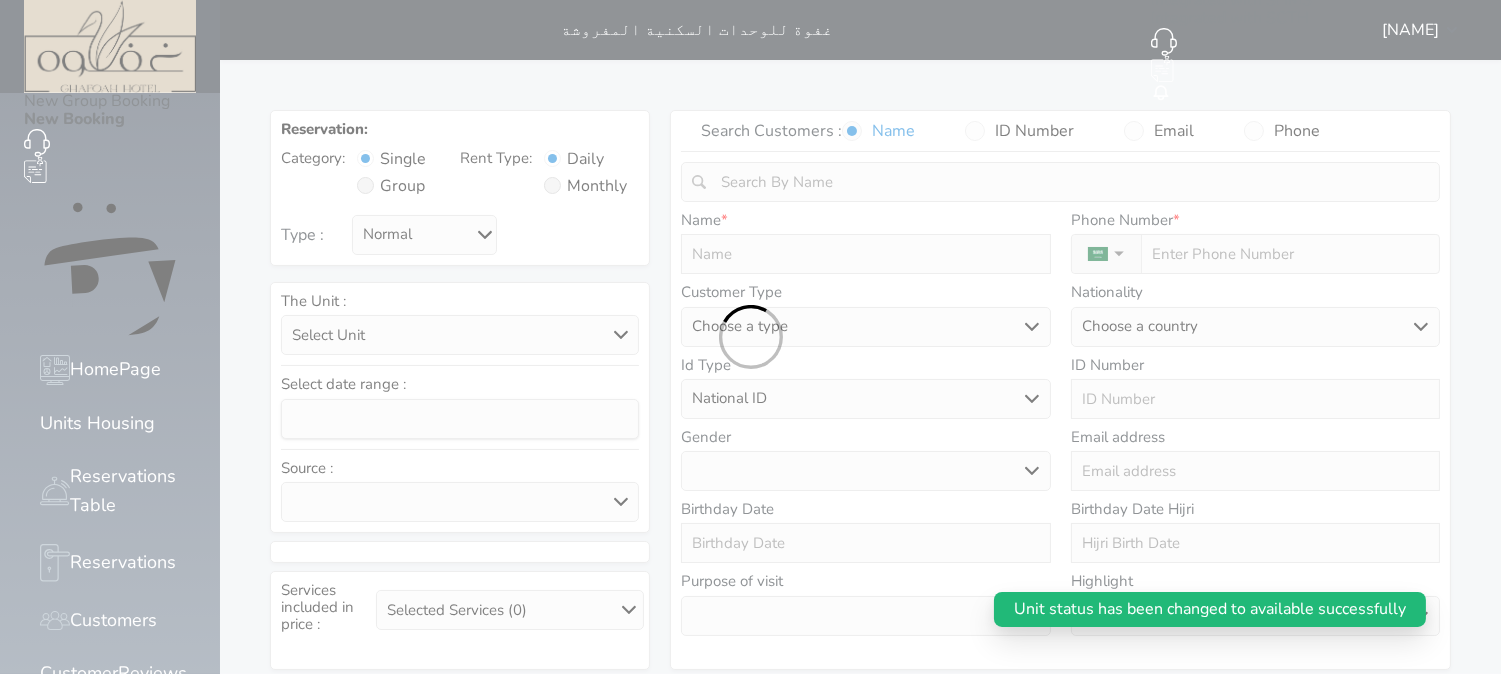 select 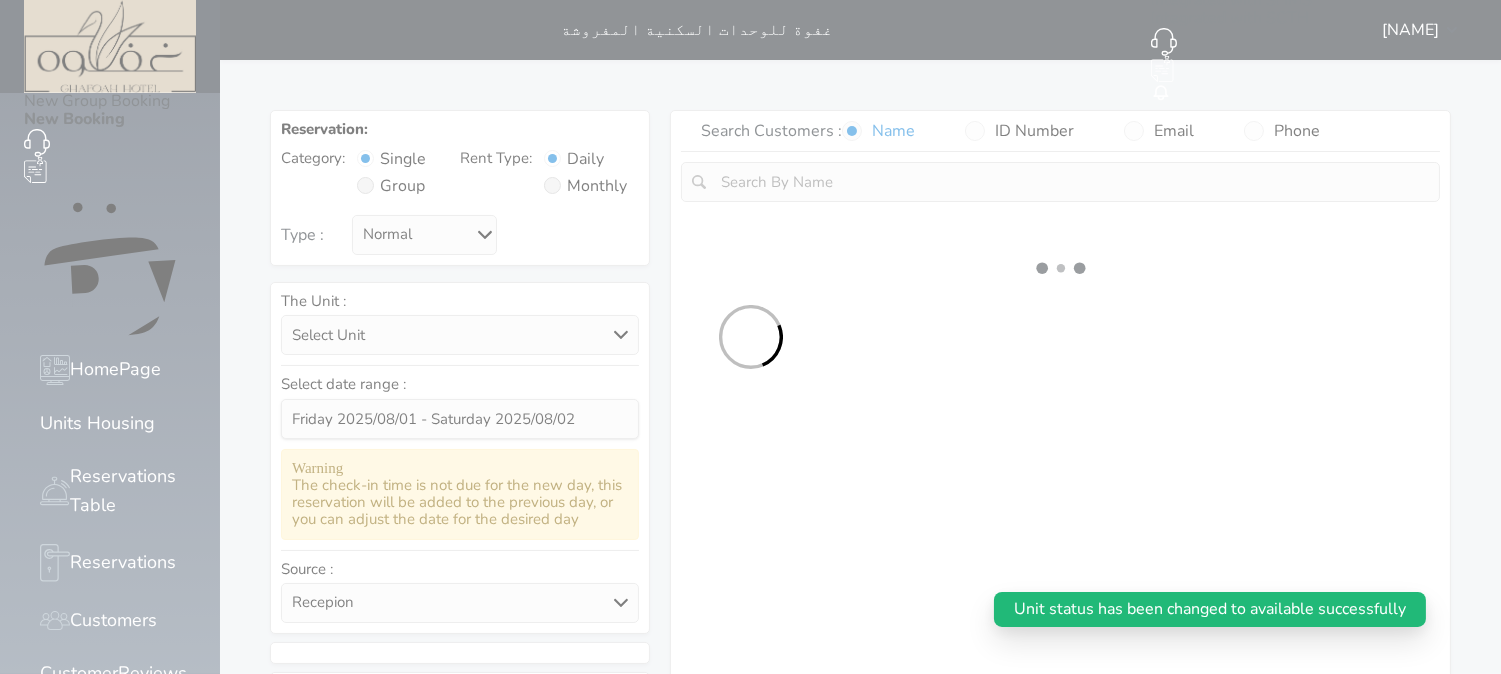 select 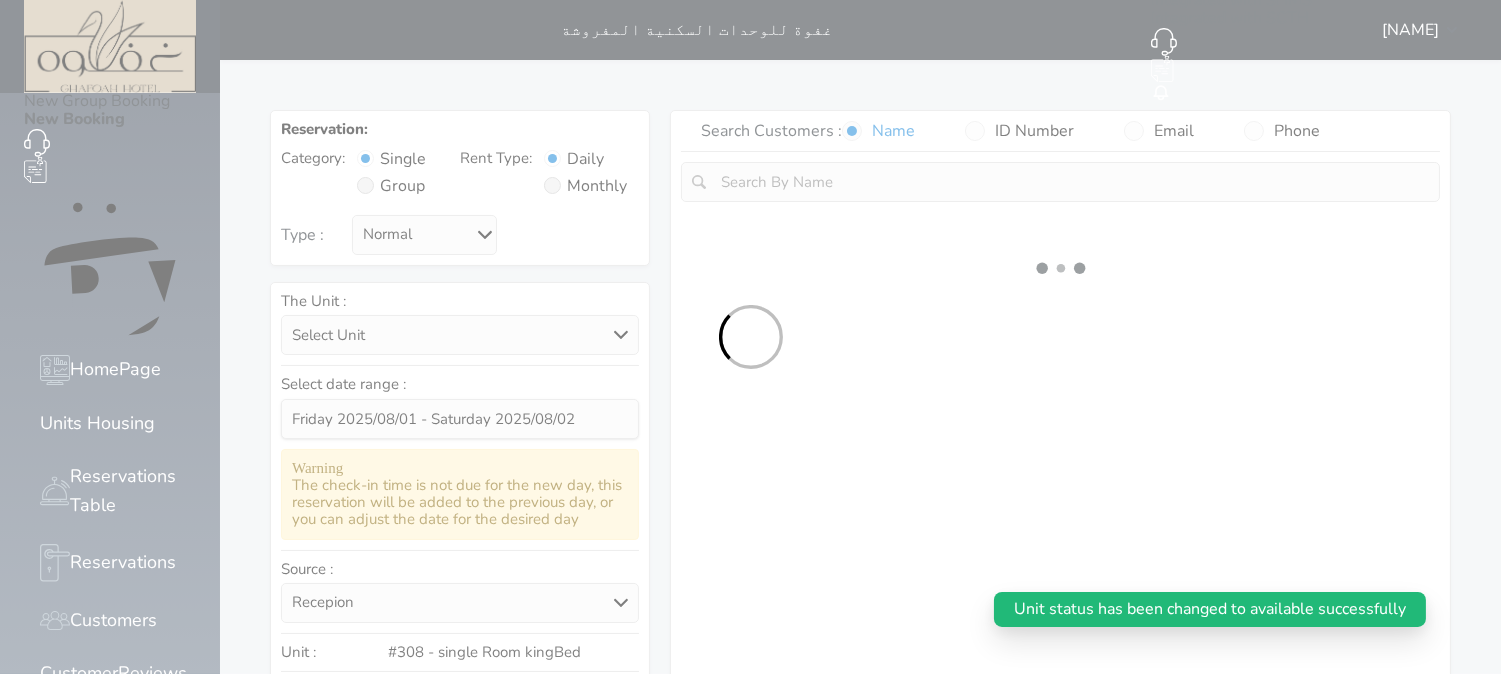 select on "1" 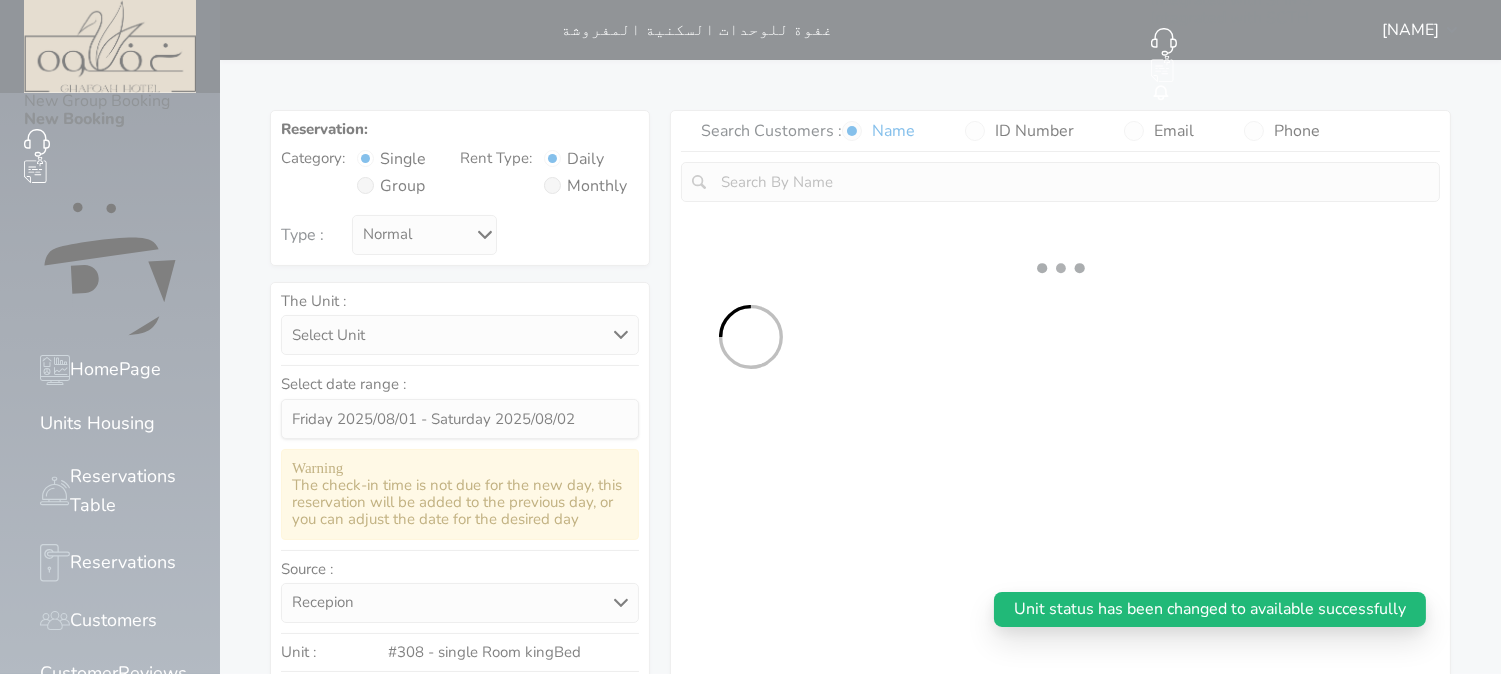 select on "113" 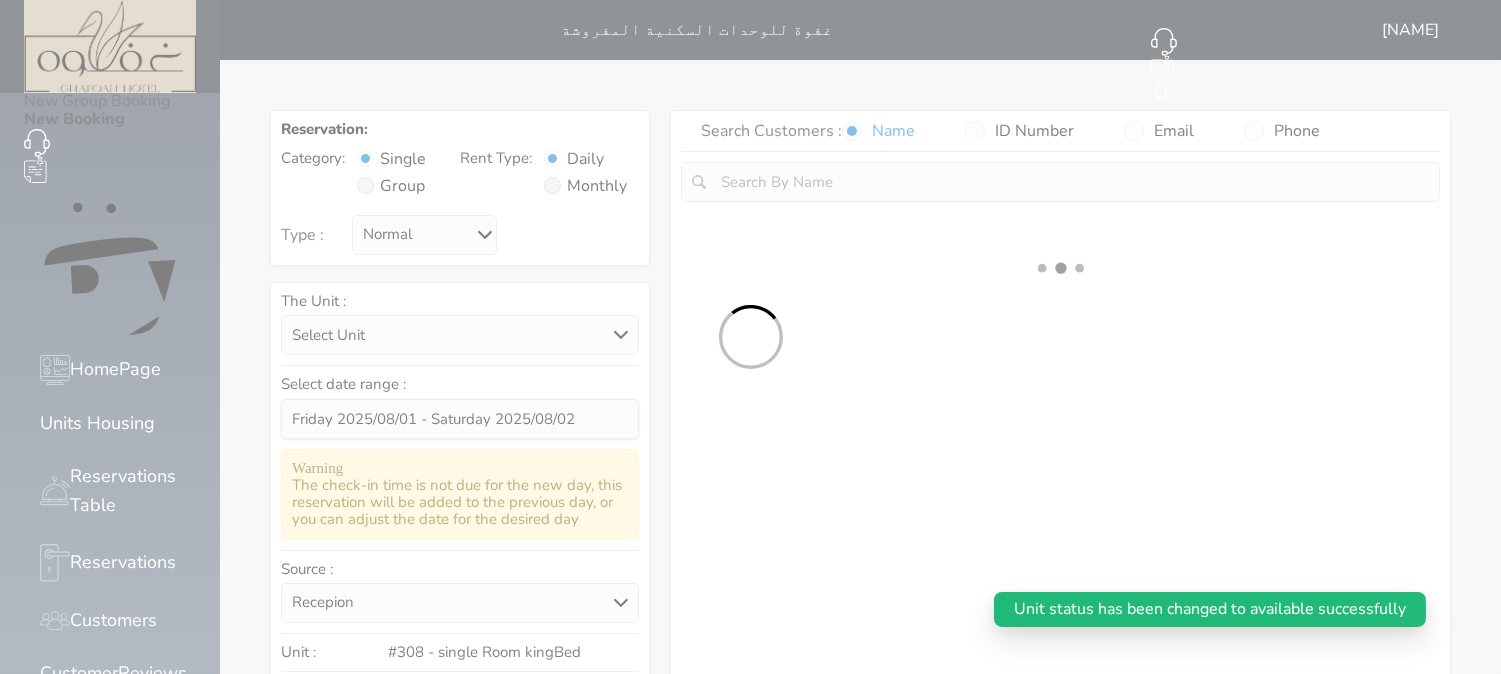 select on "1" 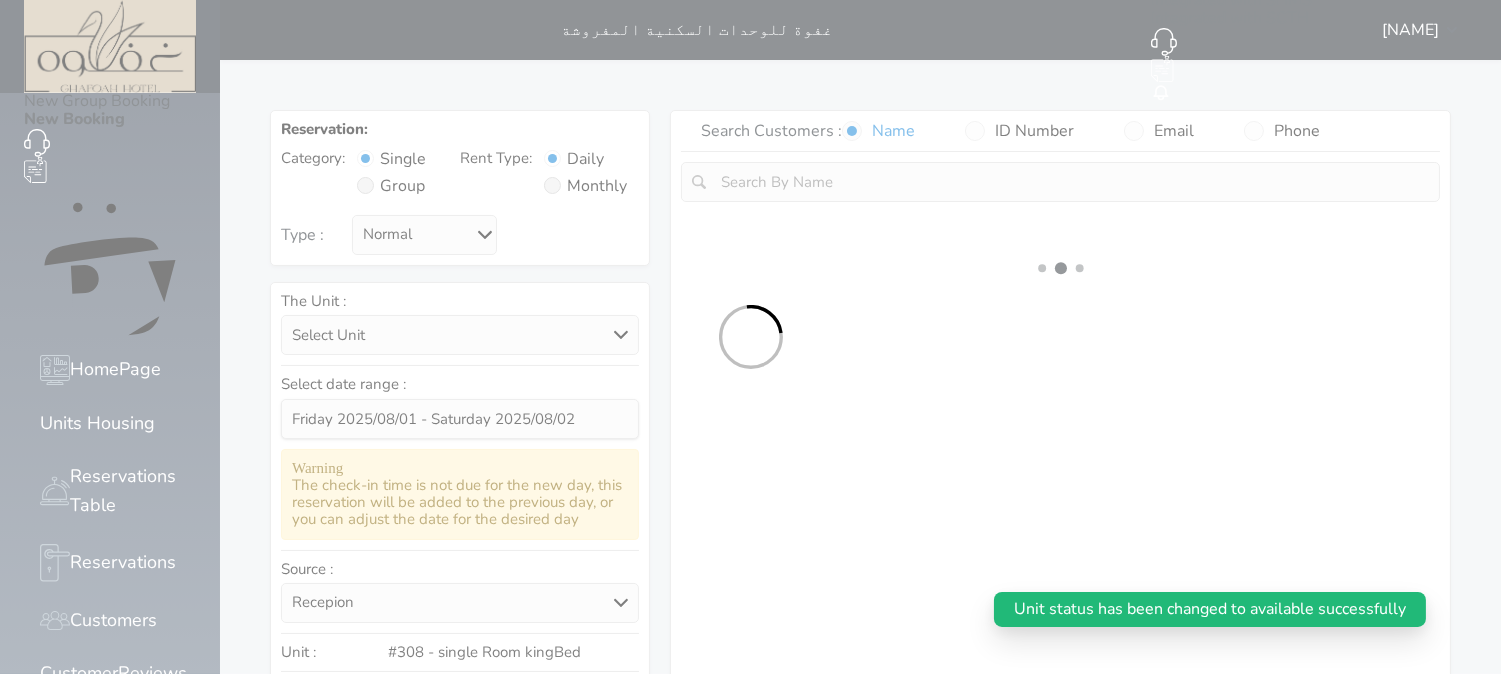 select 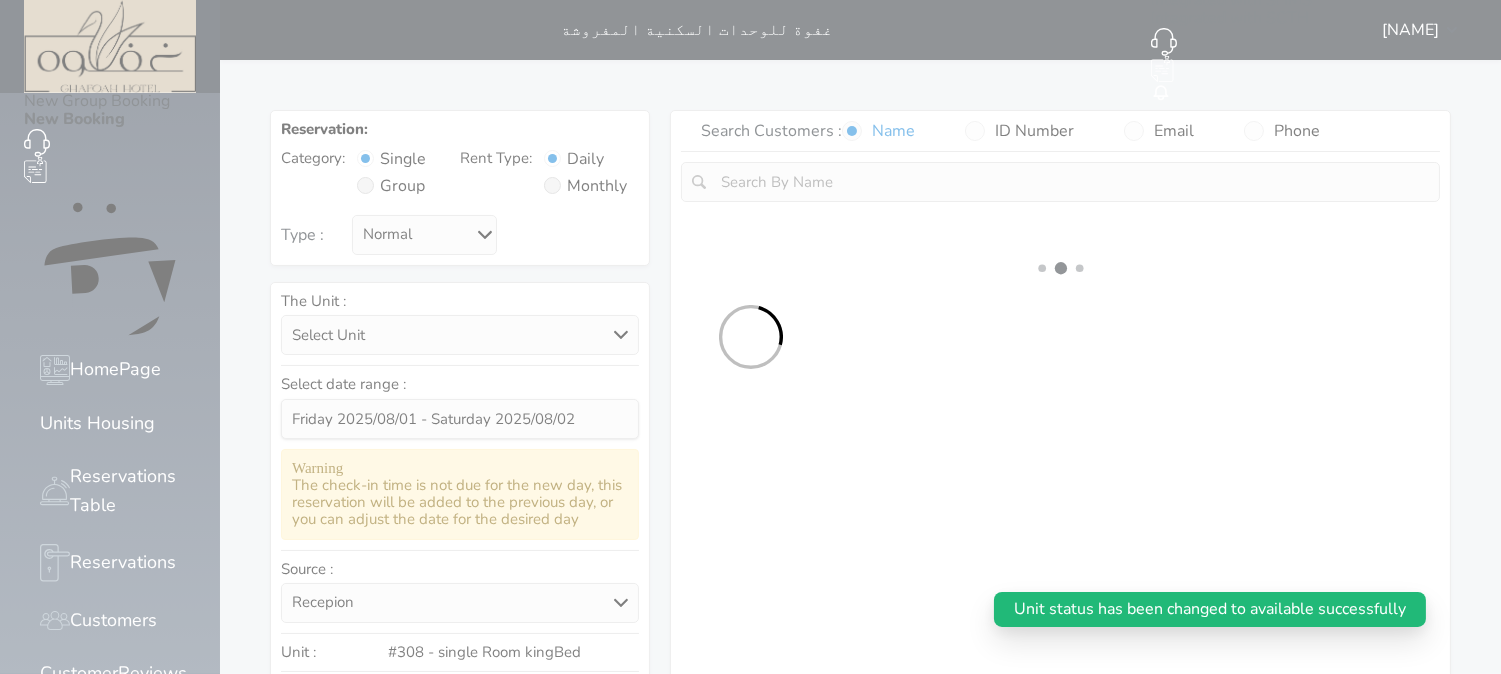 select on "7" 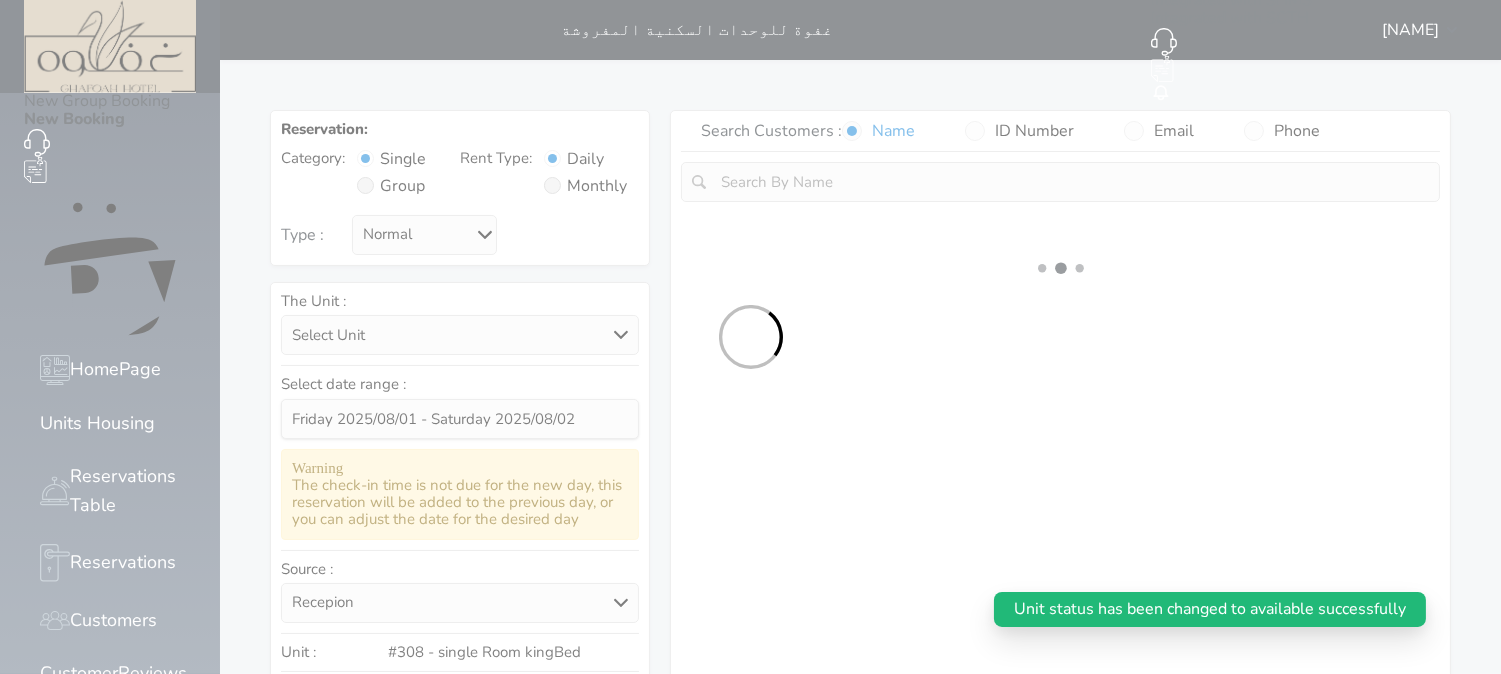 select 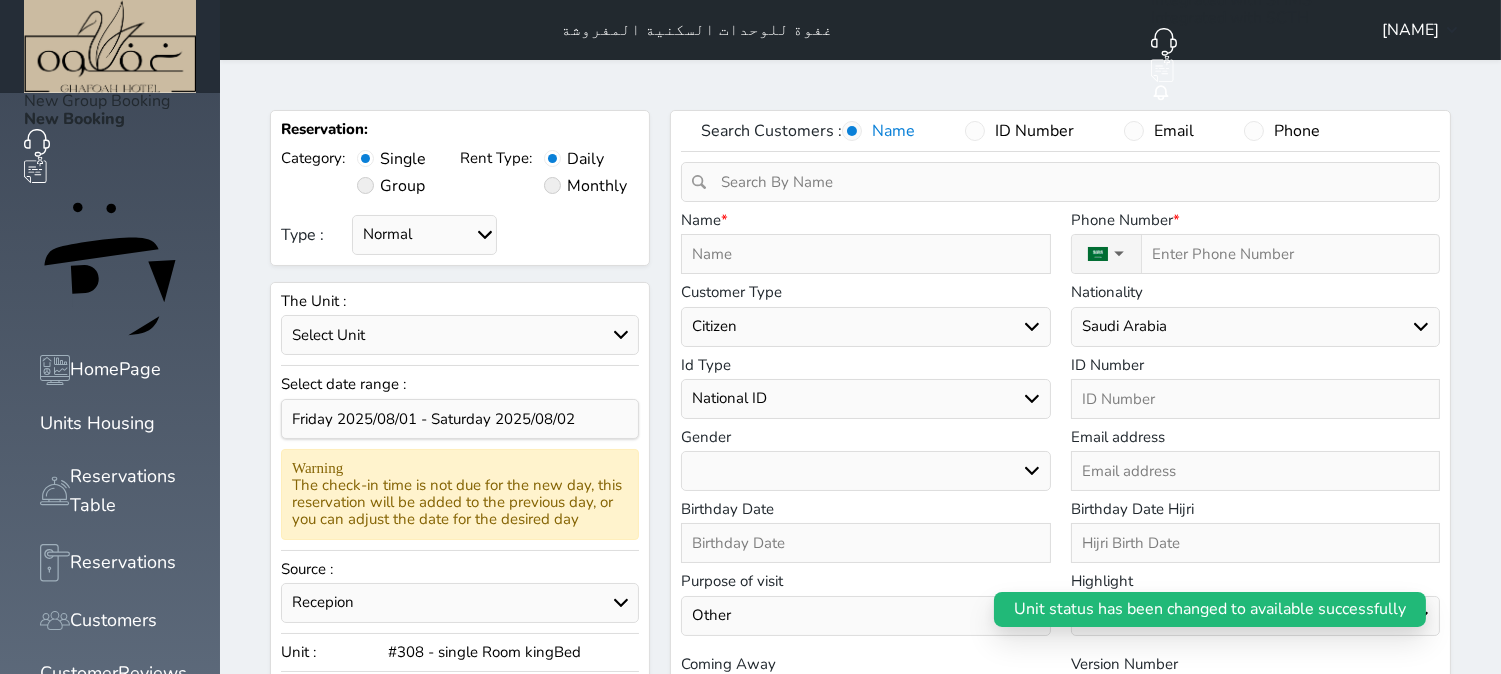 select 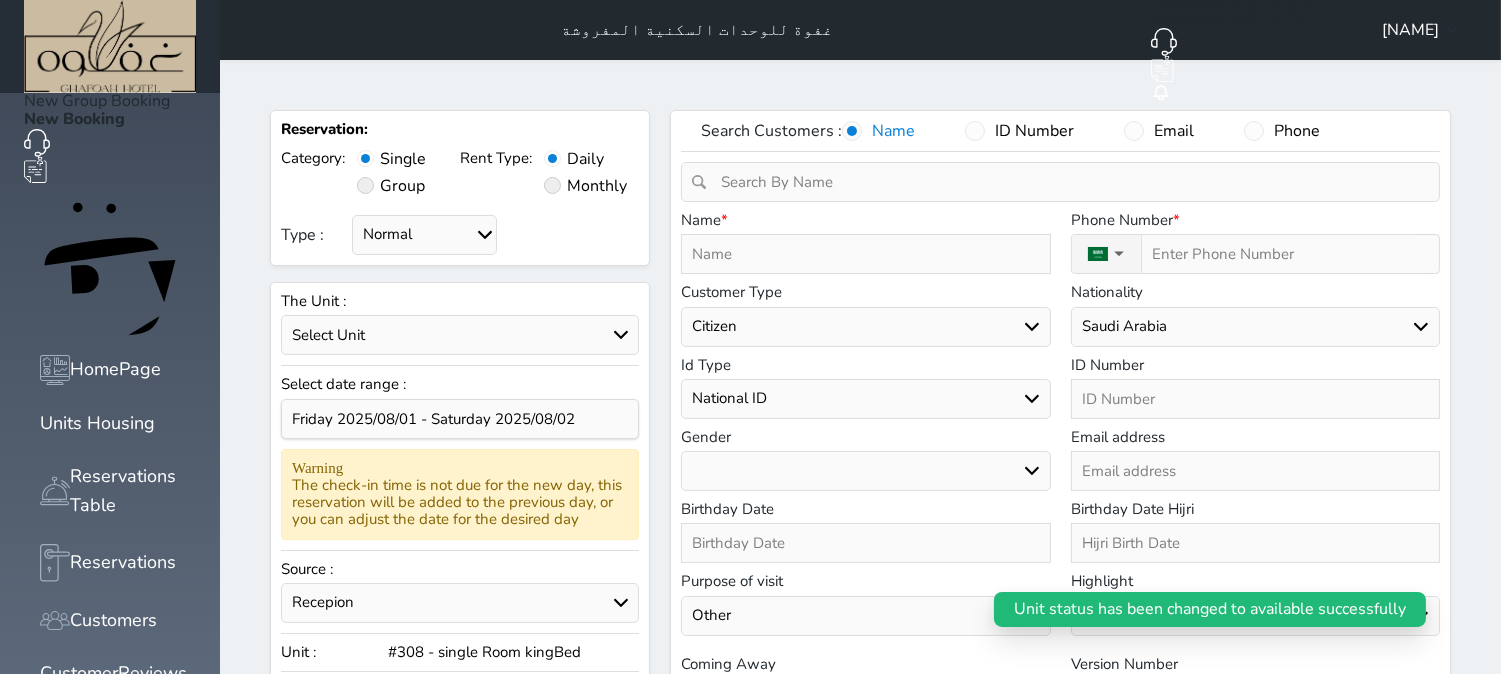 select 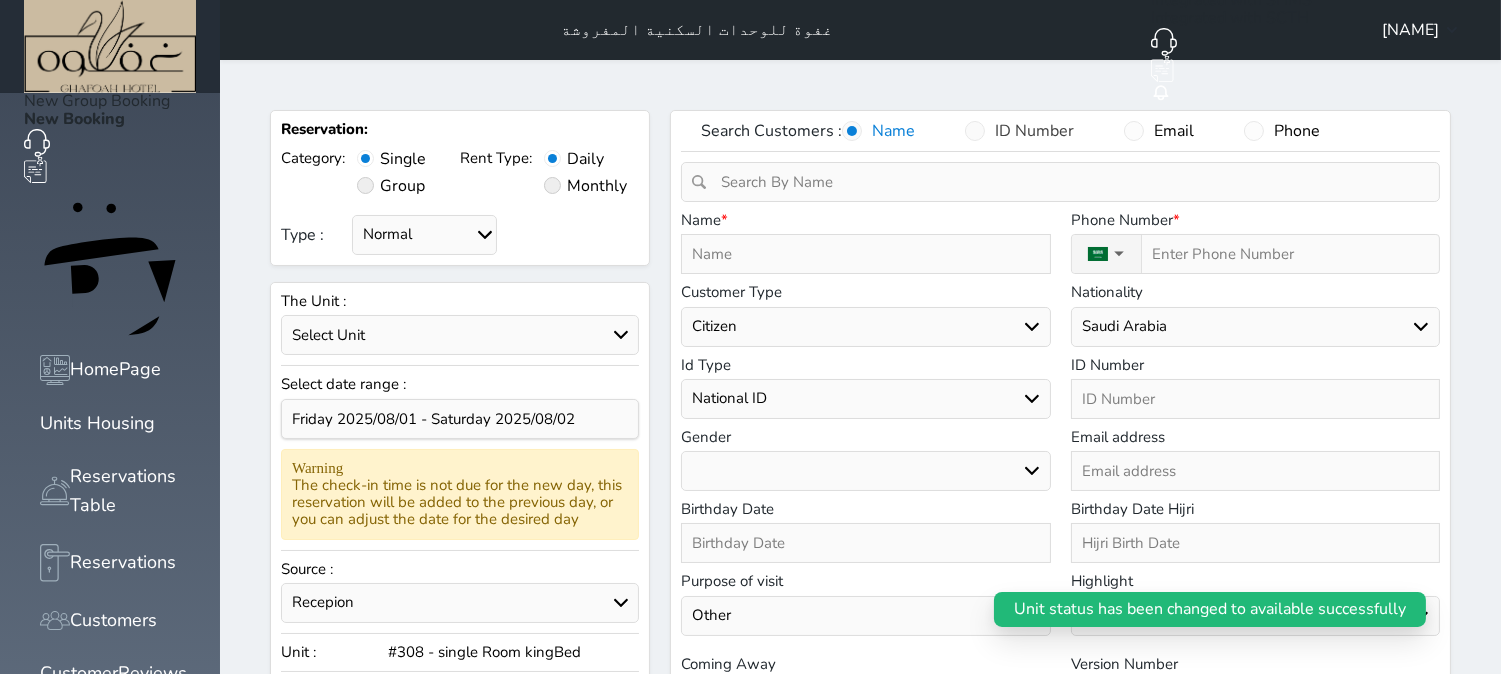 select 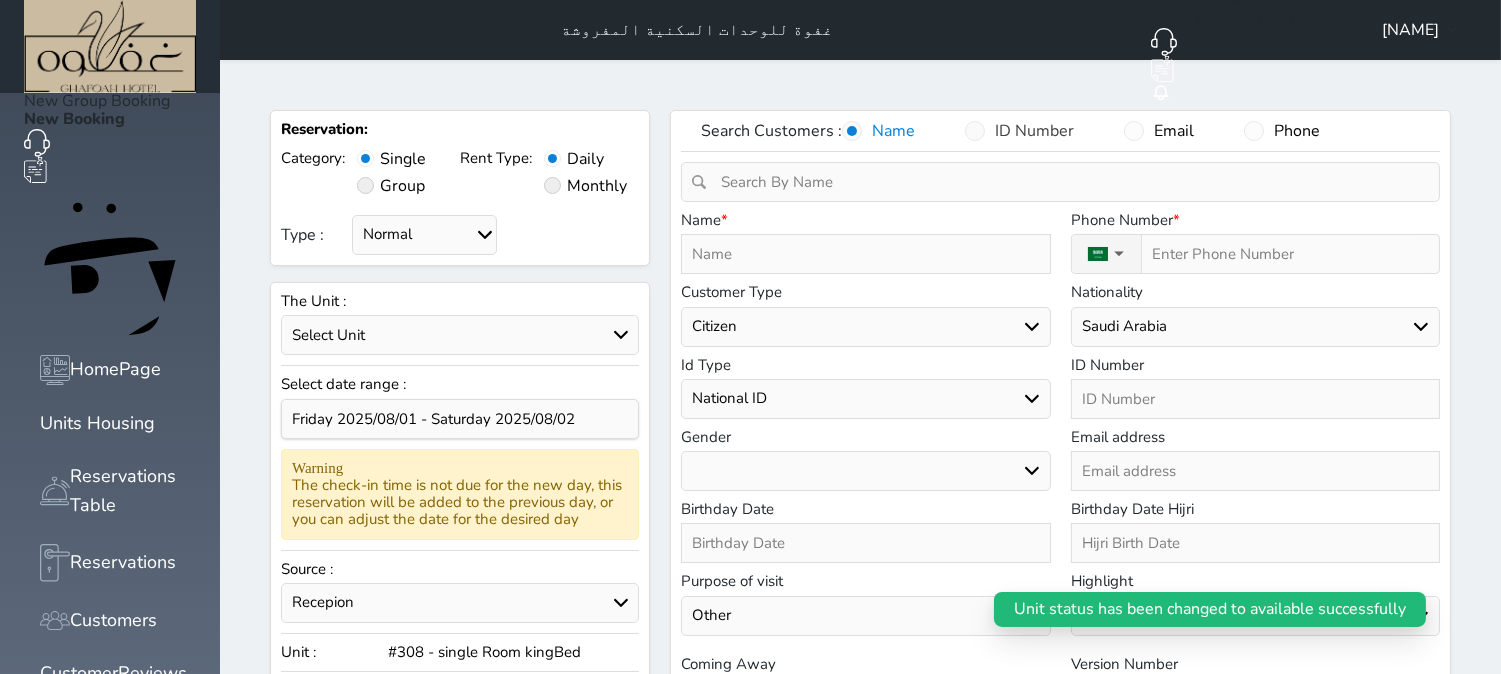 select 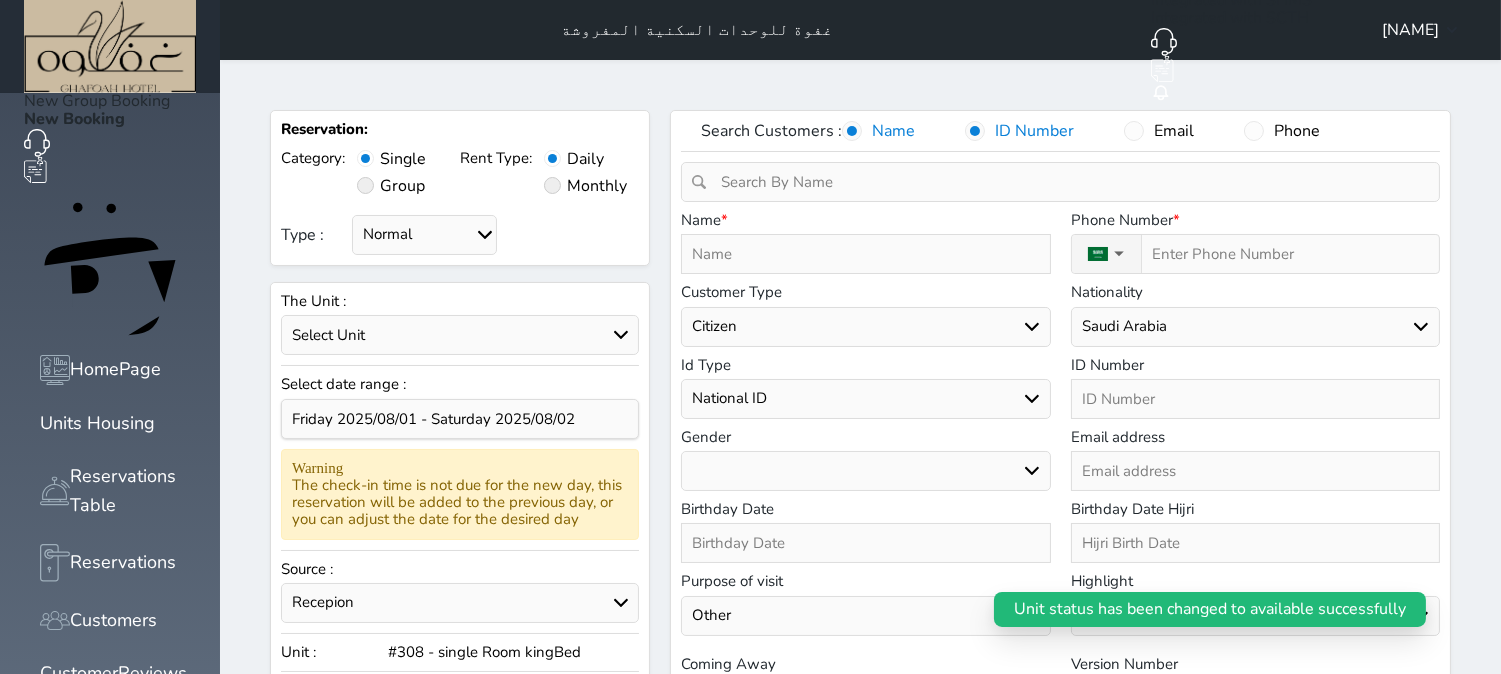 select 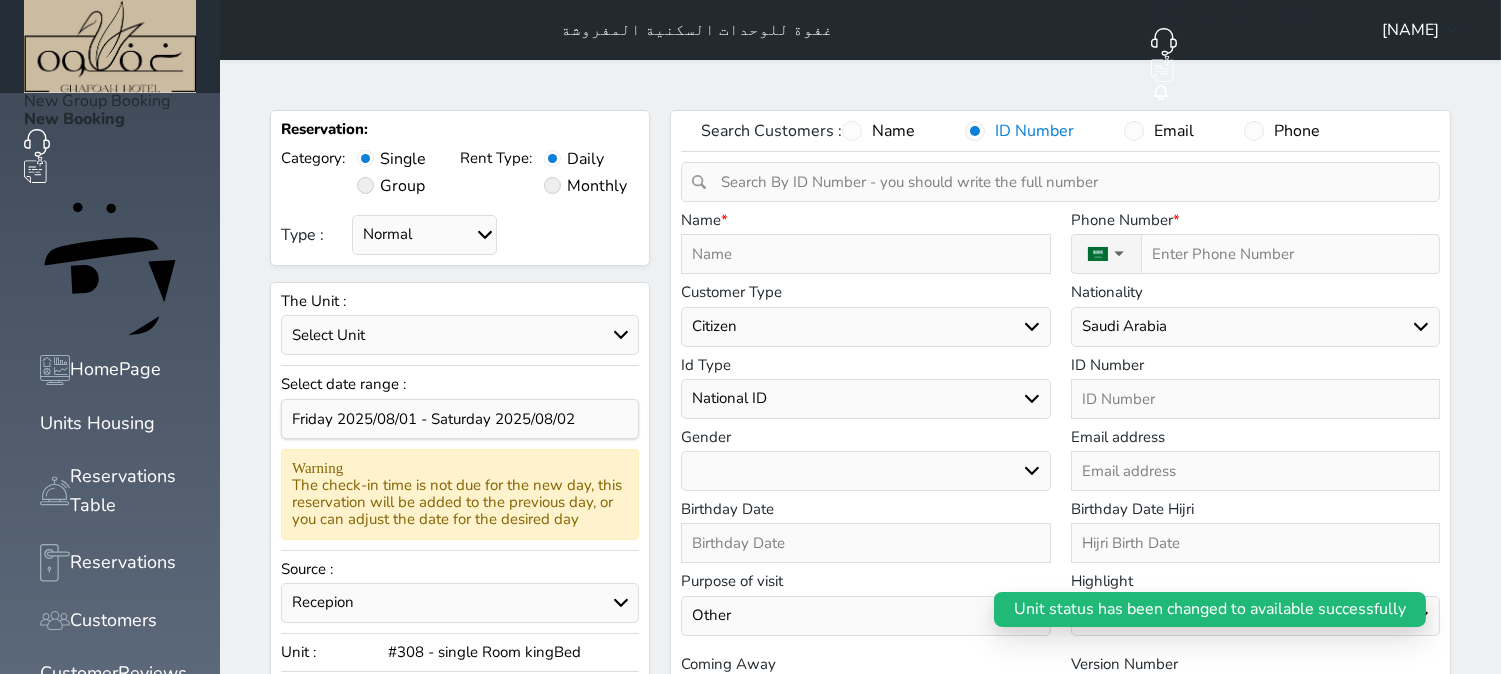 select 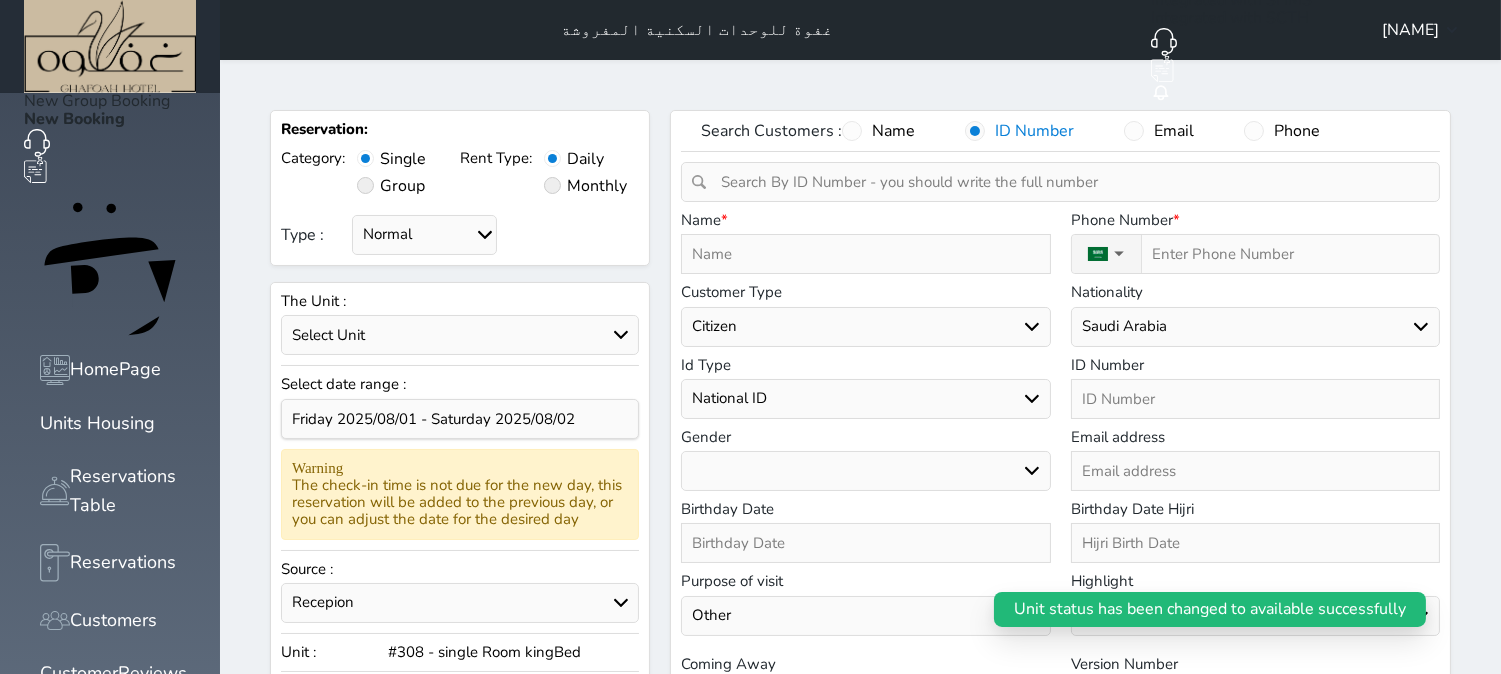 click at bounding box center [1067, 182] 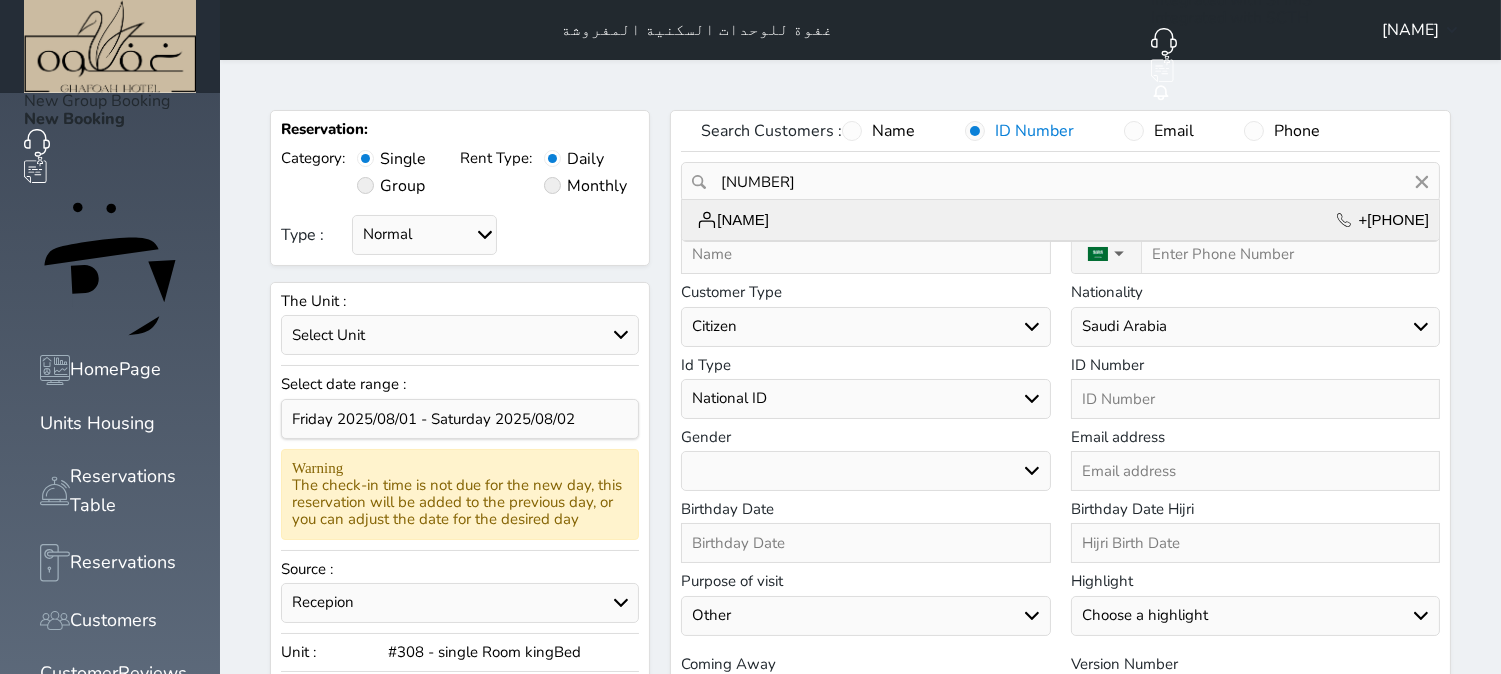 click on "[NAME] +[PHONE]" at bounding box center (1060, 220) 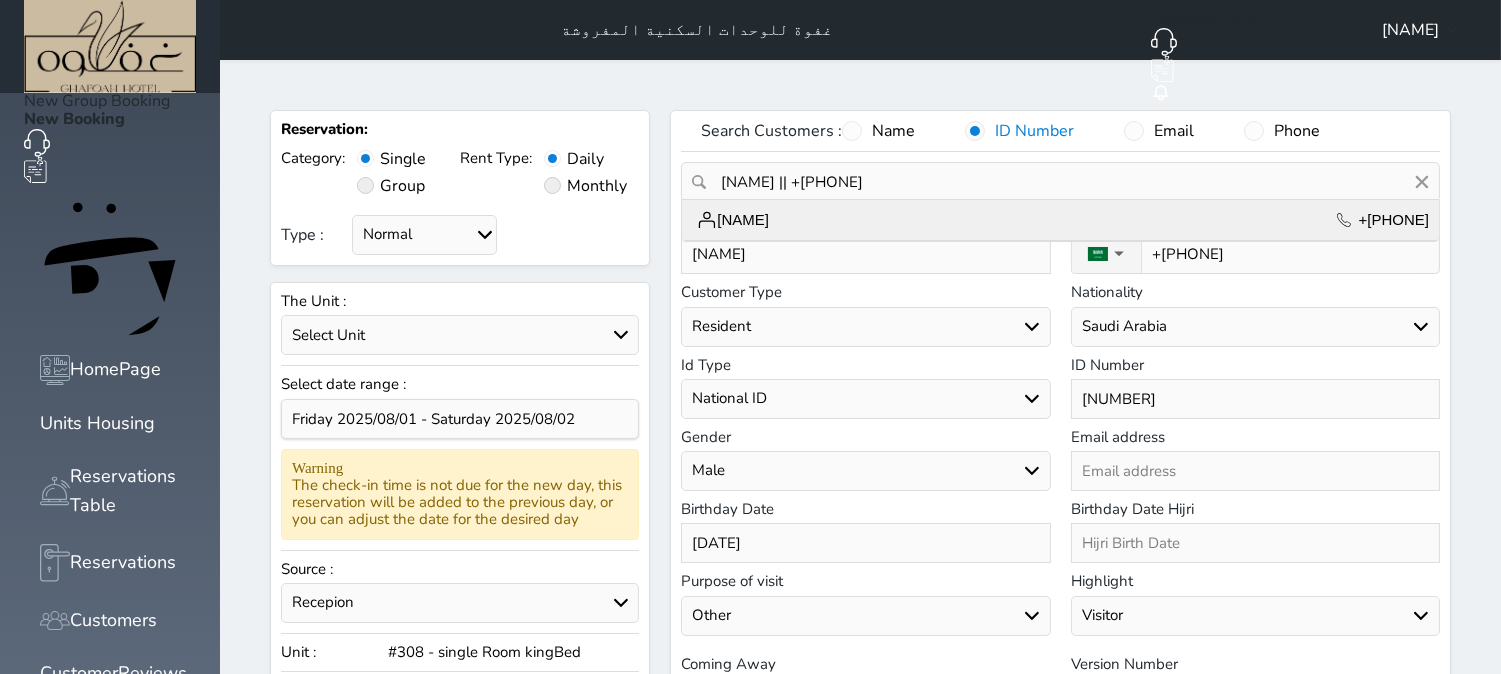 select on "111" 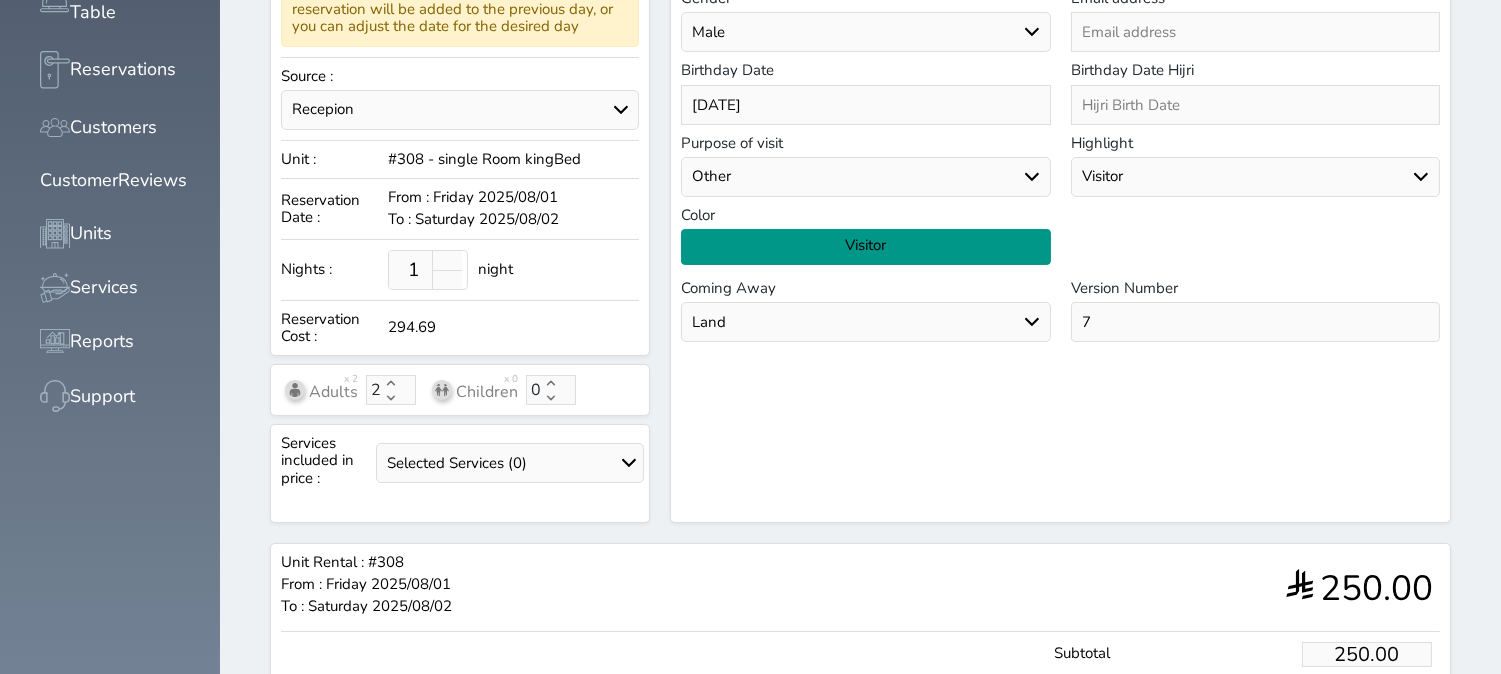 scroll, scrollTop: 656, scrollLeft: 0, axis: vertical 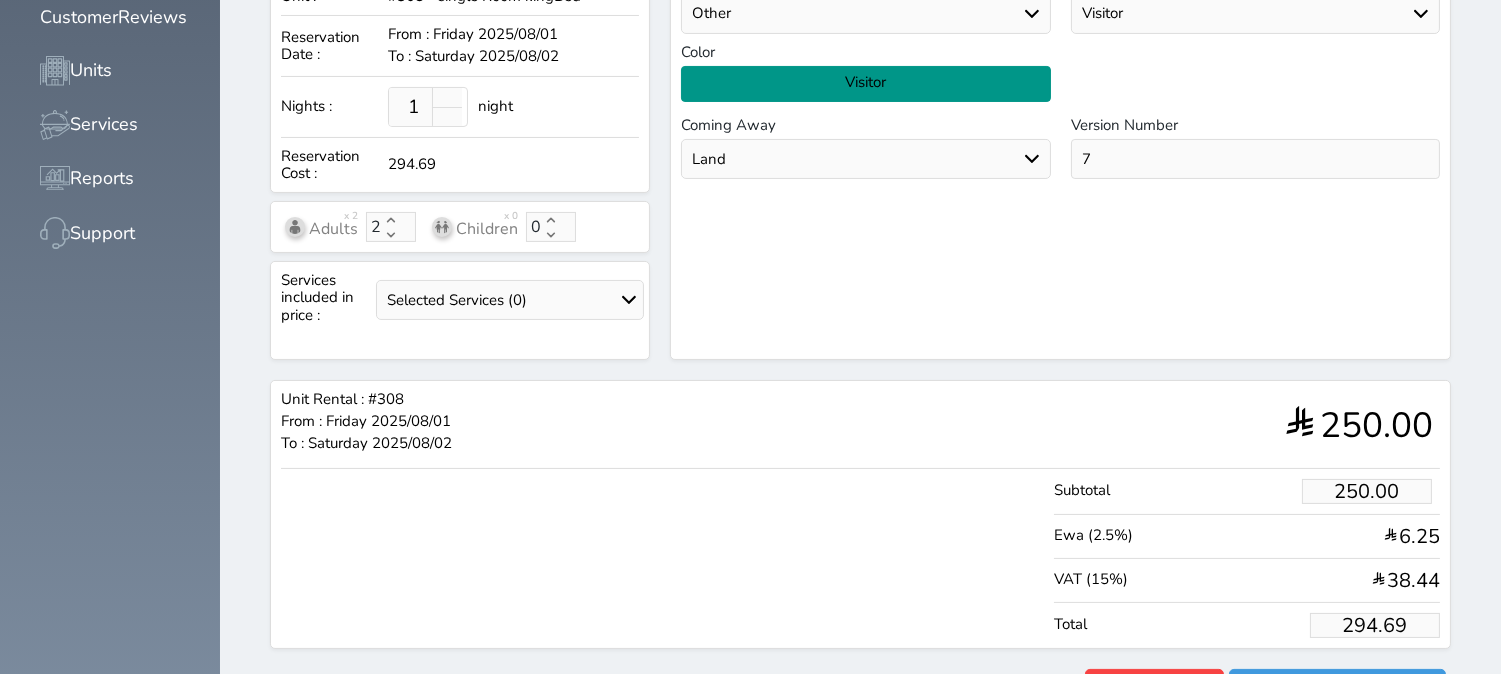 drag, startPoint x: 1455, startPoint y: 578, endPoint x: 1188, endPoint y: 554, distance: 268.07648 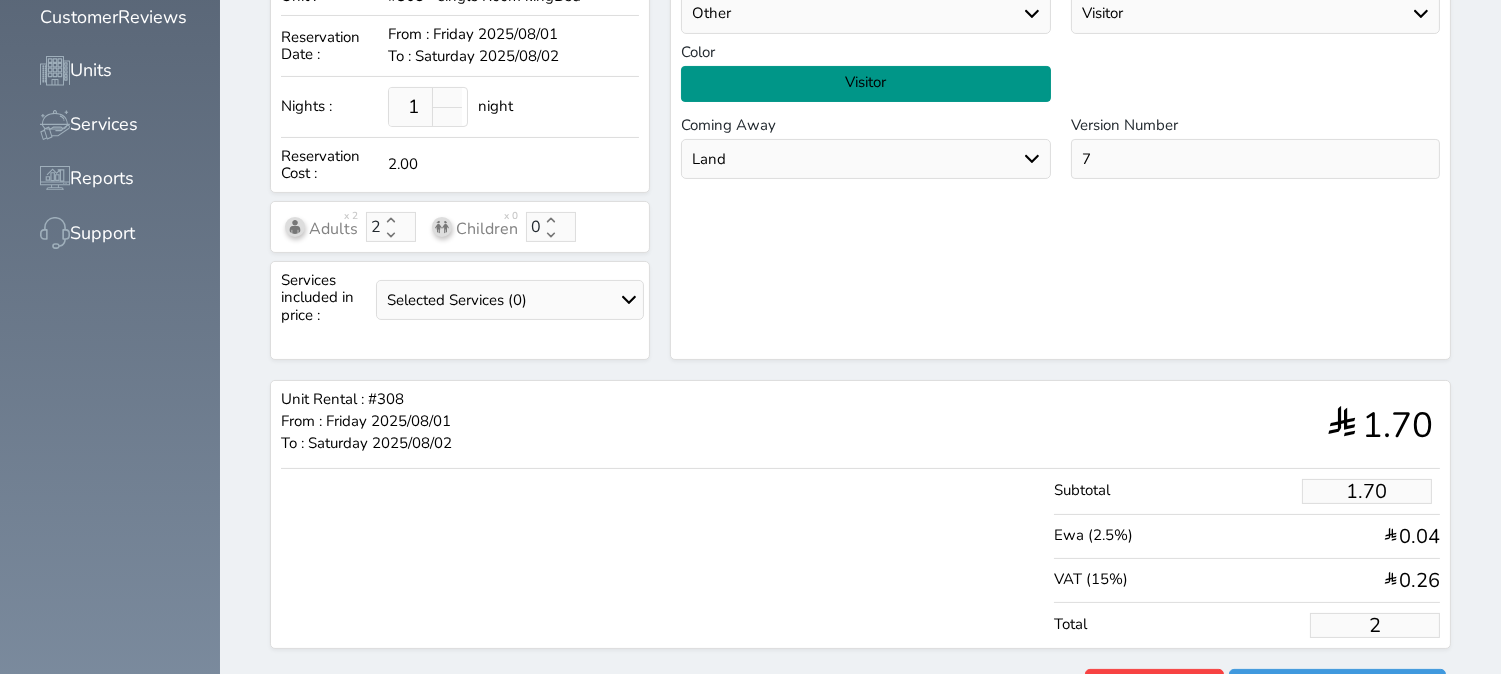 type on "16.97" 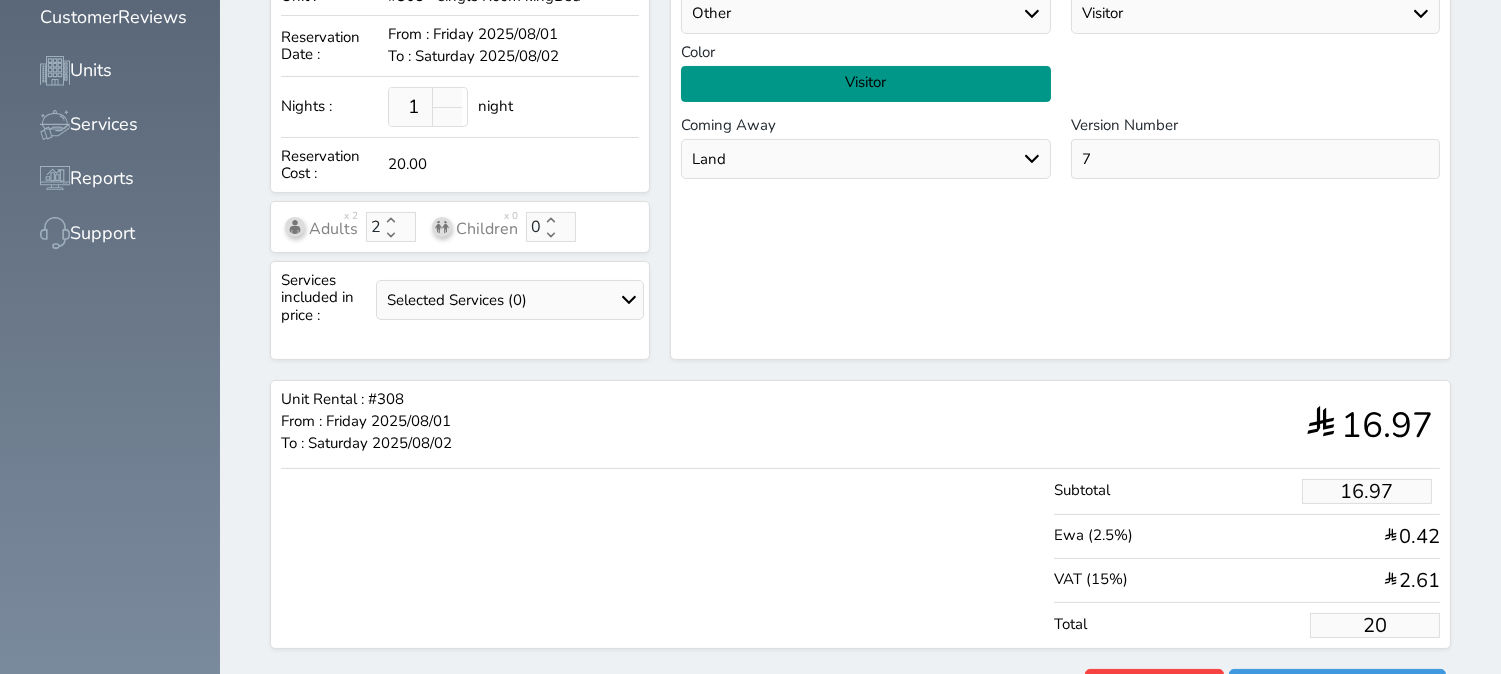 type on "169.67" 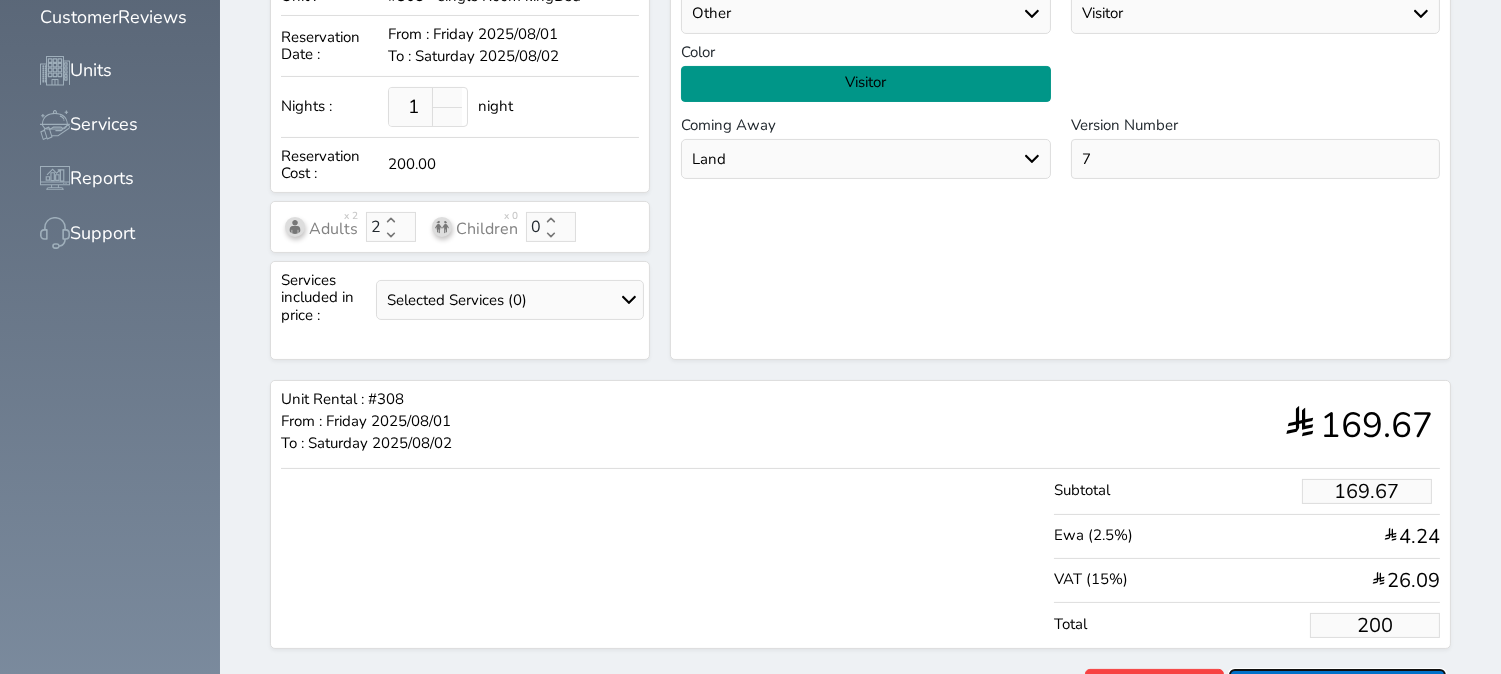 type on "200.00" 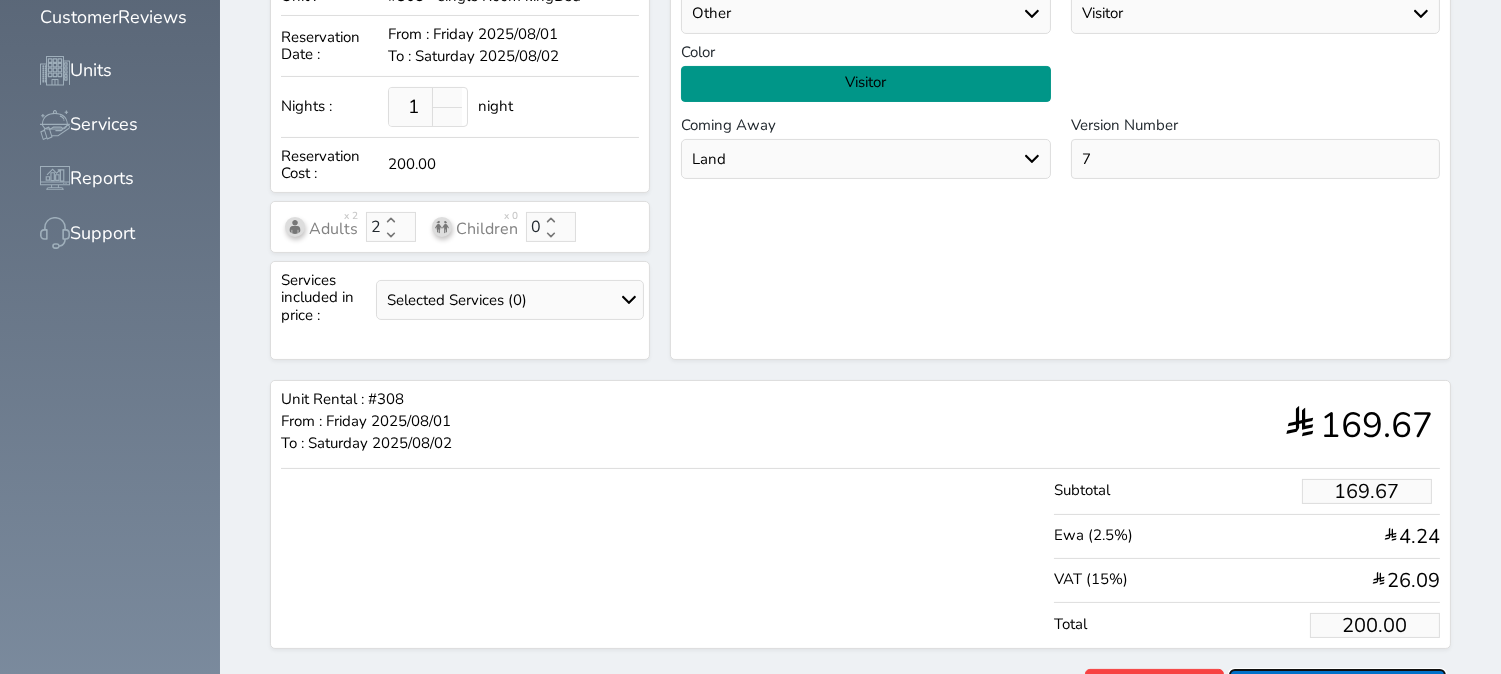 click on "Reserve" at bounding box center (1337, 686) 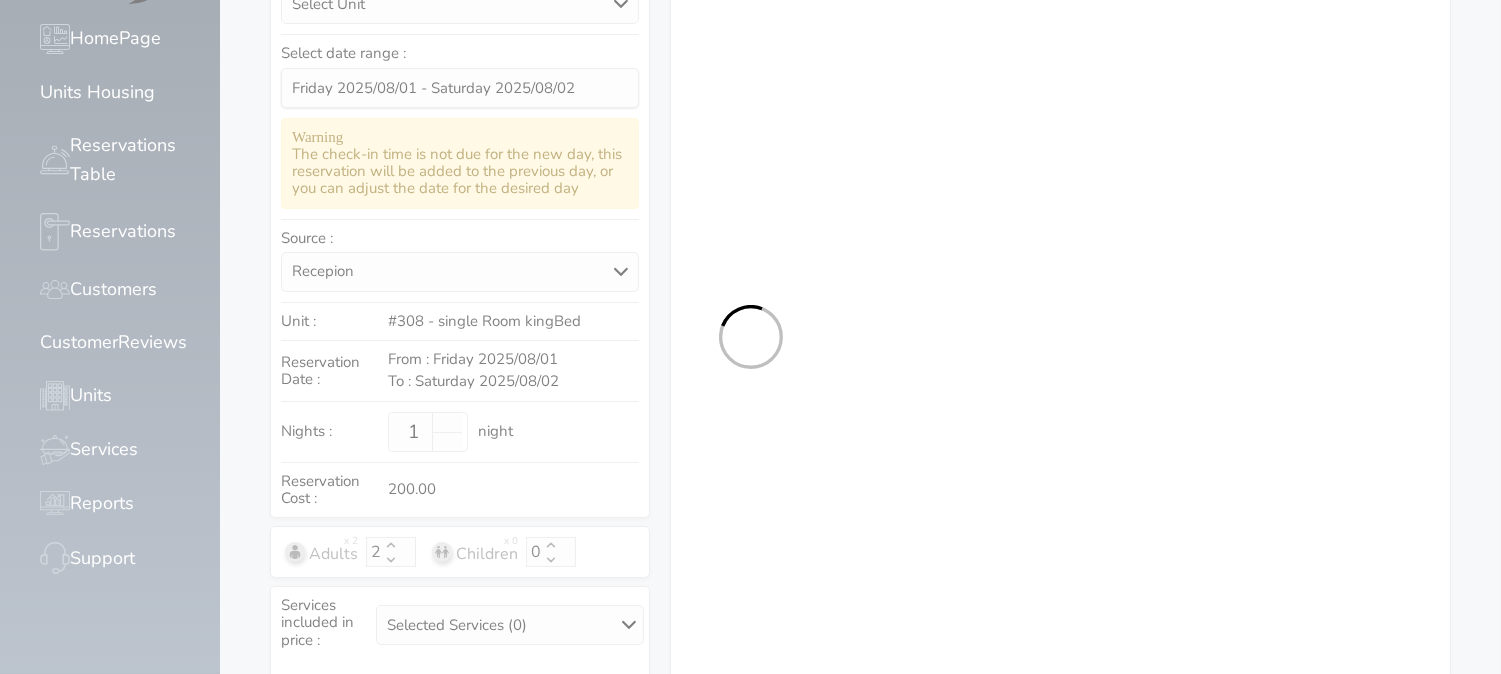 select on "4" 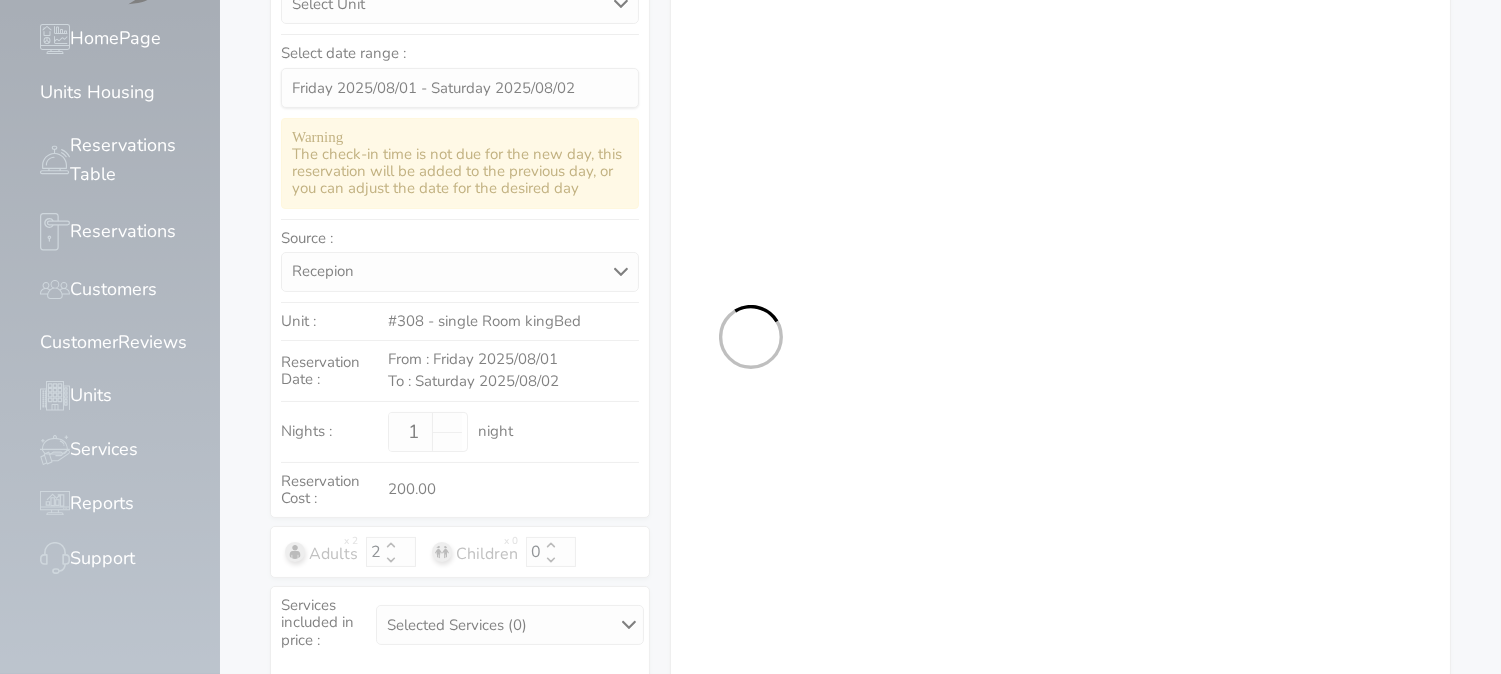 select on "111" 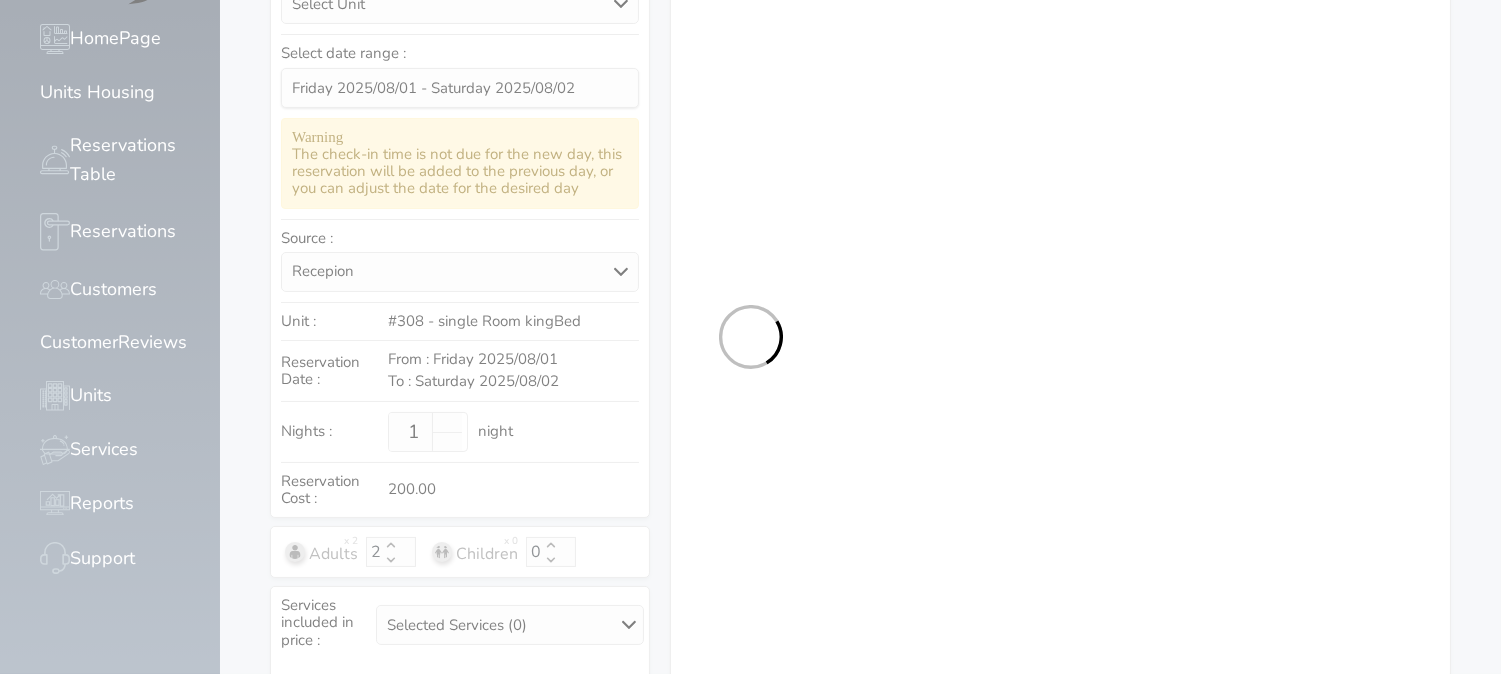 select on "4" 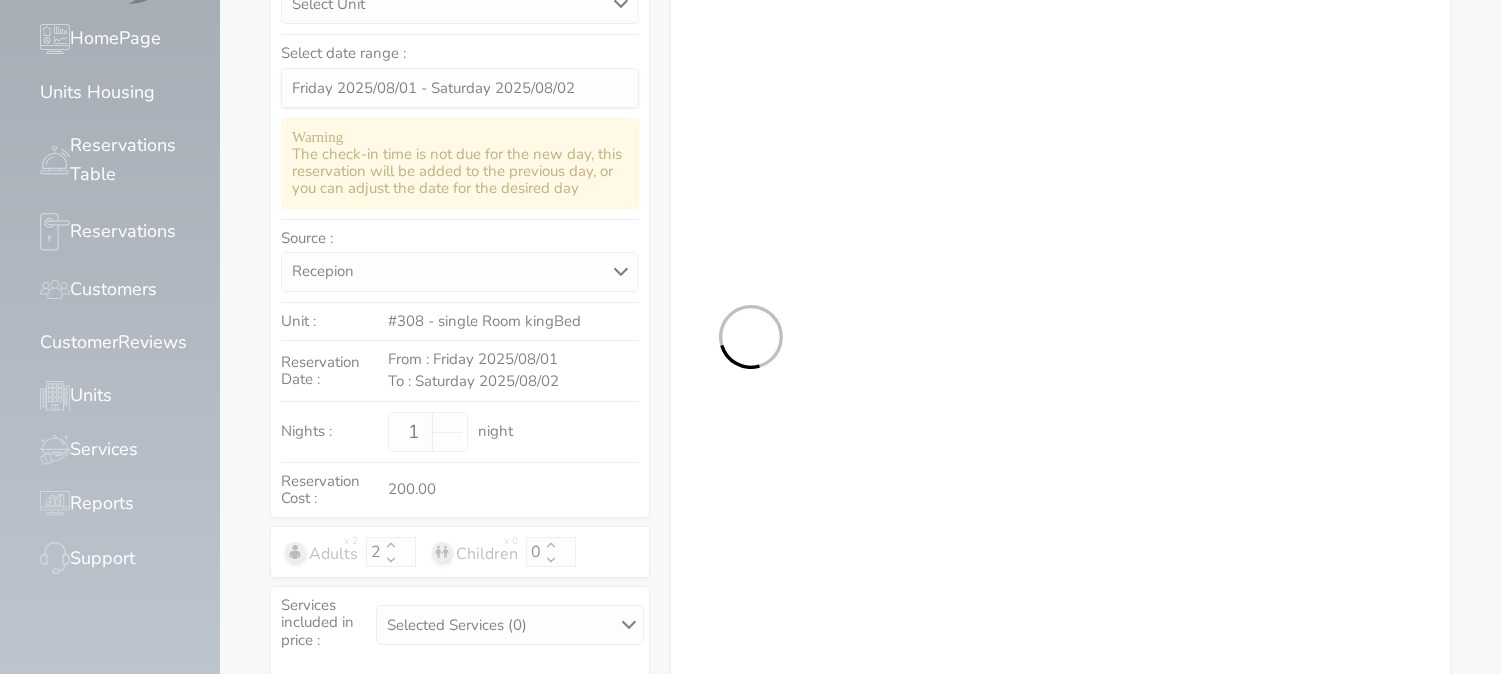 select on "7" 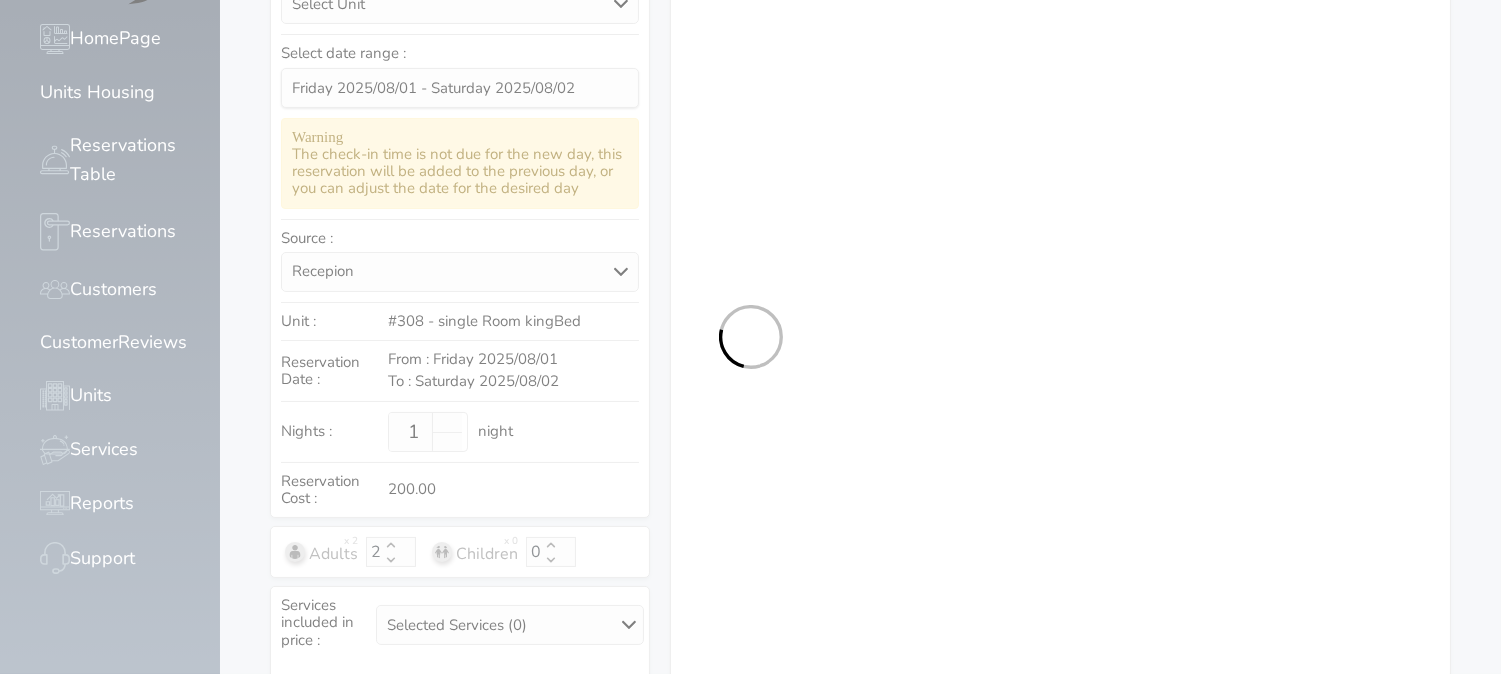 select on "7136" 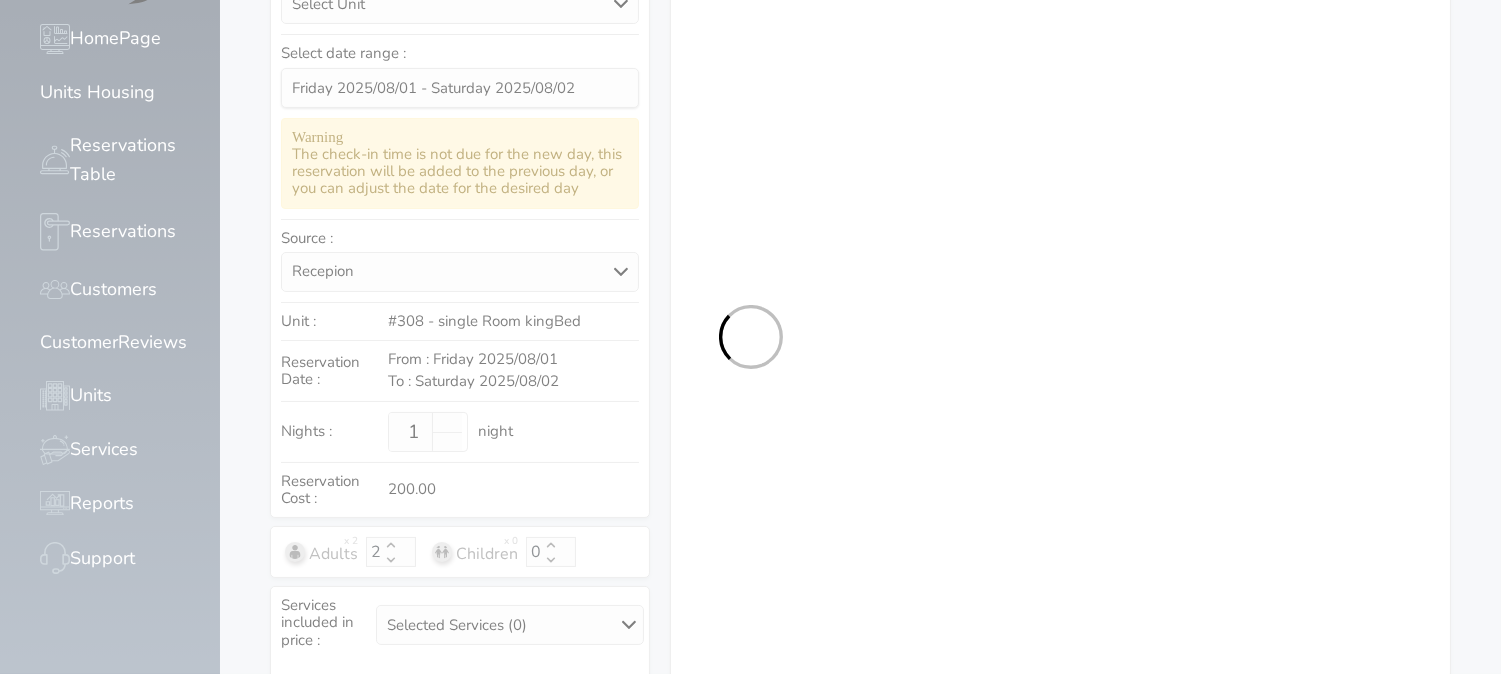 select on "9" 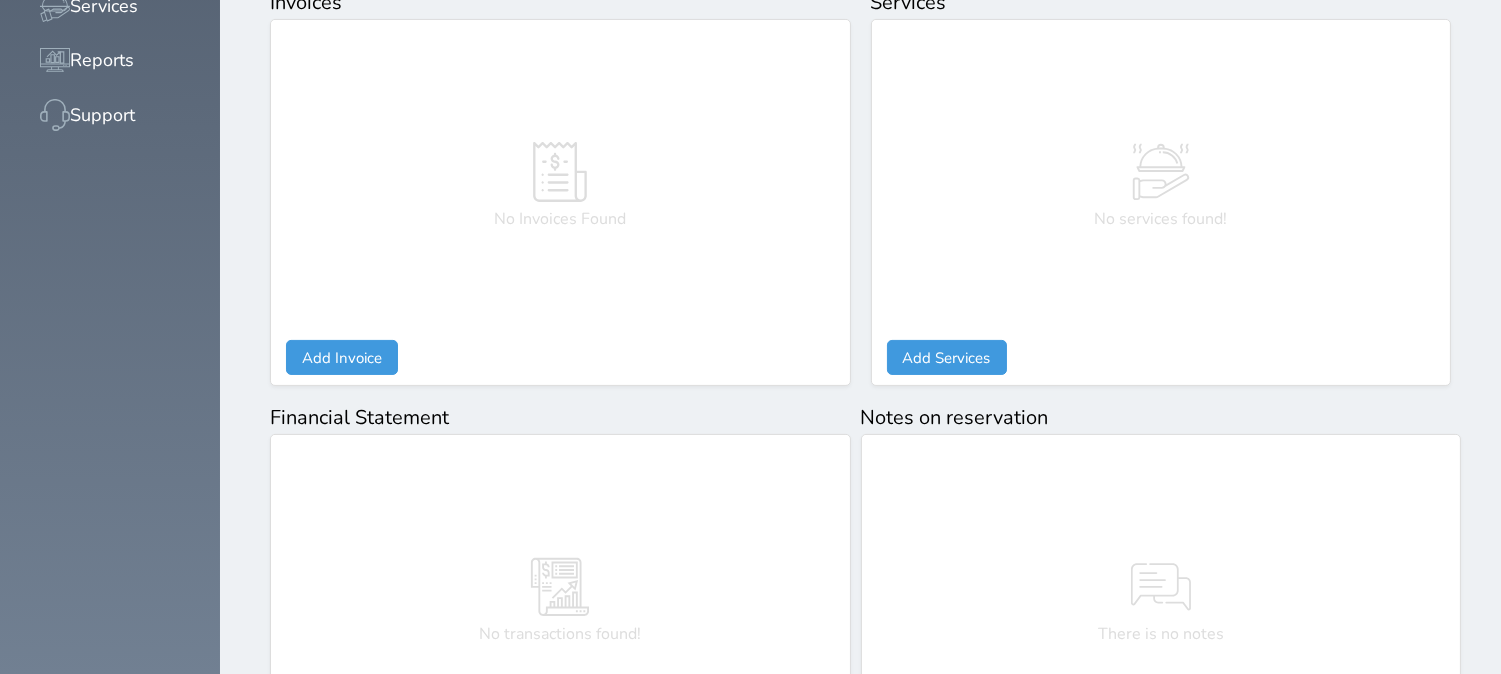scroll, scrollTop: 1000, scrollLeft: 0, axis: vertical 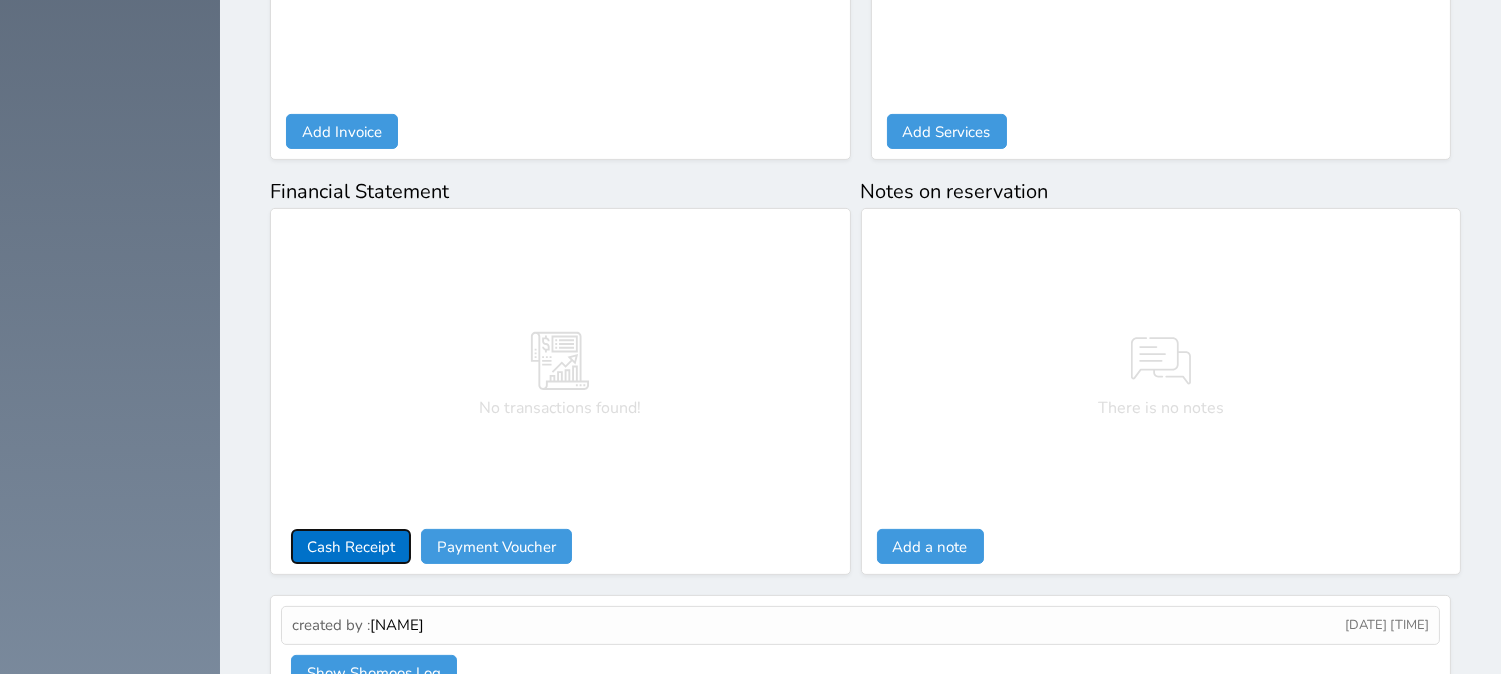 click on "Cash Receipt" at bounding box center (351, 546) 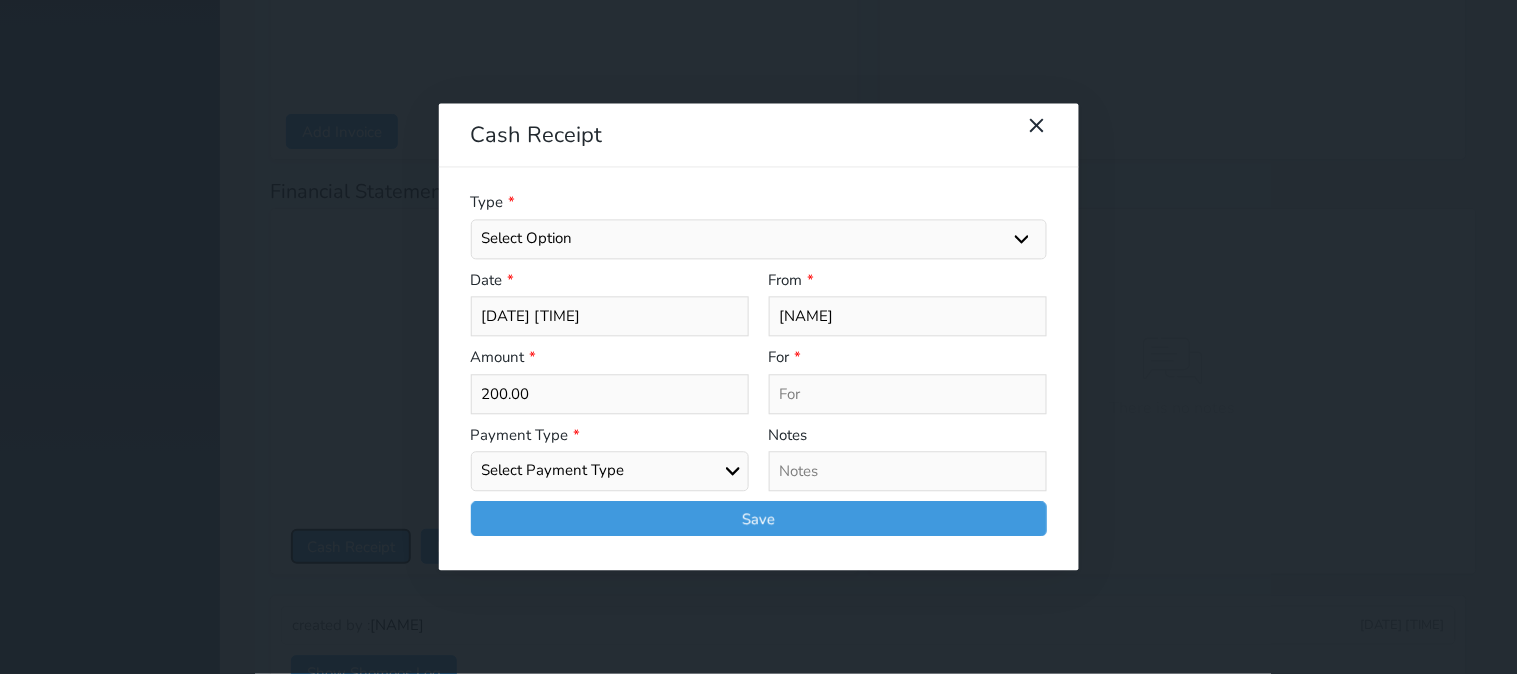 select 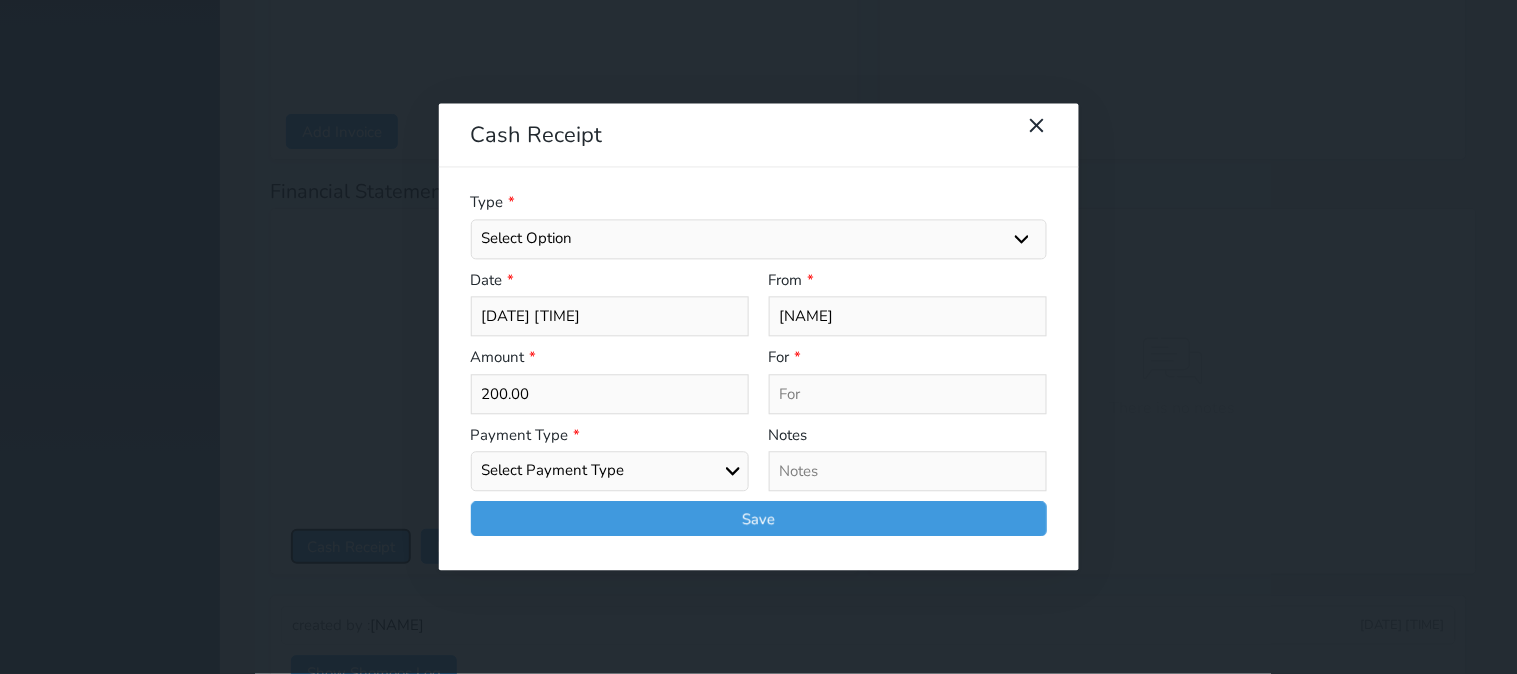 select 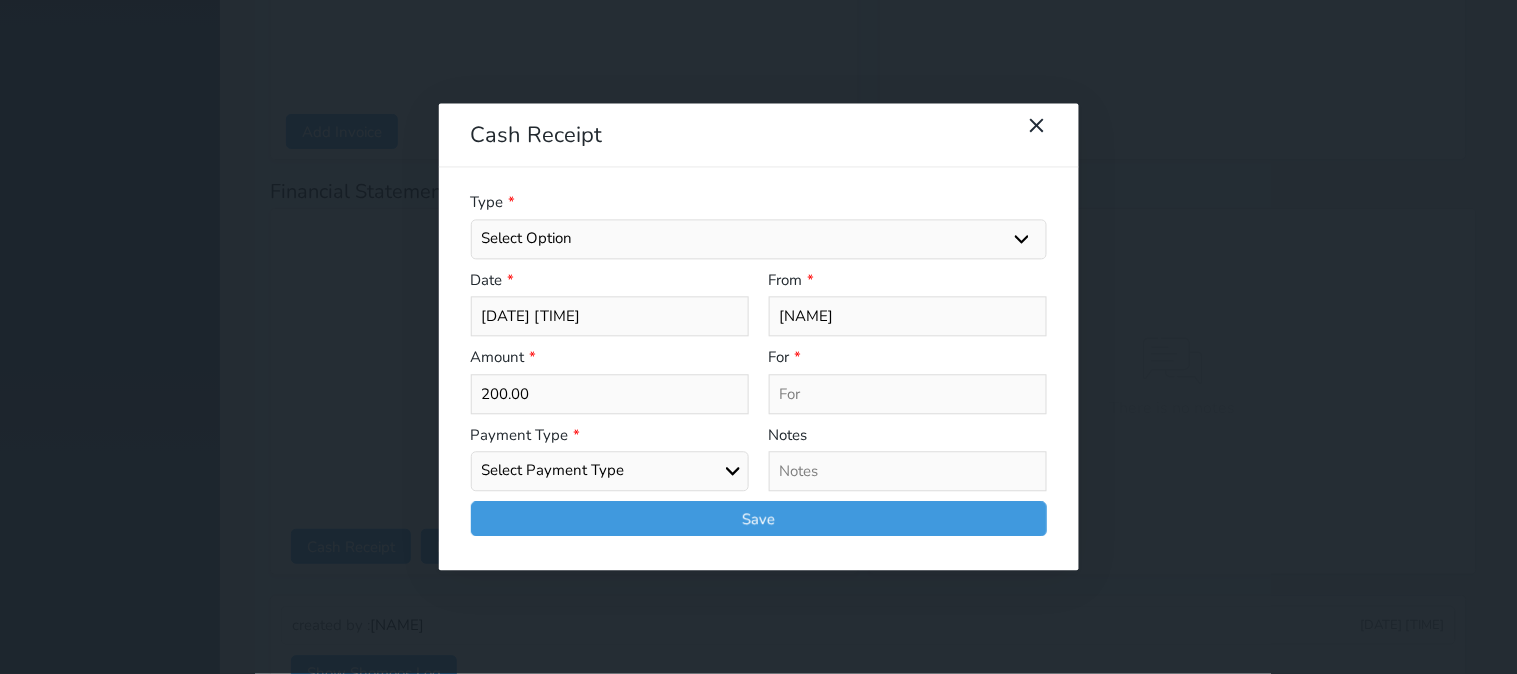click on "Select Option   General receipts Rent value Bills insurance Retainer Not Applicable Other Laundry Wifi - Internet Car Parking Food Food & Beverages Beverages Cold Drinks Hot Drinks Breakfast Lunch Dinner Bakery & Cakes Swimming pool Gym SPA & Beauty Services Pick & Drop (Transport Services) Minibar Cable - TV Extra Bed Hairdresser Shopping Organized Tours Services Tour Guide Services" at bounding box center [759, 239] 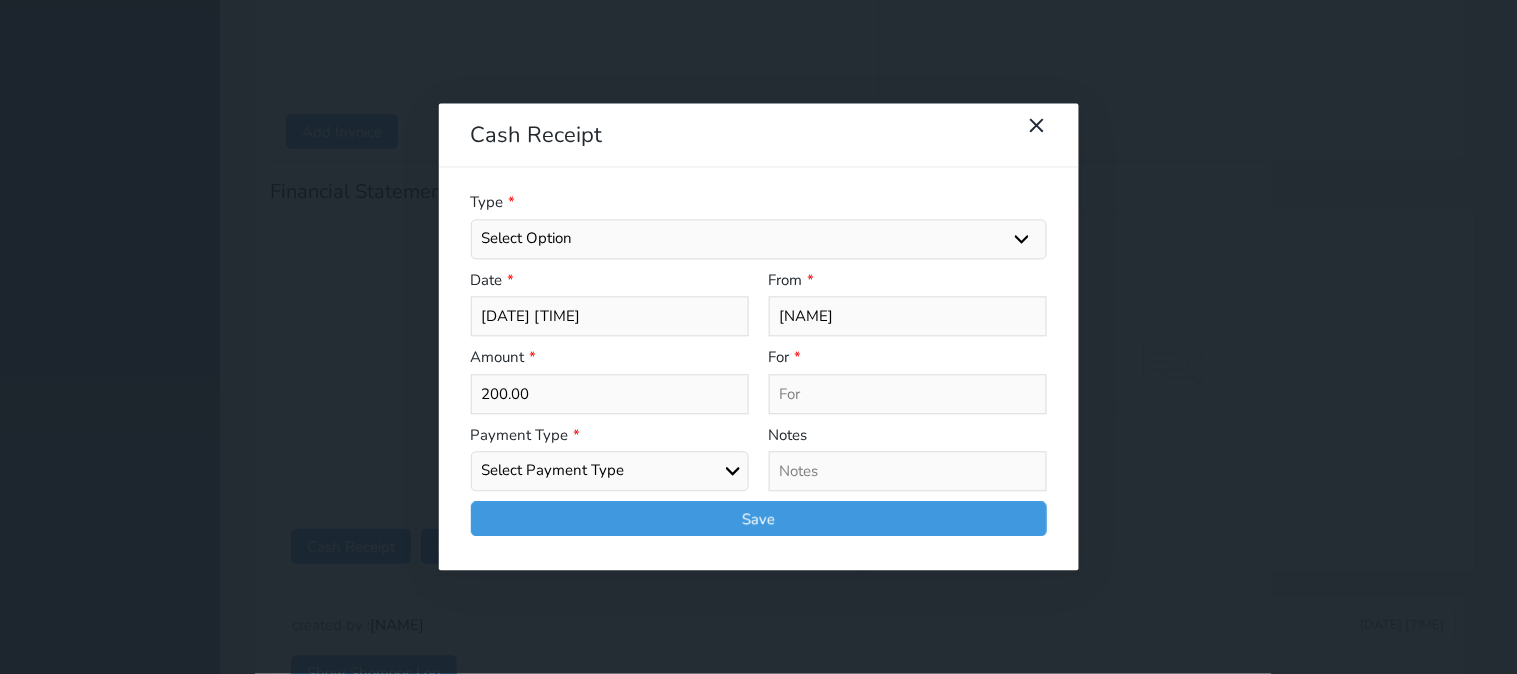 select on "90710" 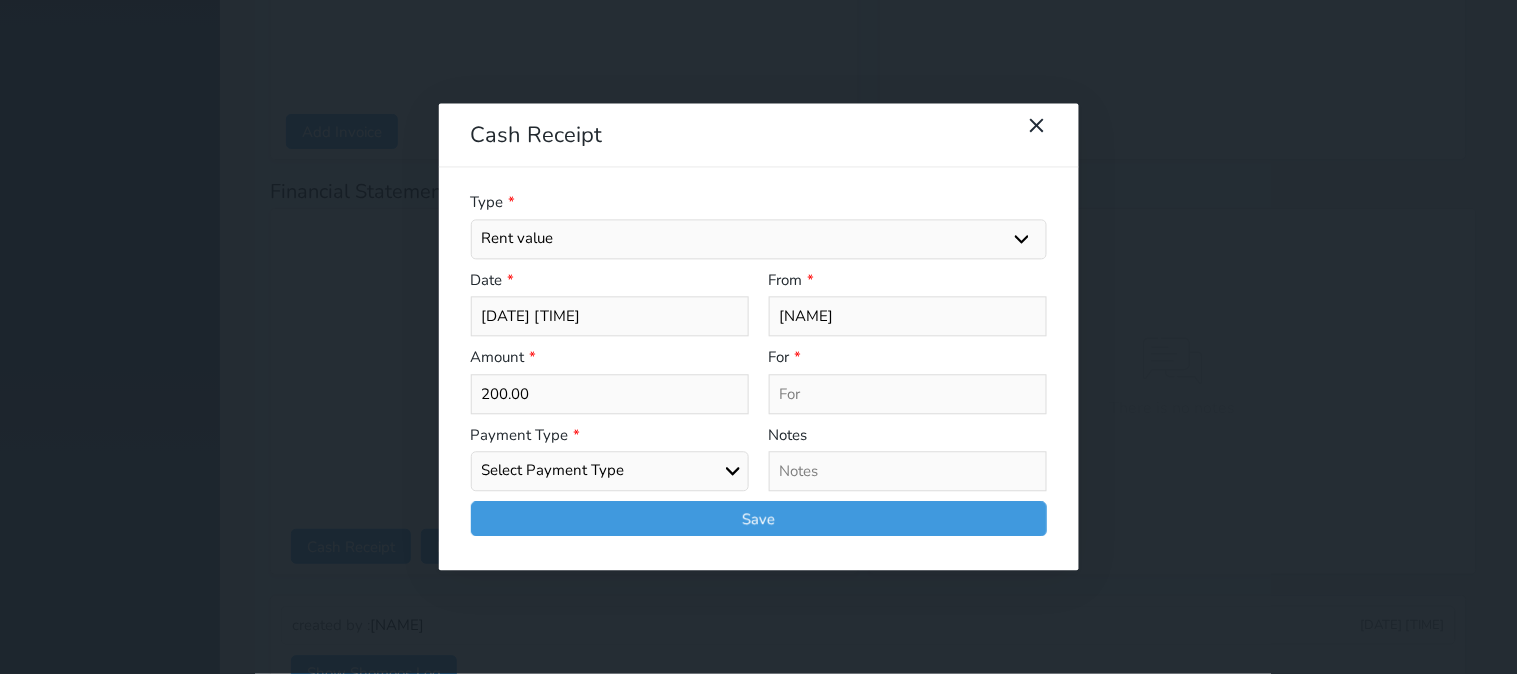 click on "Select Option   General receipts Rent value Bills insurance Retainer Not Applicable Other Laundry Wifi - Internet Car Parking Food Food & Beverages Beverages Cold Drinks Hot Drinks Breakfast Lunch Dinner Bakery & Cakes Swimming pool Gym SPA & Beauty Services Pick & Drop (Transport Services) Minibar Cable - TV Extra Bed Hairdresser Shopping Organized Tours Services Tour Guide Services" at bounding box center [759, 239] 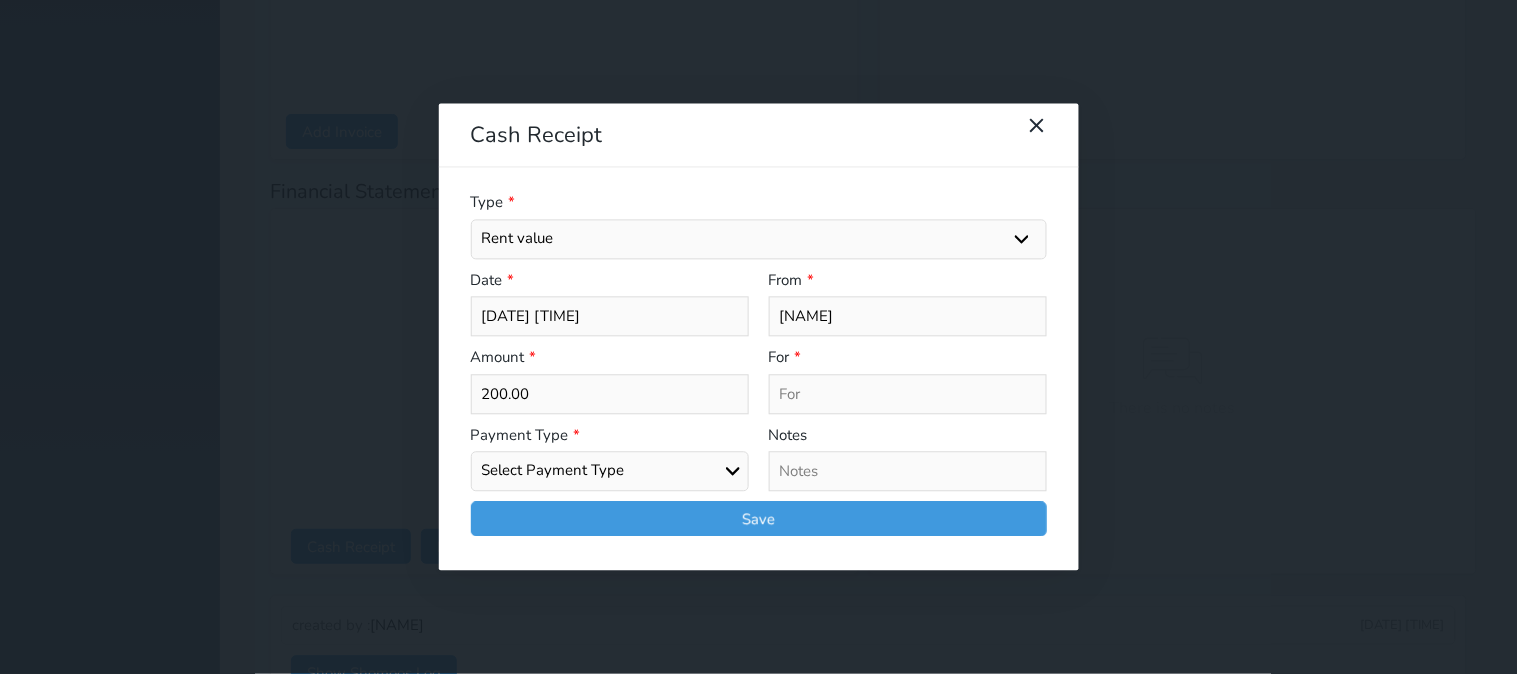 type on "Rent value - Unit - 308" 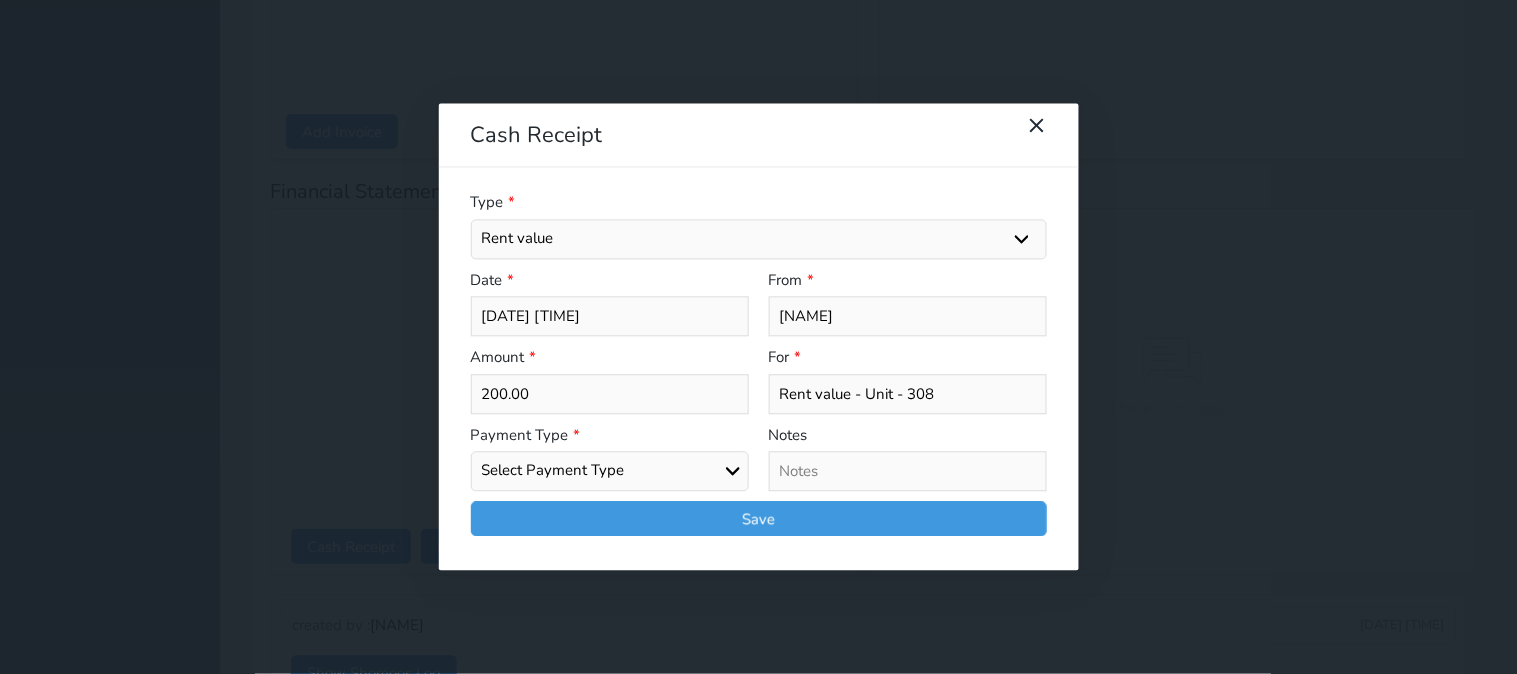 click on "Select Payment Type   Cash   Bank Transfer   Mada   Credit Card   Credit Payment" at bounding box center (610, 472) 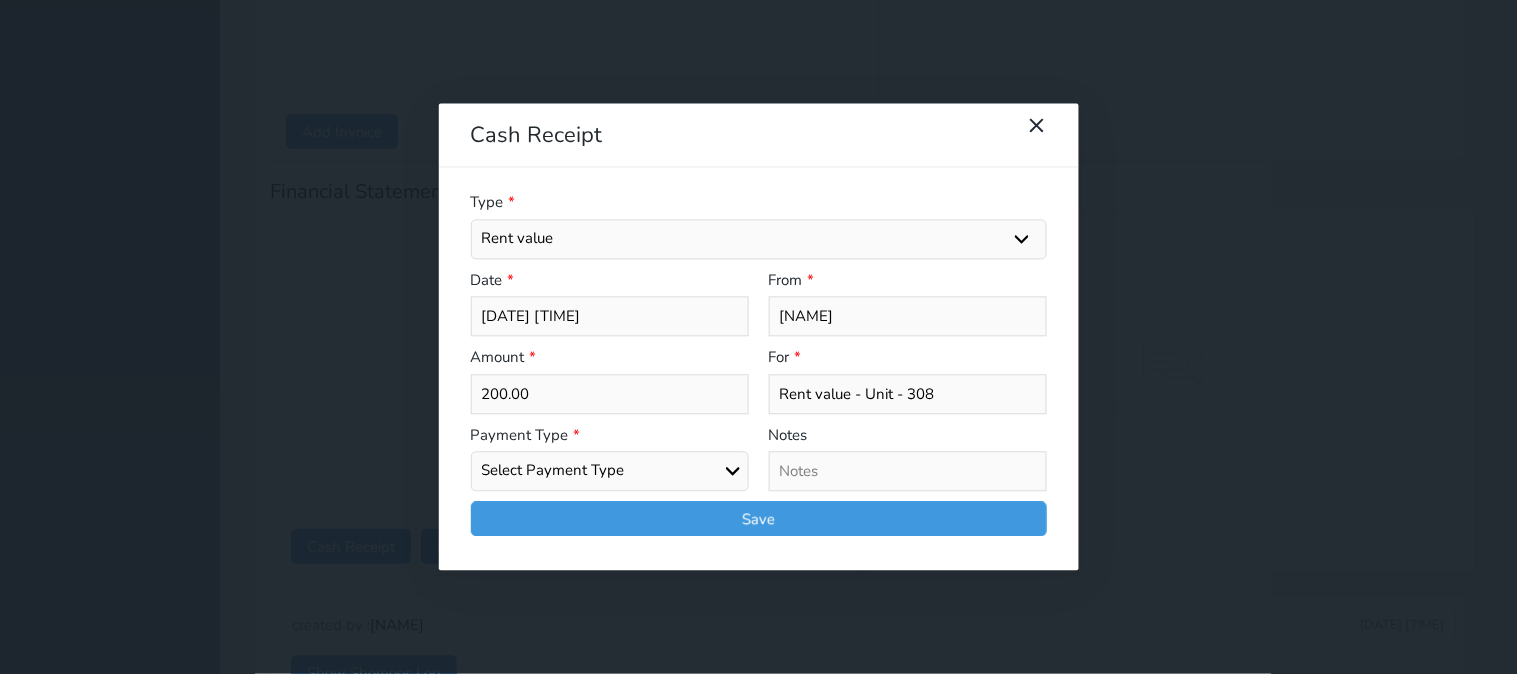 select on "cash" 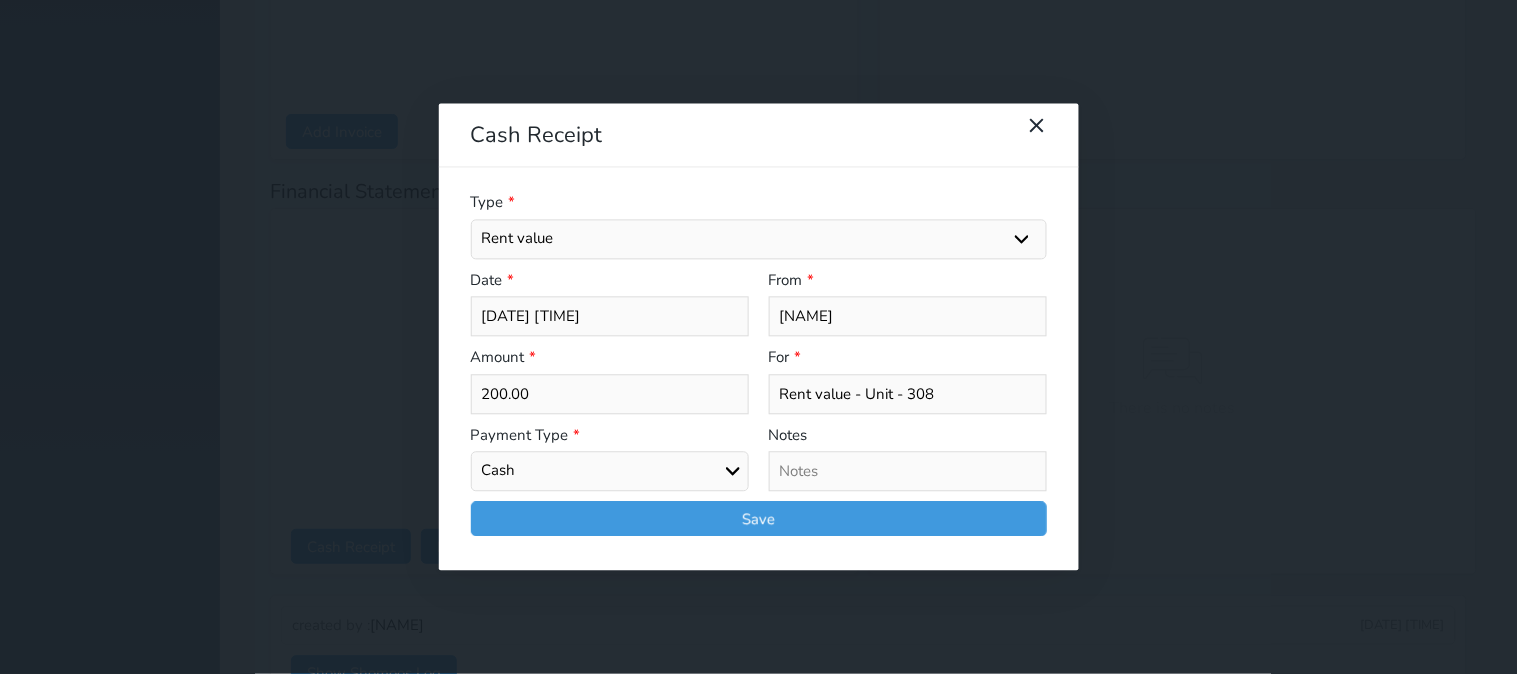 click on "Select Payment Type   Cash   Bank Transfer   Mada   Credit Card   Credit Payment" at bounding box center [610, 472] 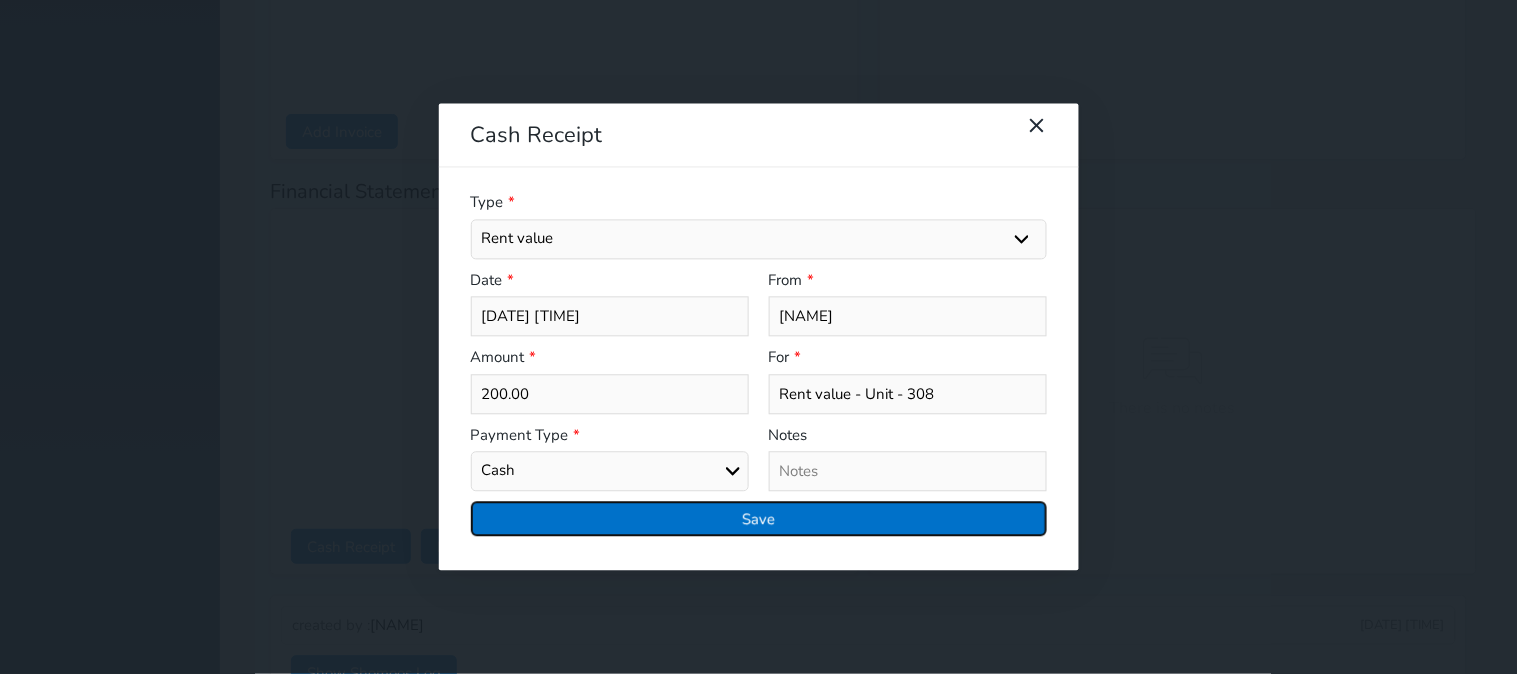 click on "Save" at bounding box center [759, 519] 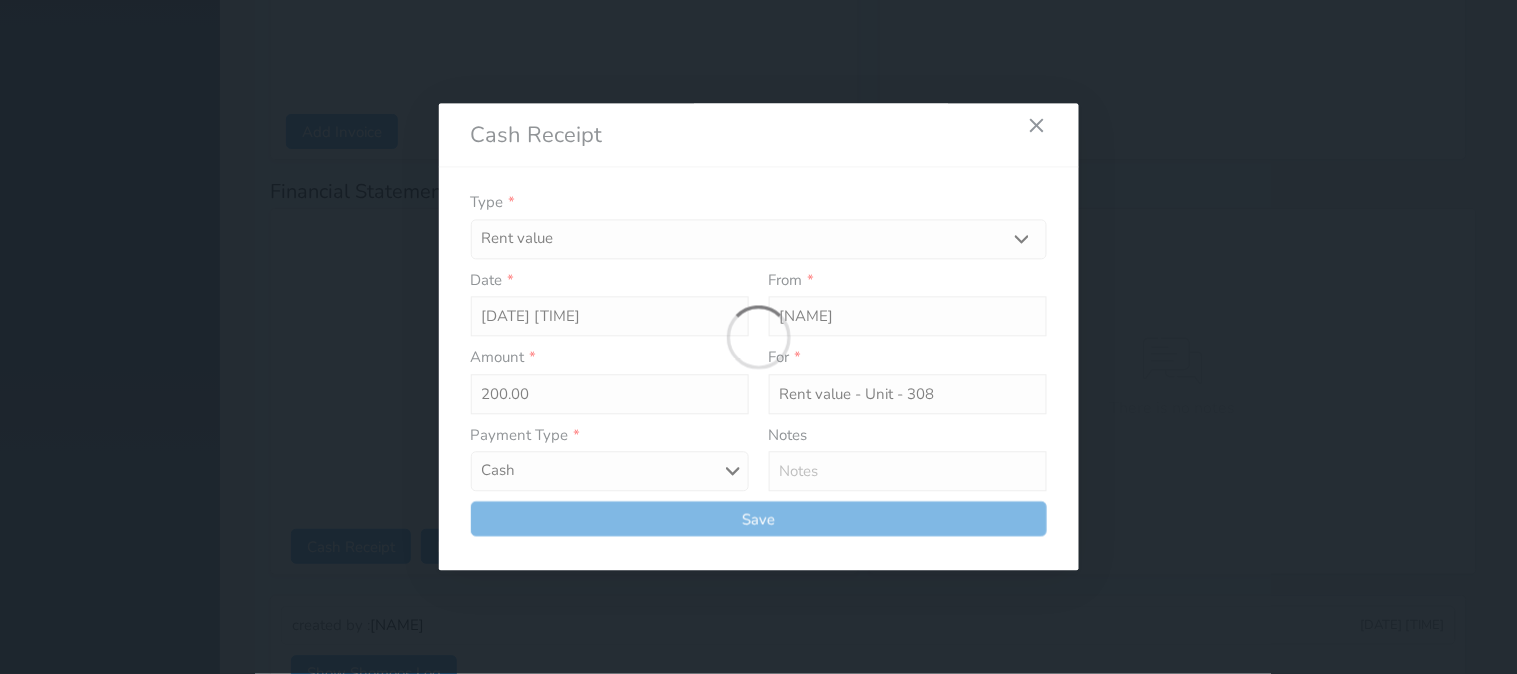 select 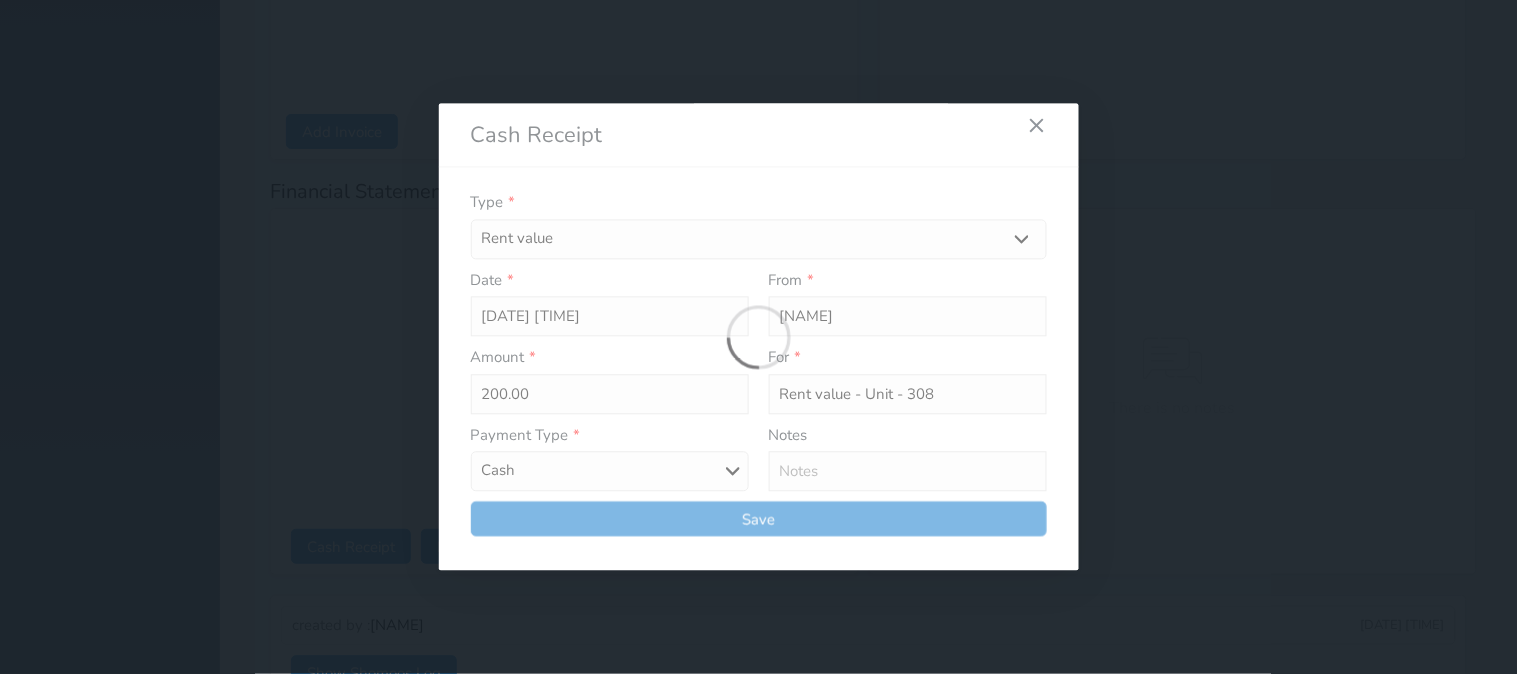 type 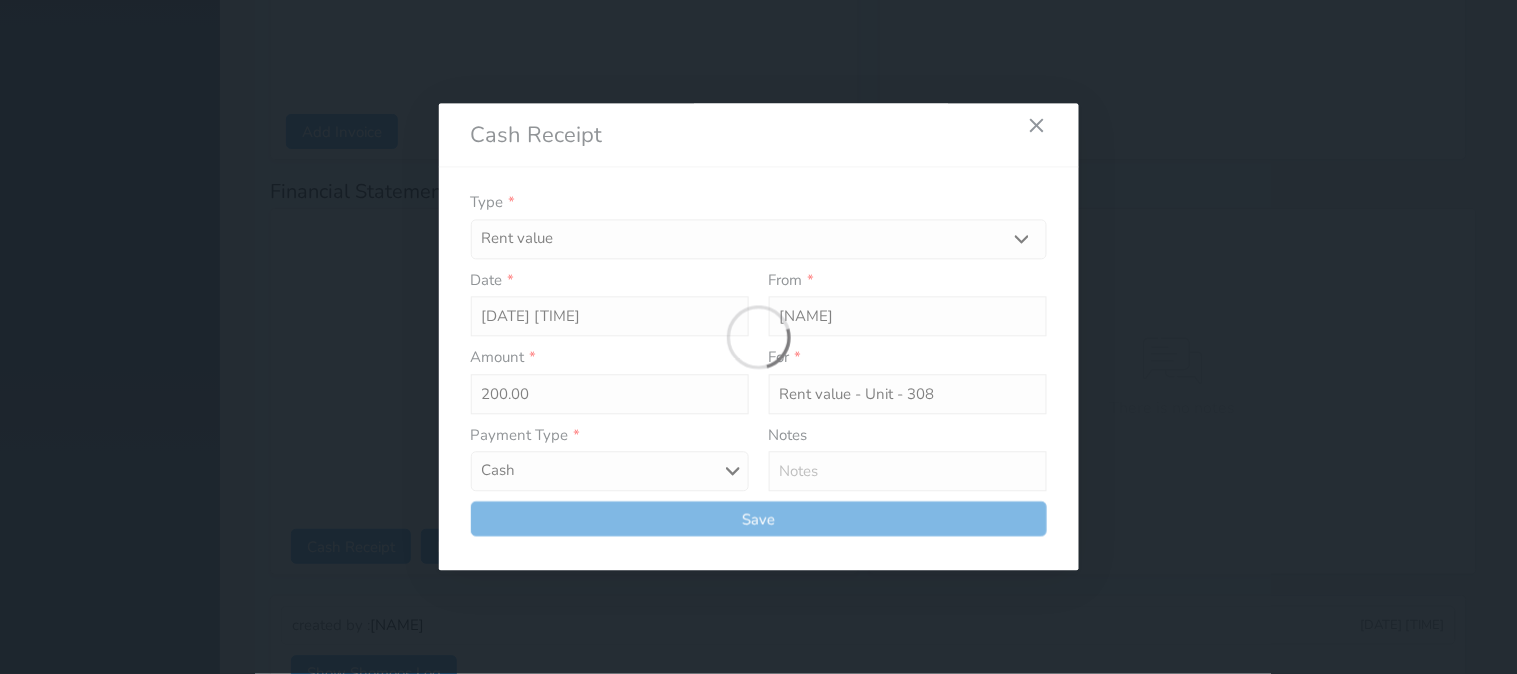 type on "0" 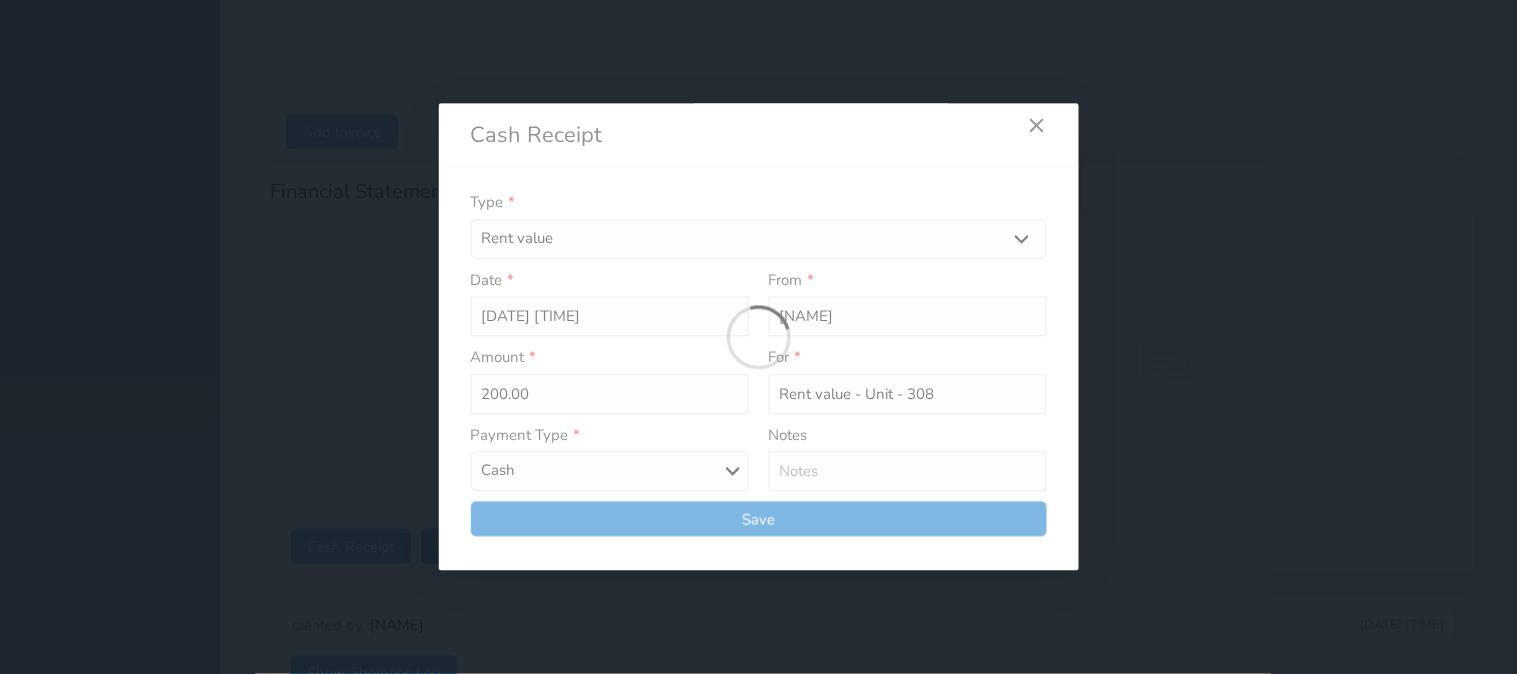 select 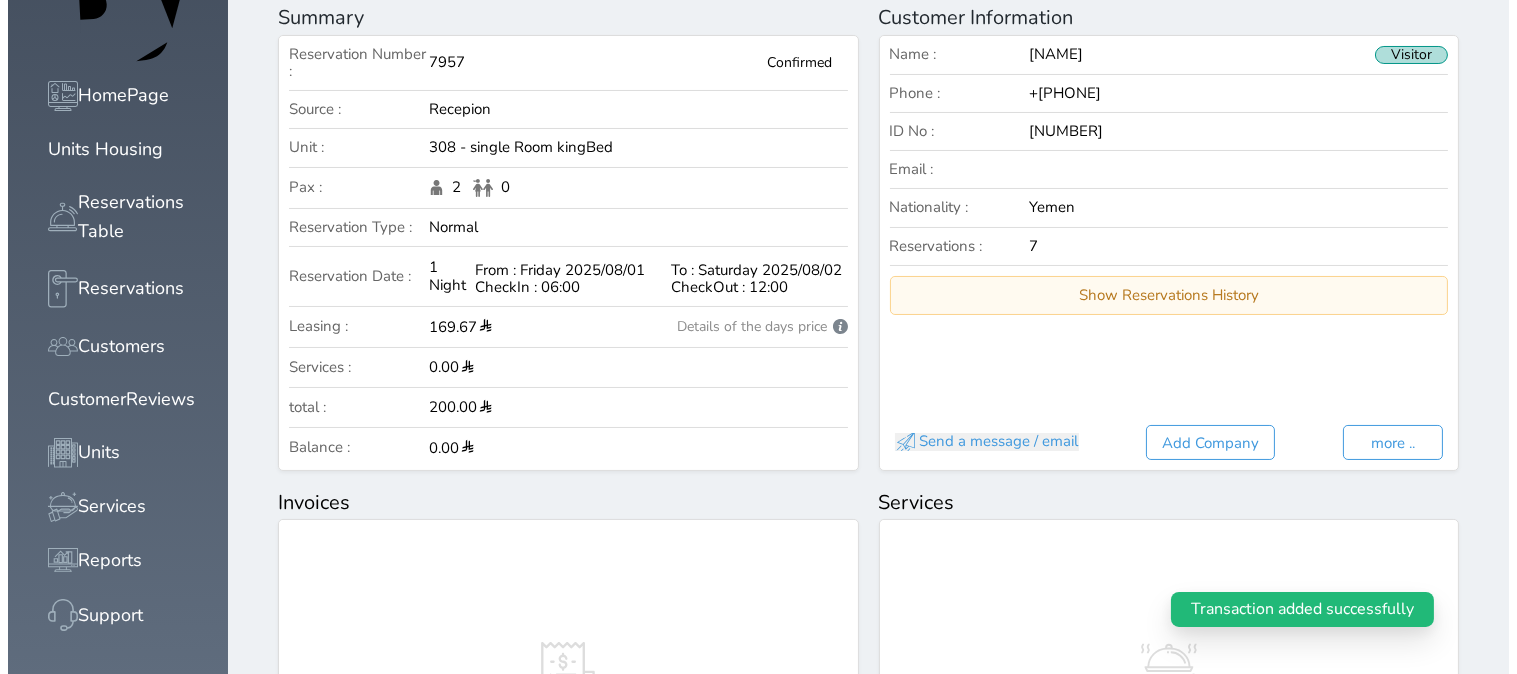 scroll, scrollTop: 0, scrollLeft: 0, axis: both 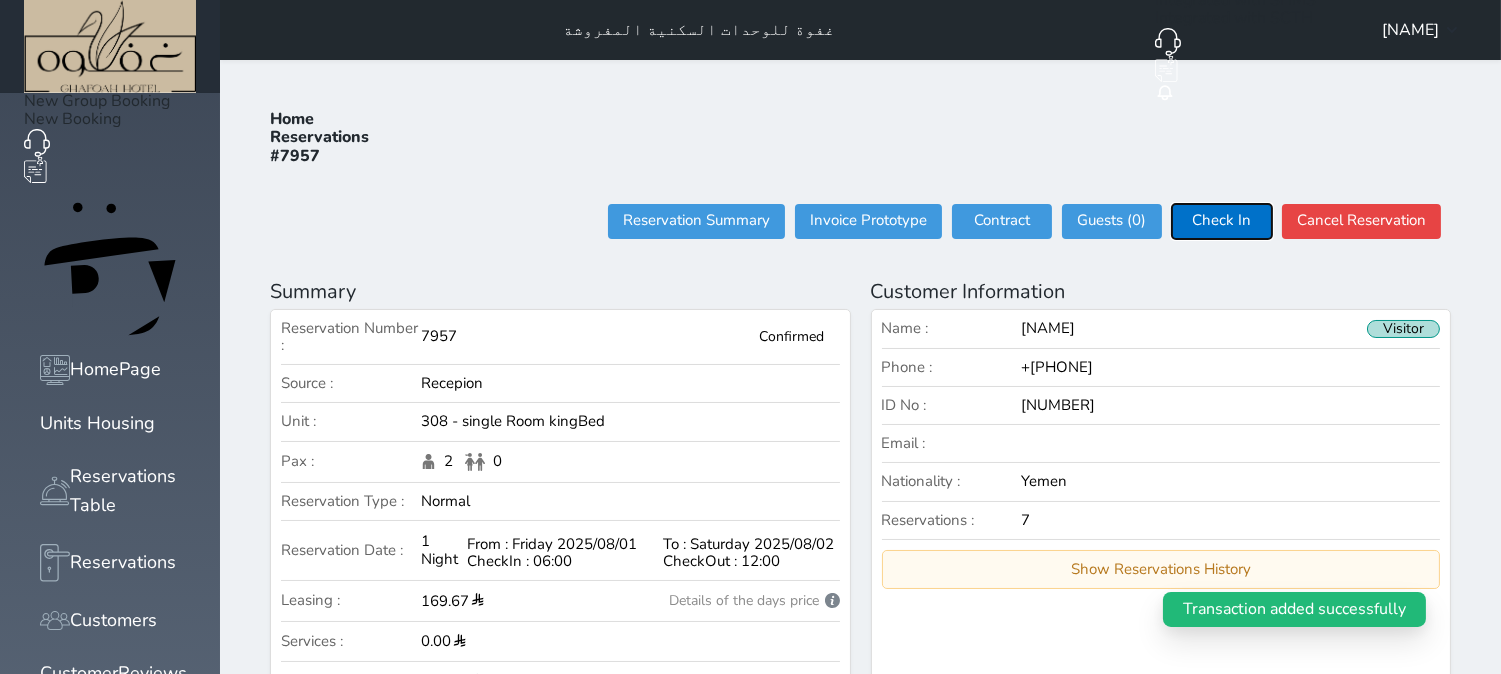 click on "Check In" at bounding box center [1222, 221] 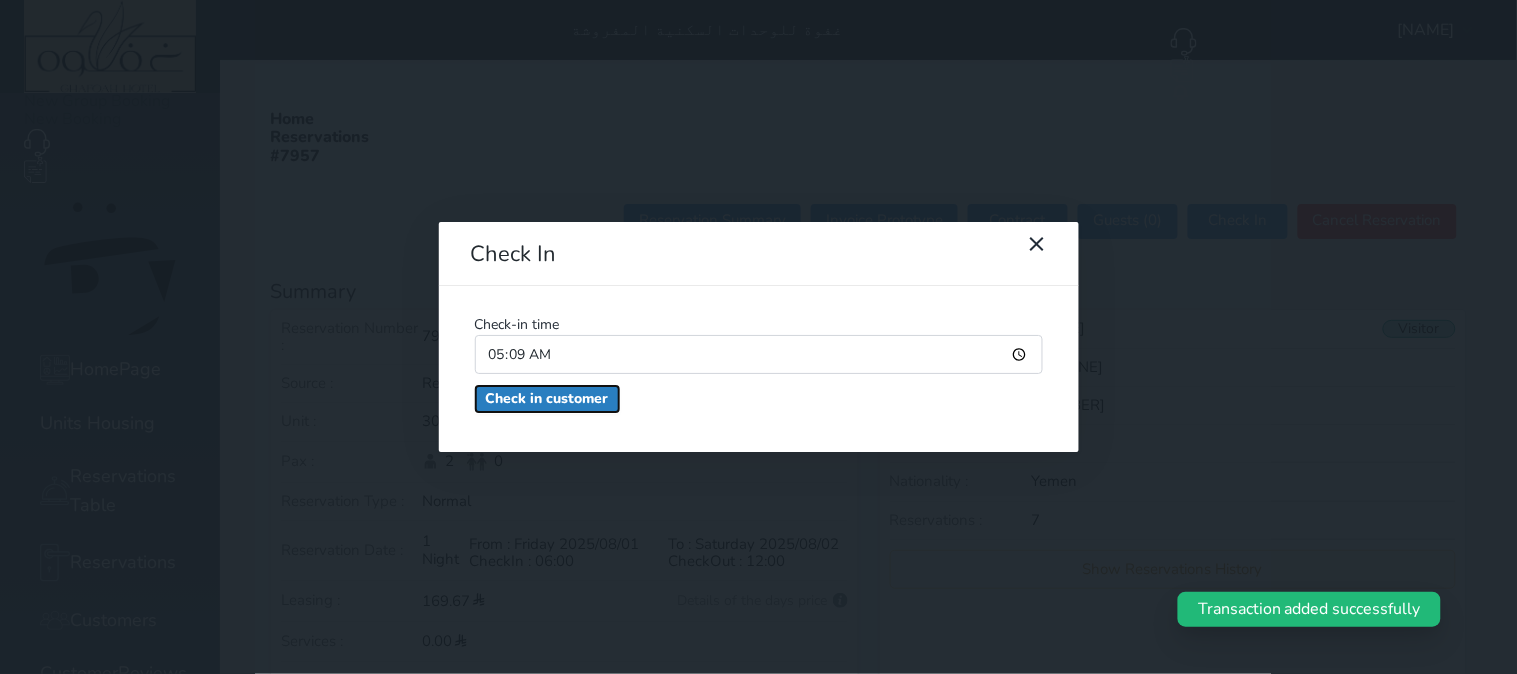 click on "Check in customer" at bounding box center (547, 399) 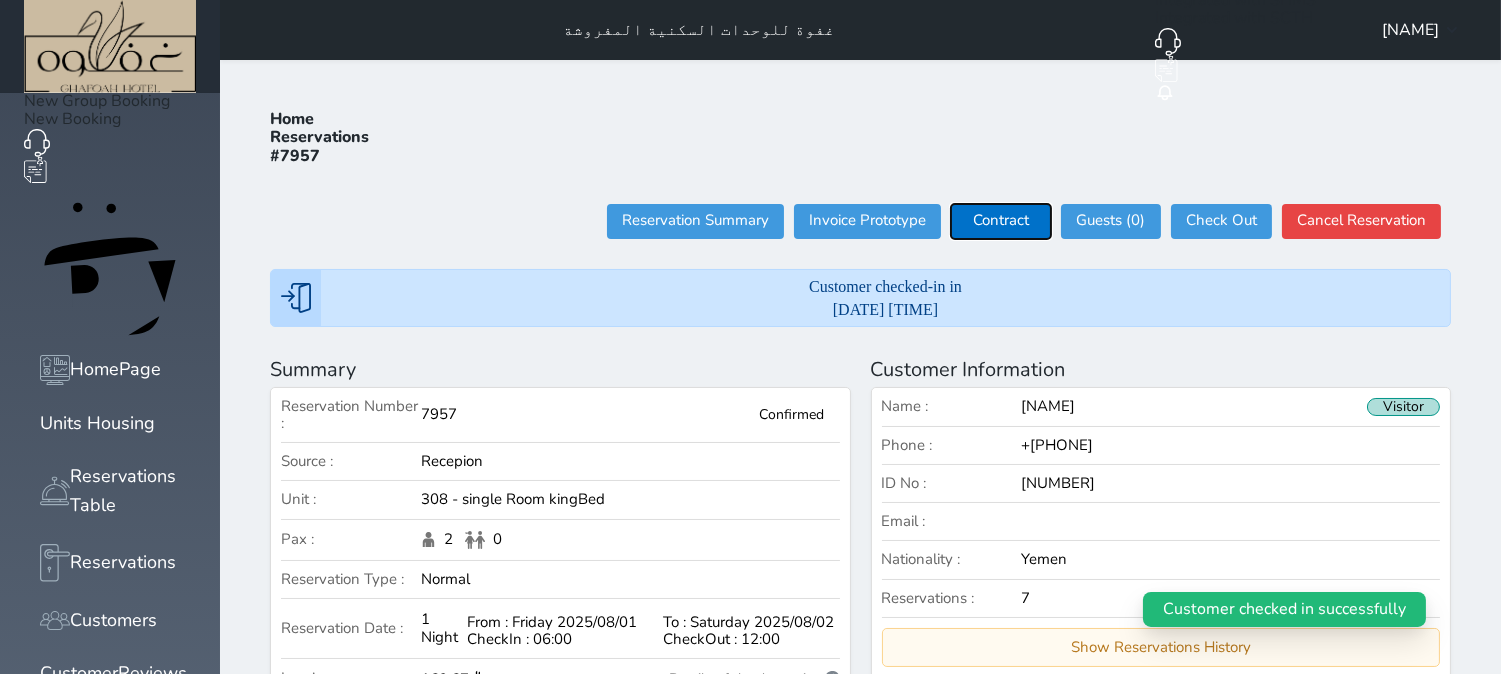 click on "Contract" at bounding box center (1001, 221) 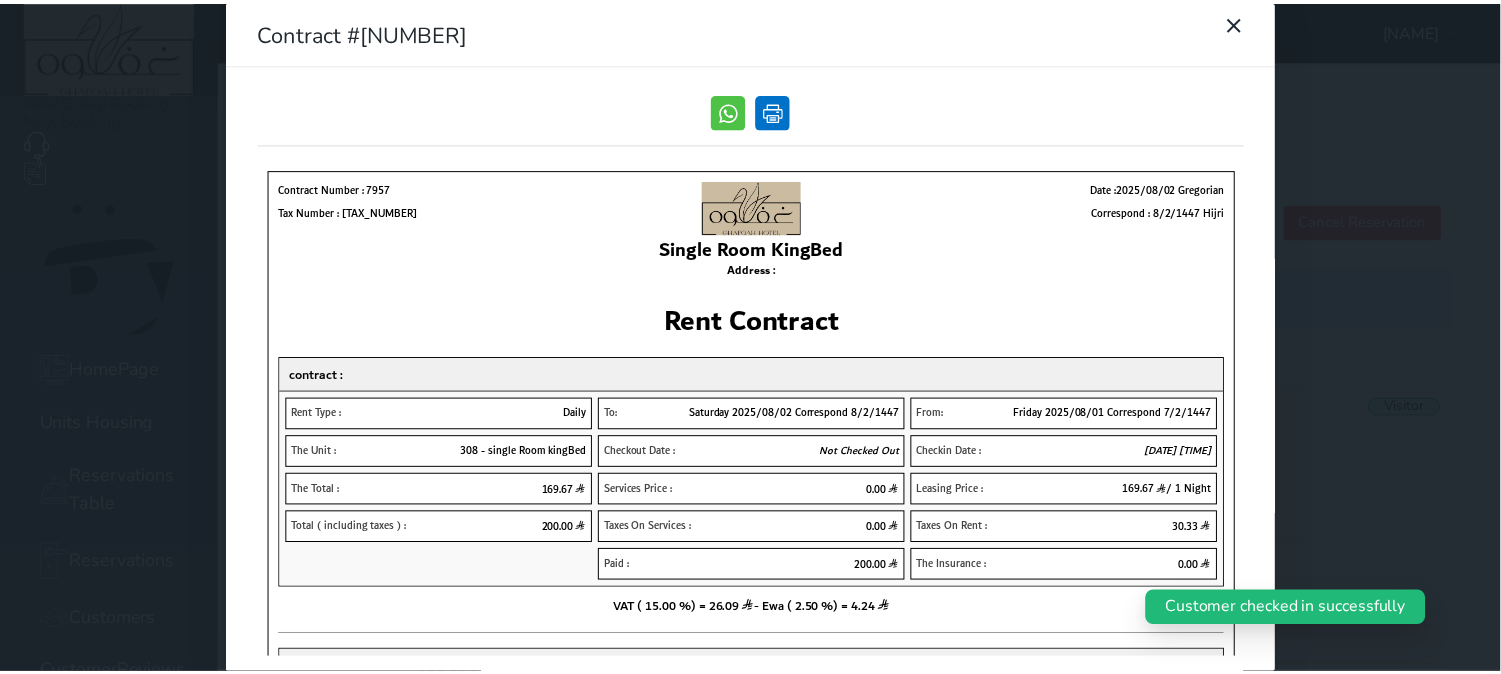 scroll, scrollTop: 0, scrollLeft: 0, axis: both 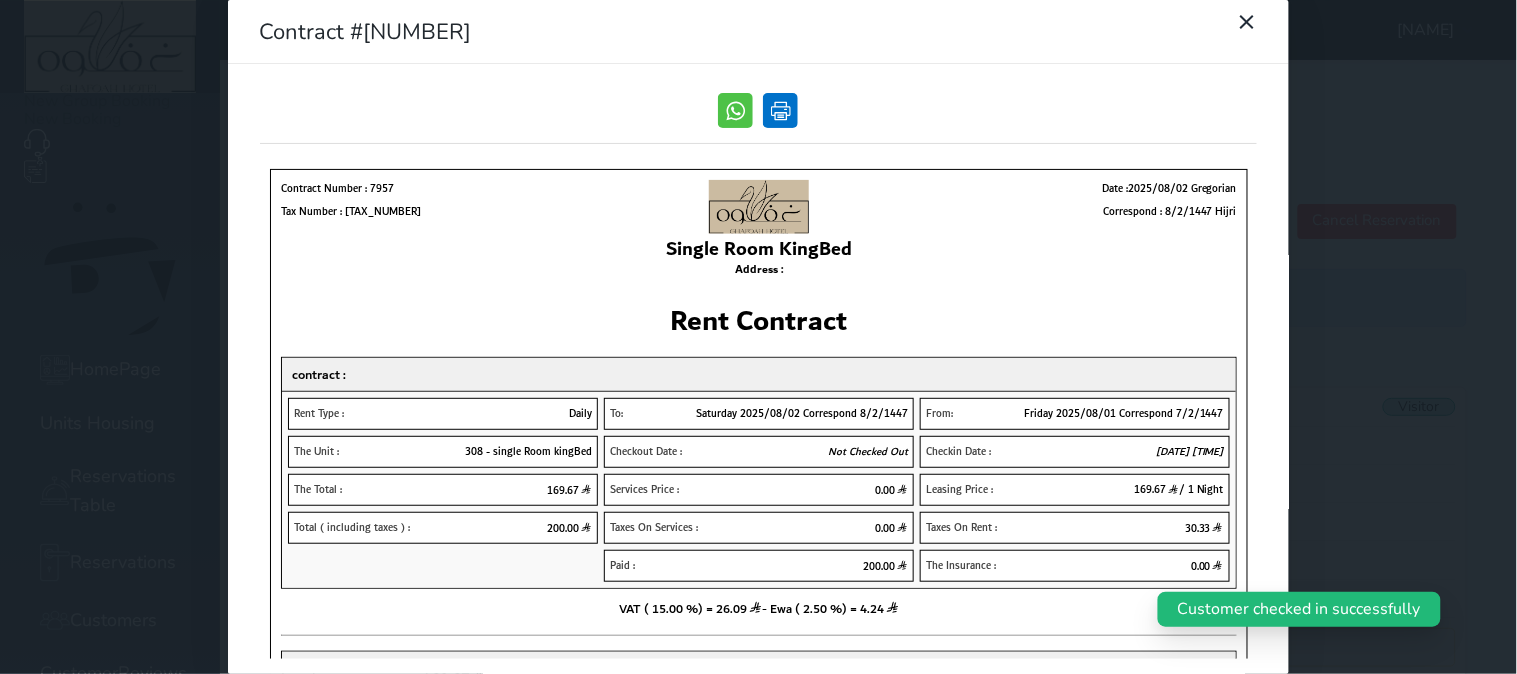 click at bounding box center [780, 110] 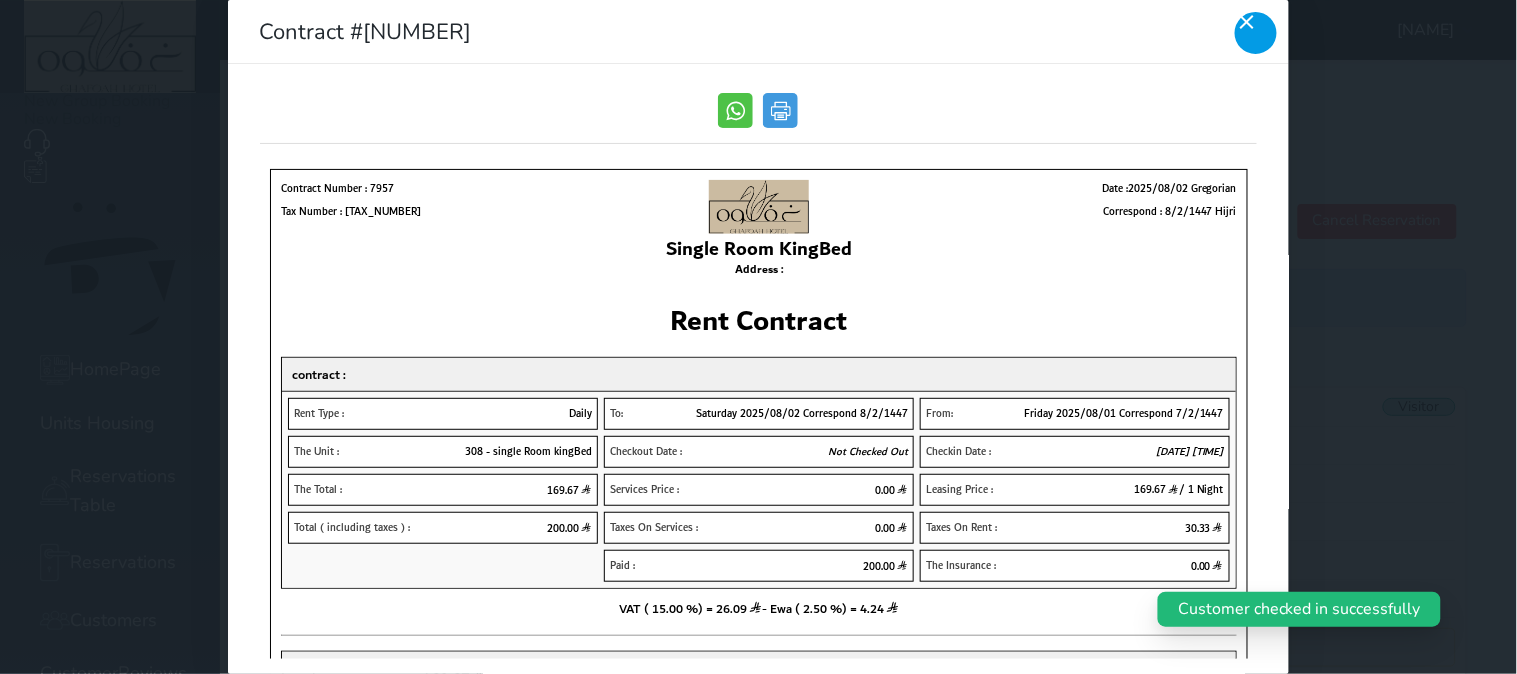 click at bounding box center [1256, 33] 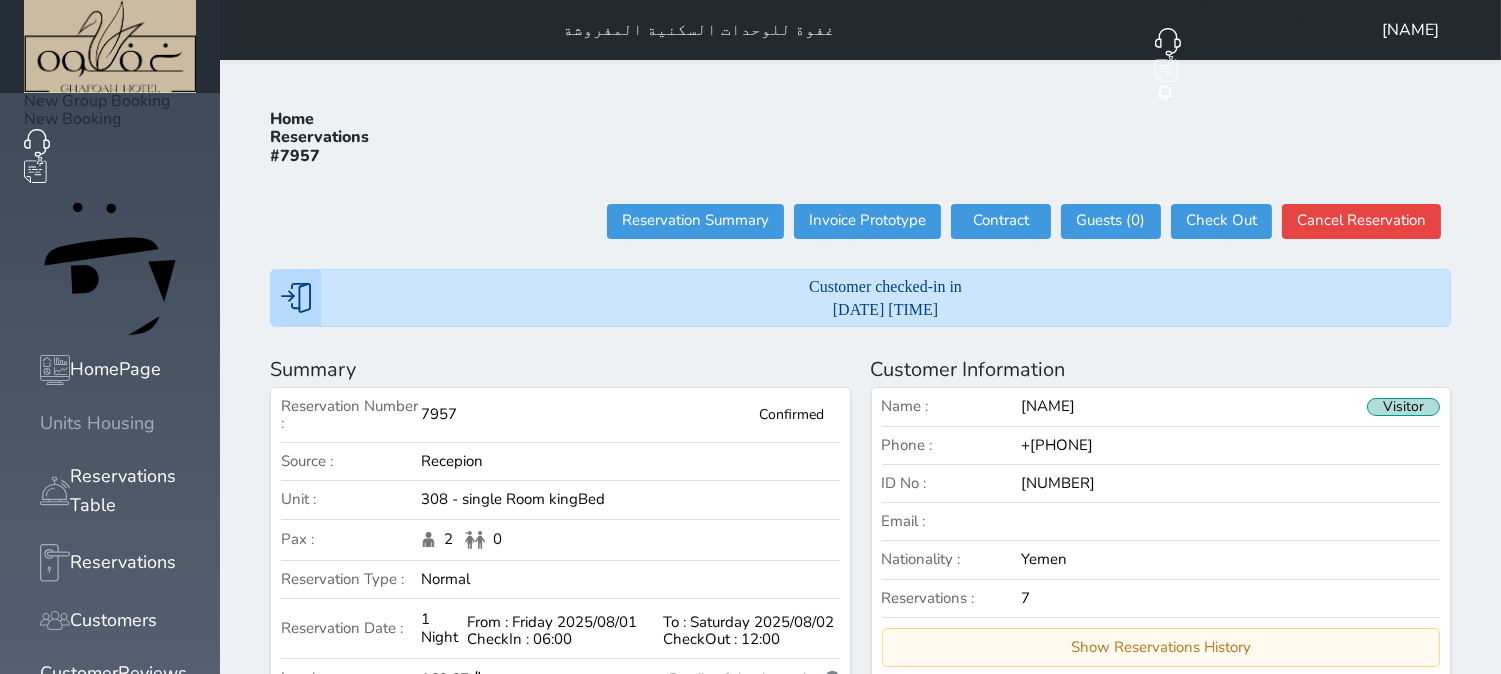 click on "Units Housing" at bounding box center [110, 423] 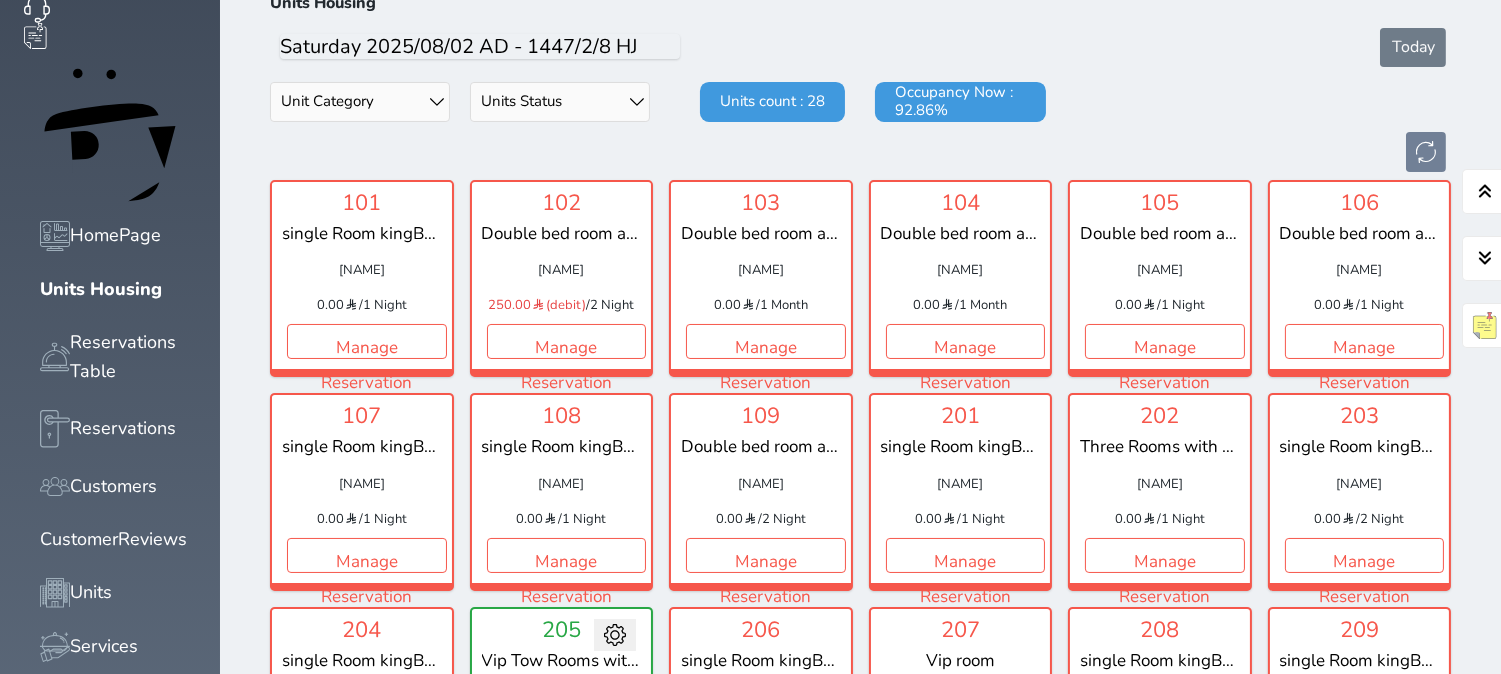 scroll, scrollTop: 0, scrollLeft: 0, axis: both 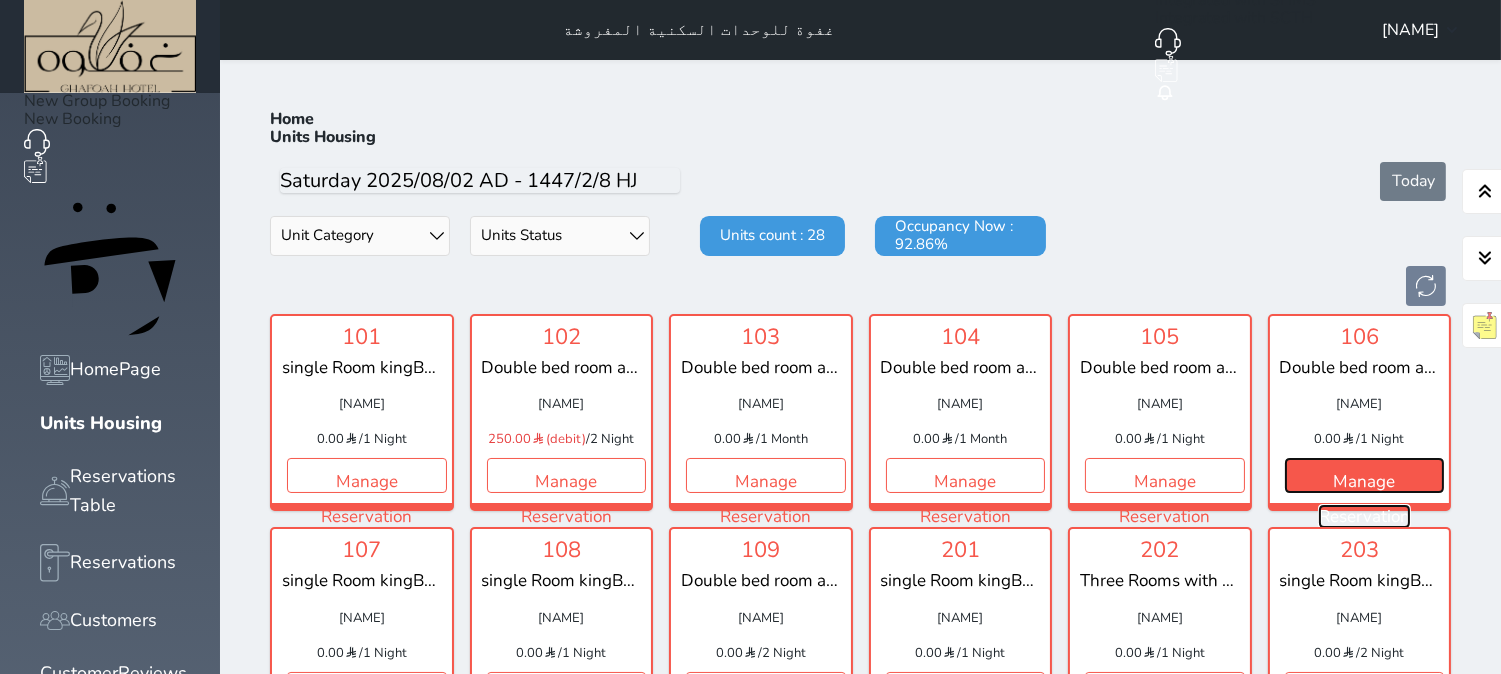 click on "Manage Reservation" at bounding box center [1365, 475] 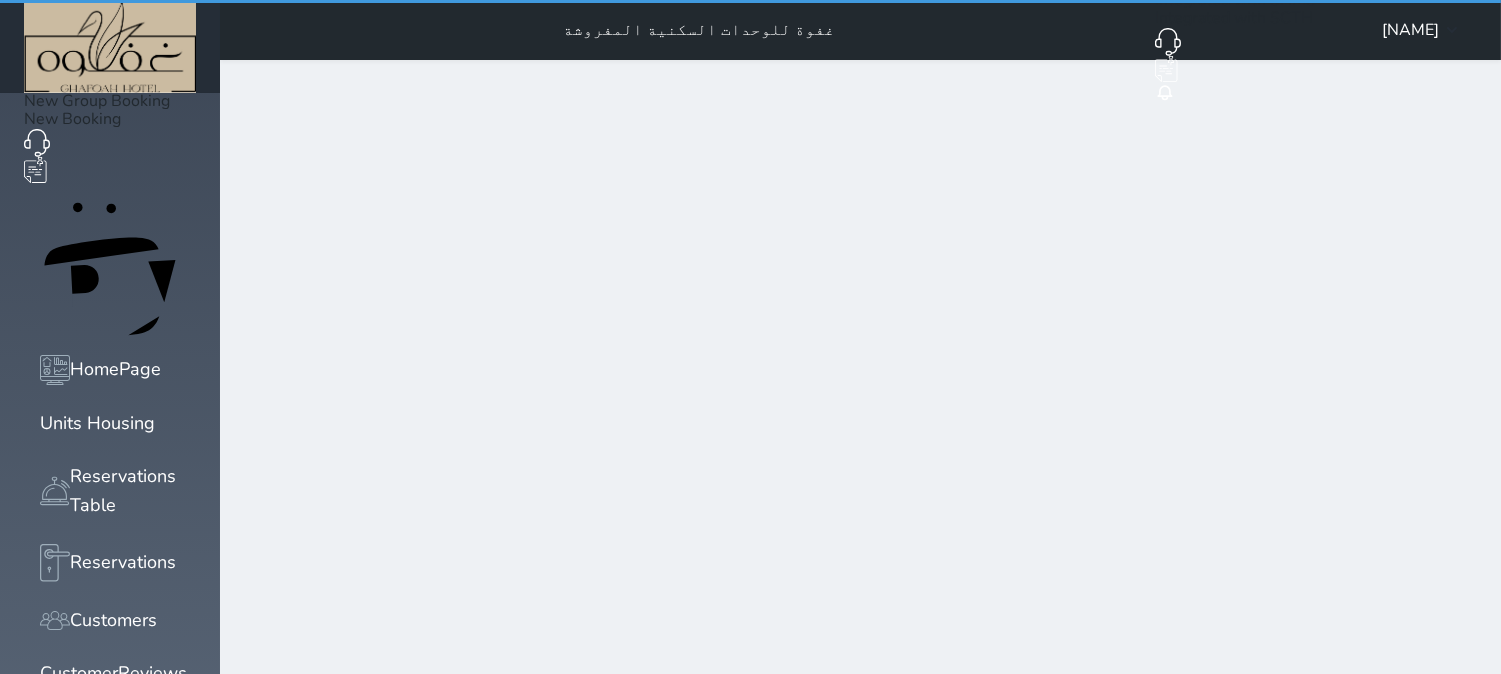 click on "Manage Reservation" at bounding box center (1365, 475) 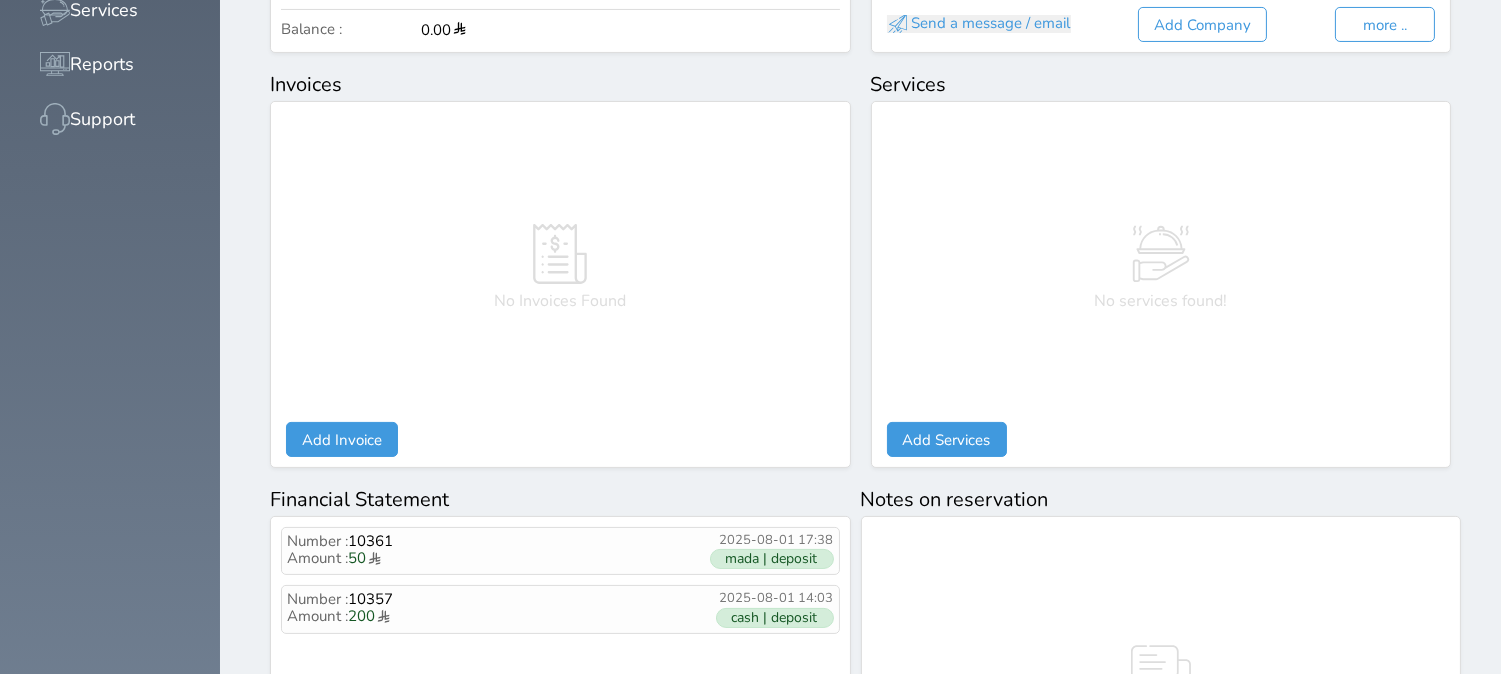 scroll, scrollTop: 777, scrollLeft: 0, axis: vertical 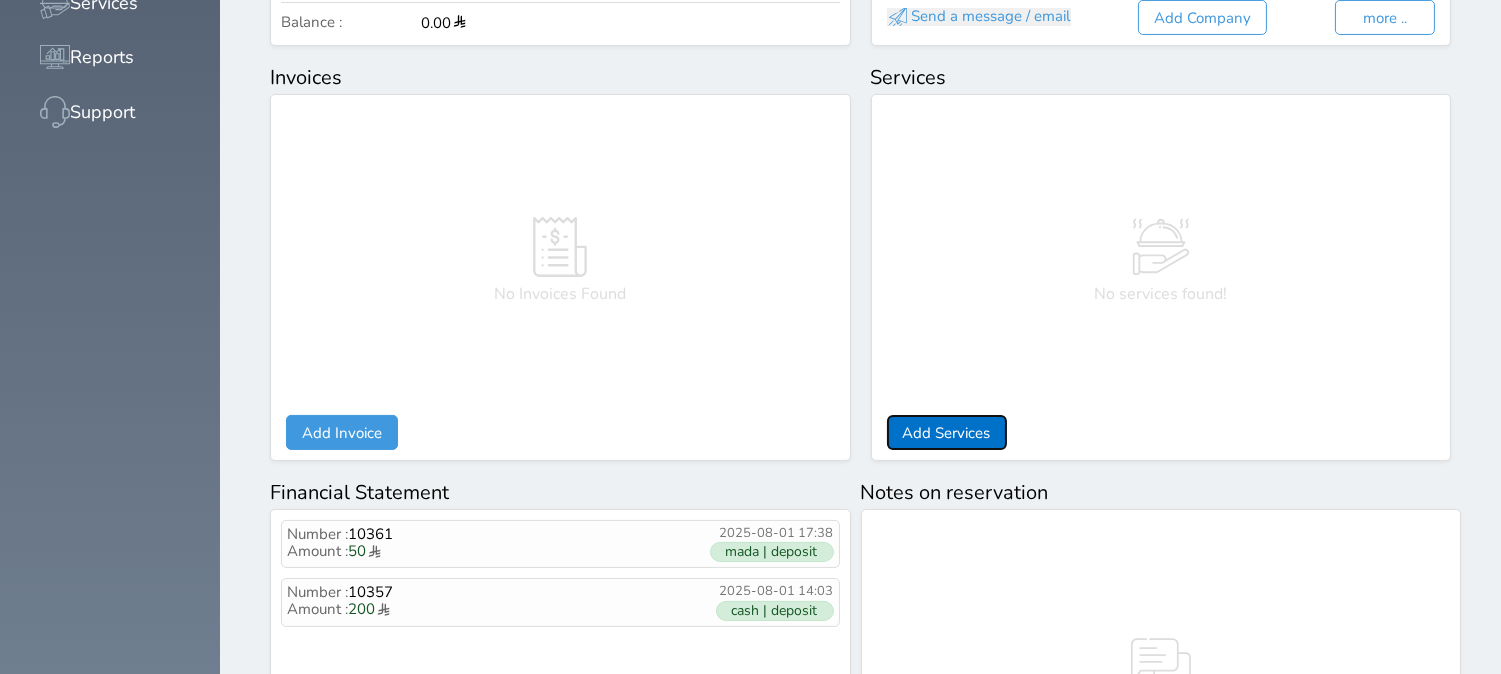 click on "Add Services" at bounding box center (947, 432) 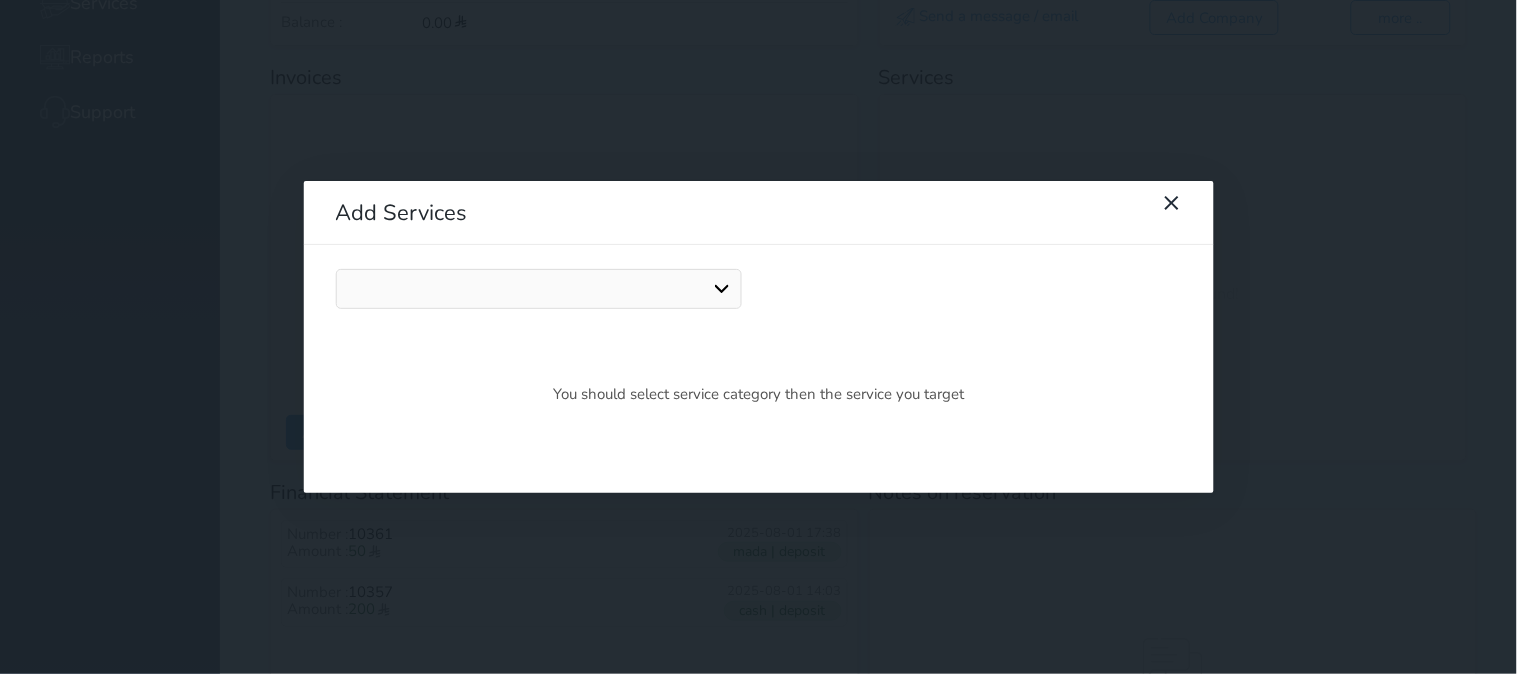click on "resturant laudry Damage Late checkout Early entry" at bounding box center (538, 289) 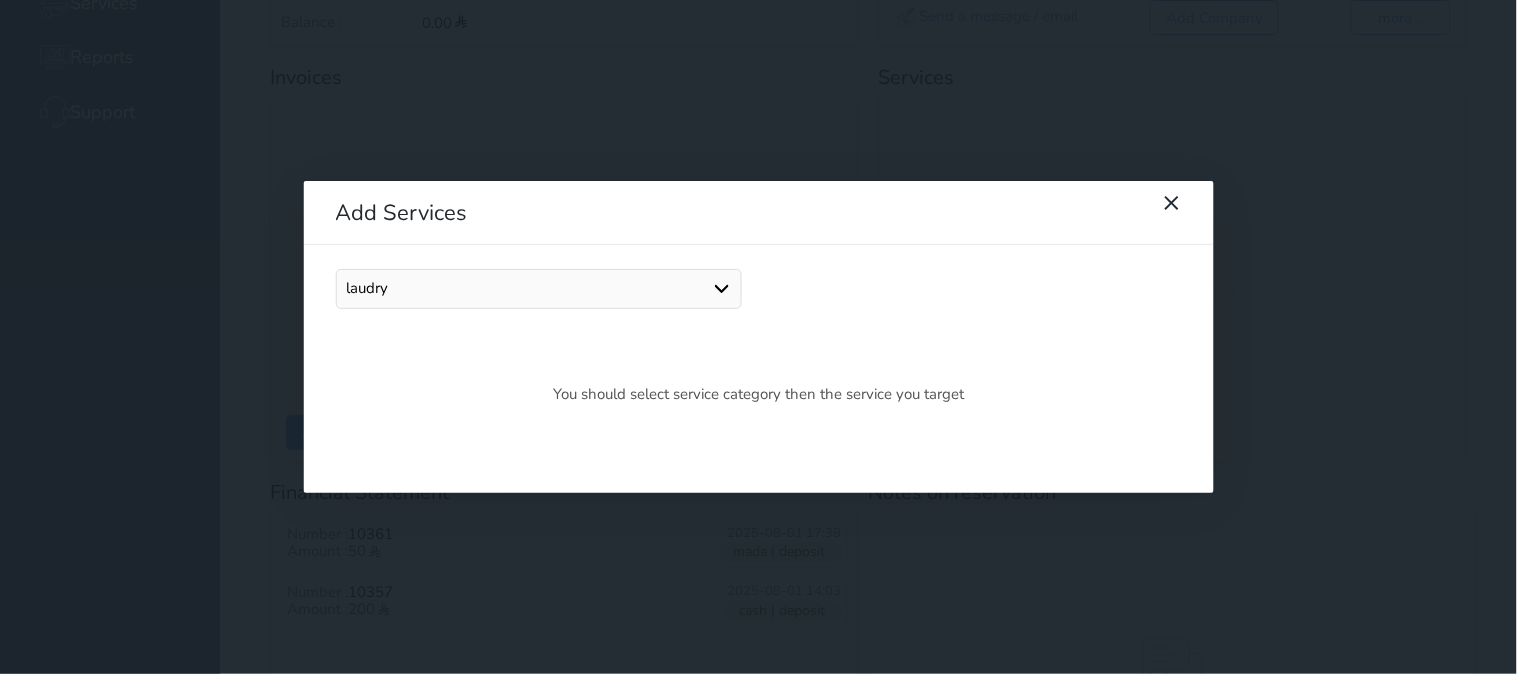 click on "resturant laudry Damage Late checkout Early entry" at bounding box center (538, 289) 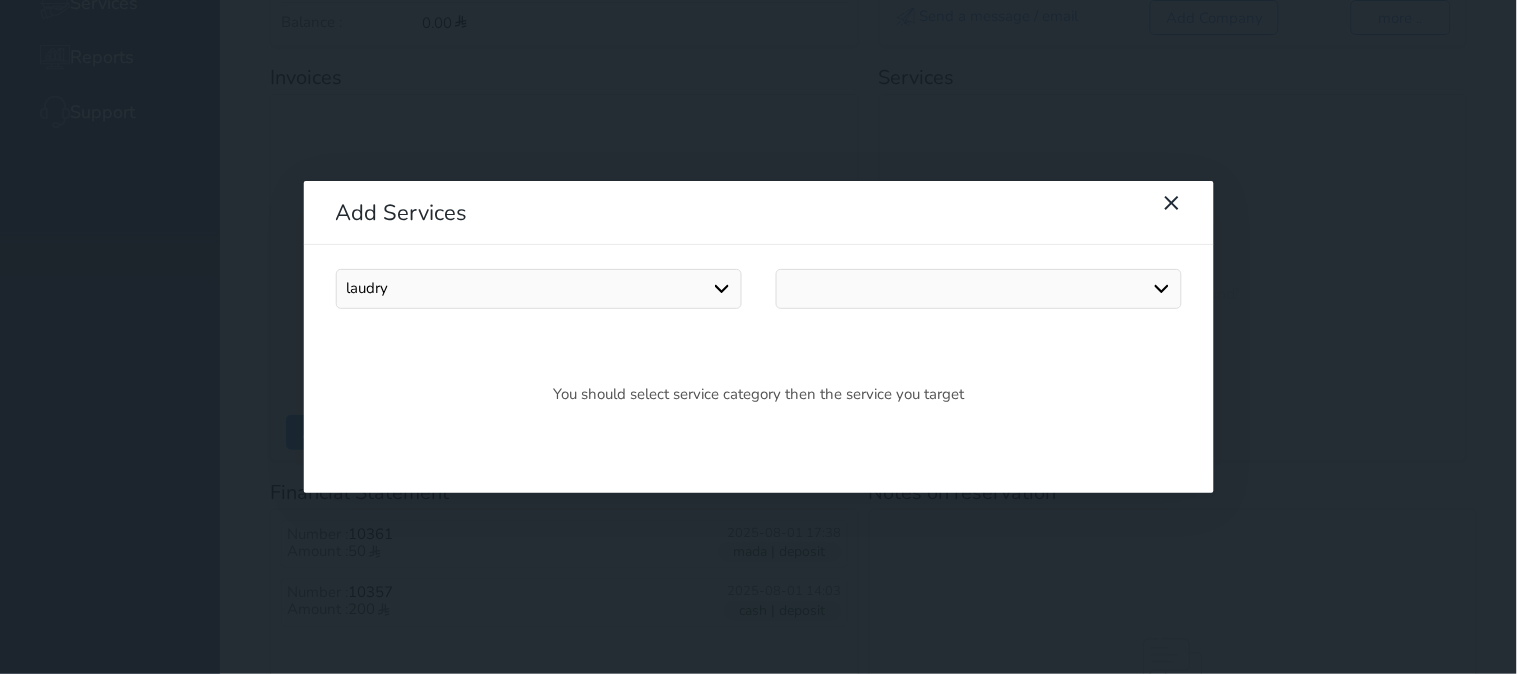 click on "ثوب بنطلون شماغ Short blouse dress skirt Women's clothing Men's clothing" at bounding box center (978, 289) 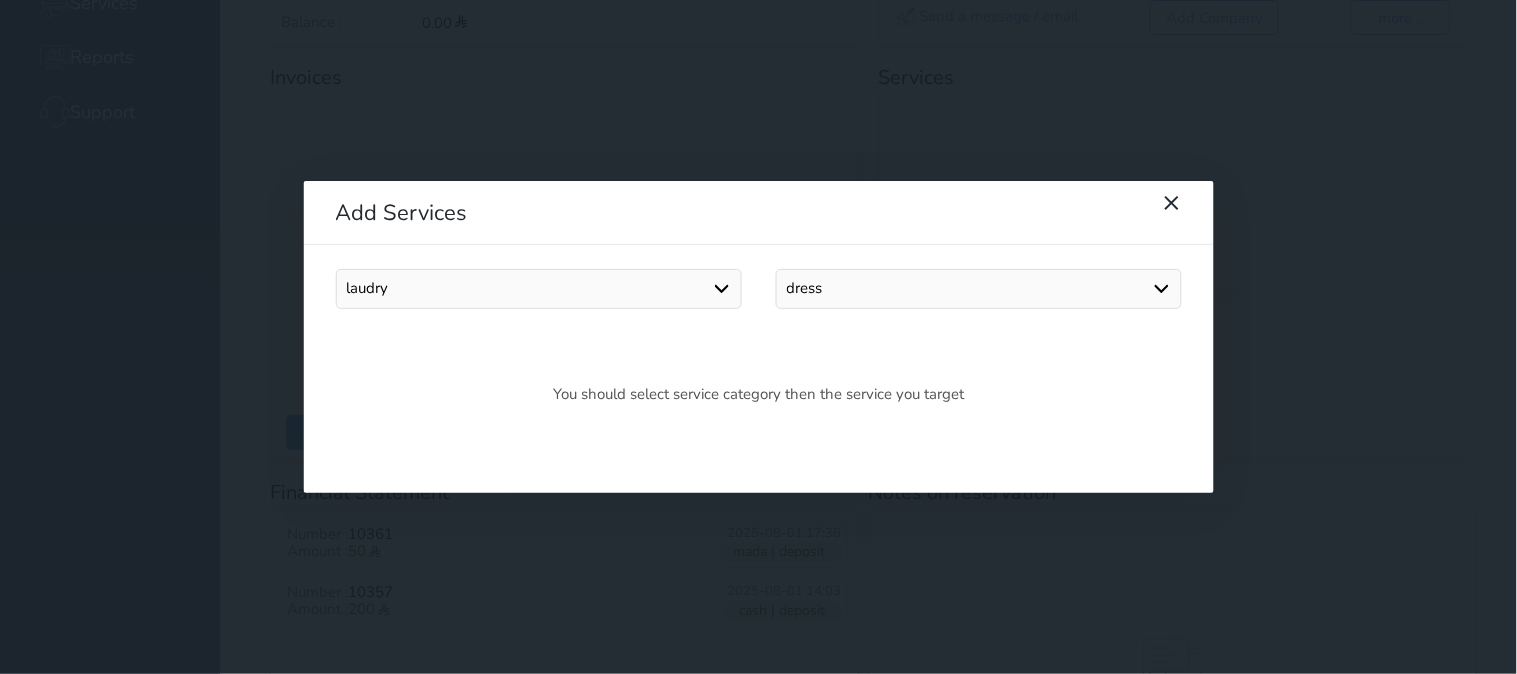 click on "ثوب بنطلون شماغ Short blouse dress skirt Women's clothing Men's clothing" at bounding box center [978, 289] 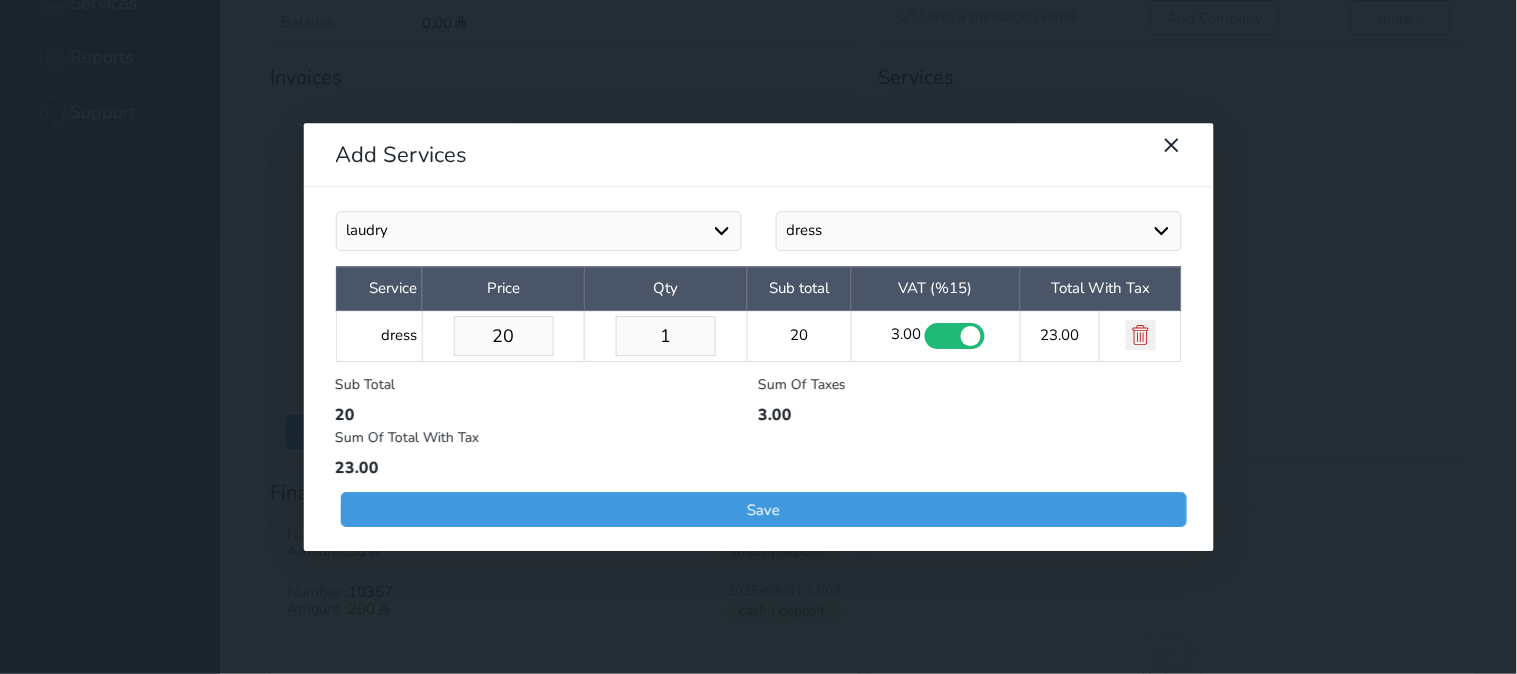 click at bounding box center (955, 336) 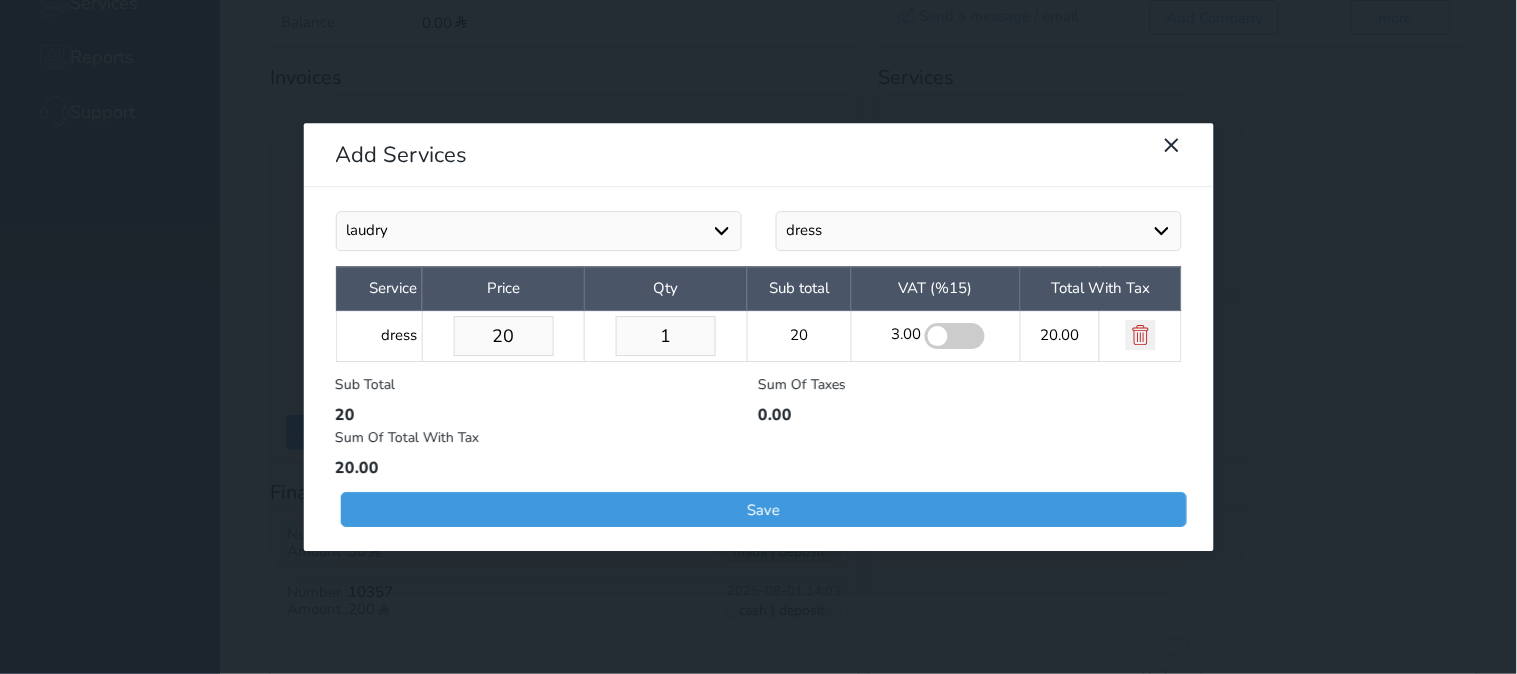click on "20" at bounding box center [503, 336] 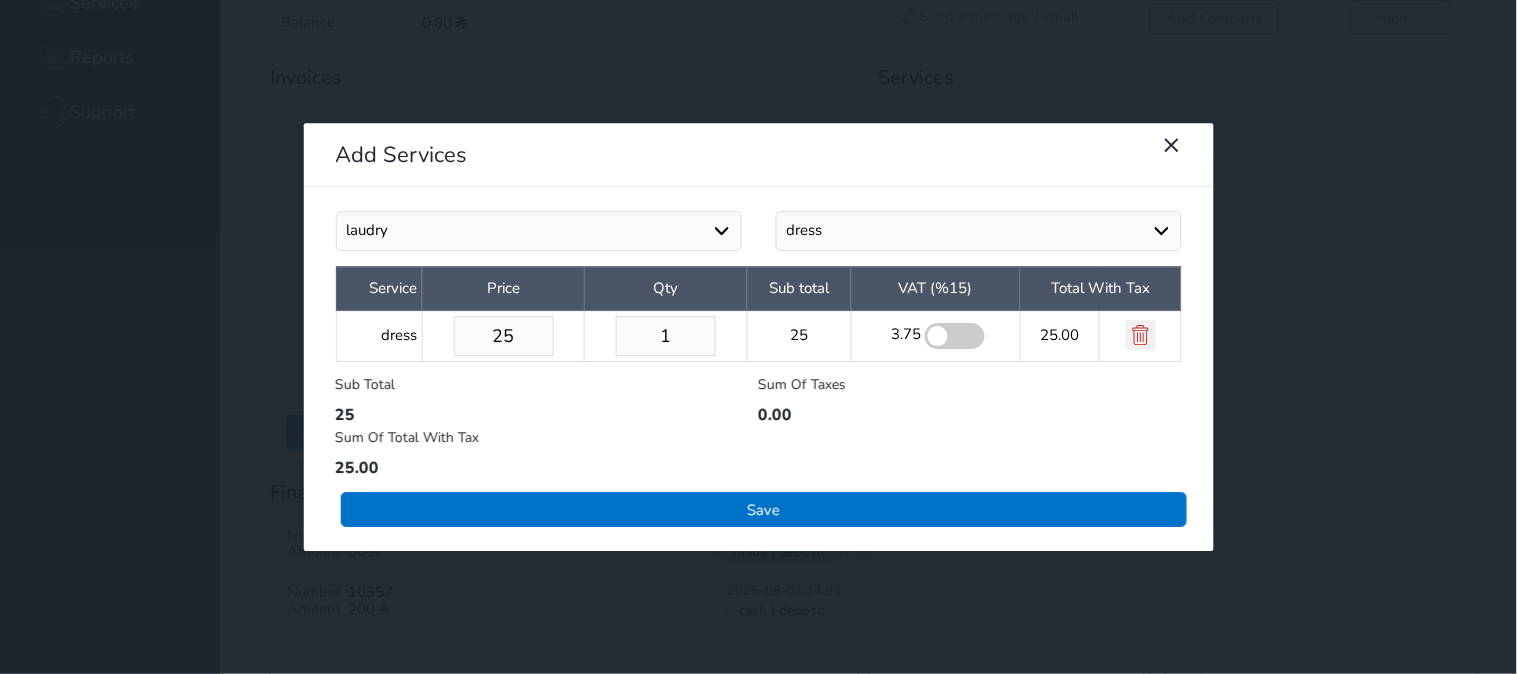 type on "25" 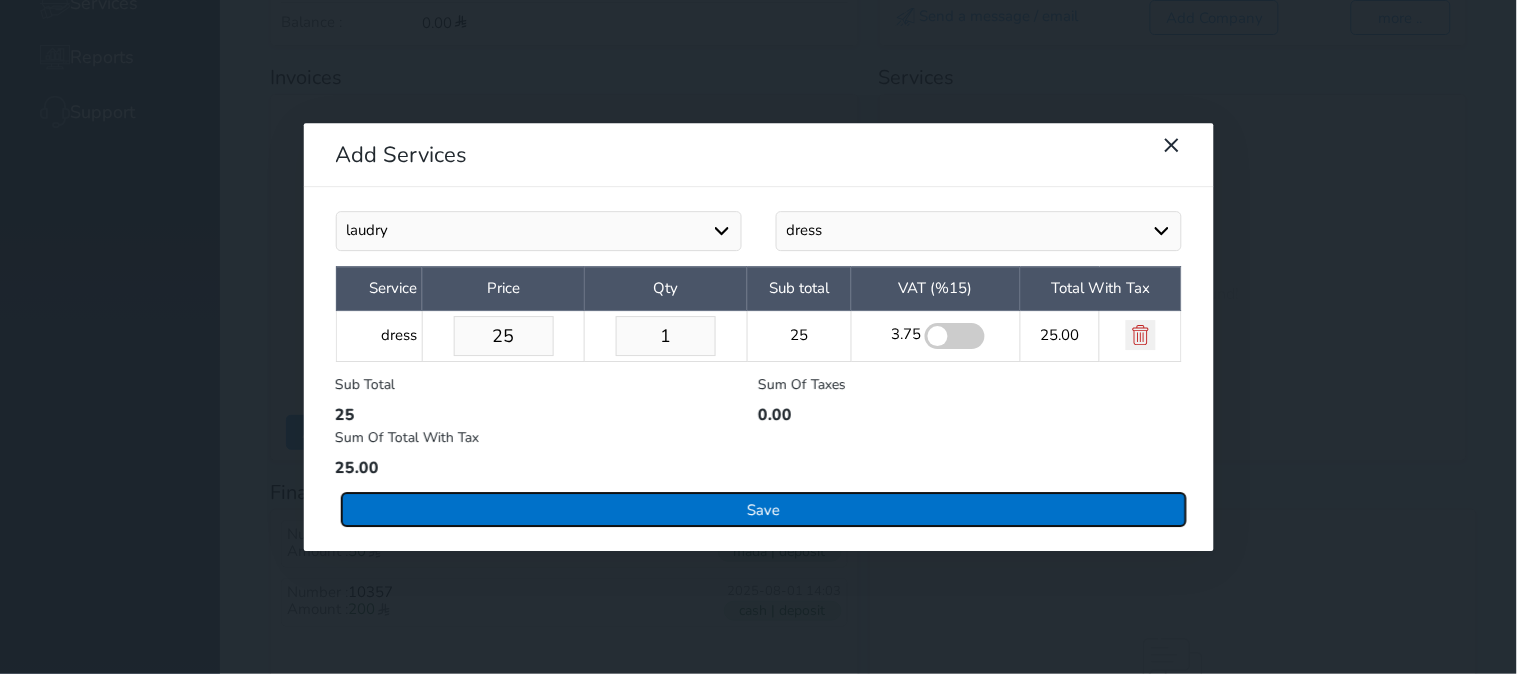 click on "Save" at bounding box center [763, 509] 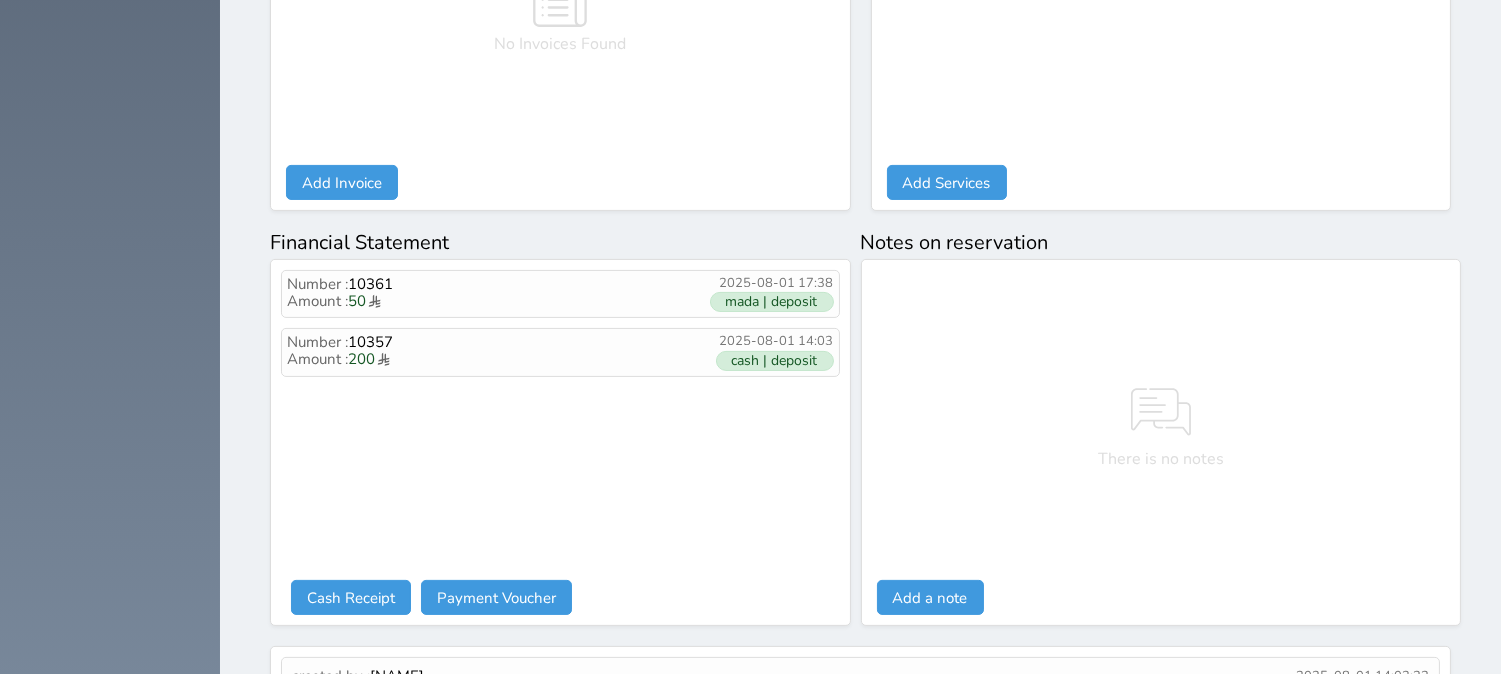 scroll, scrollTop: 1106, scrollLeft: 0, axis: vertical 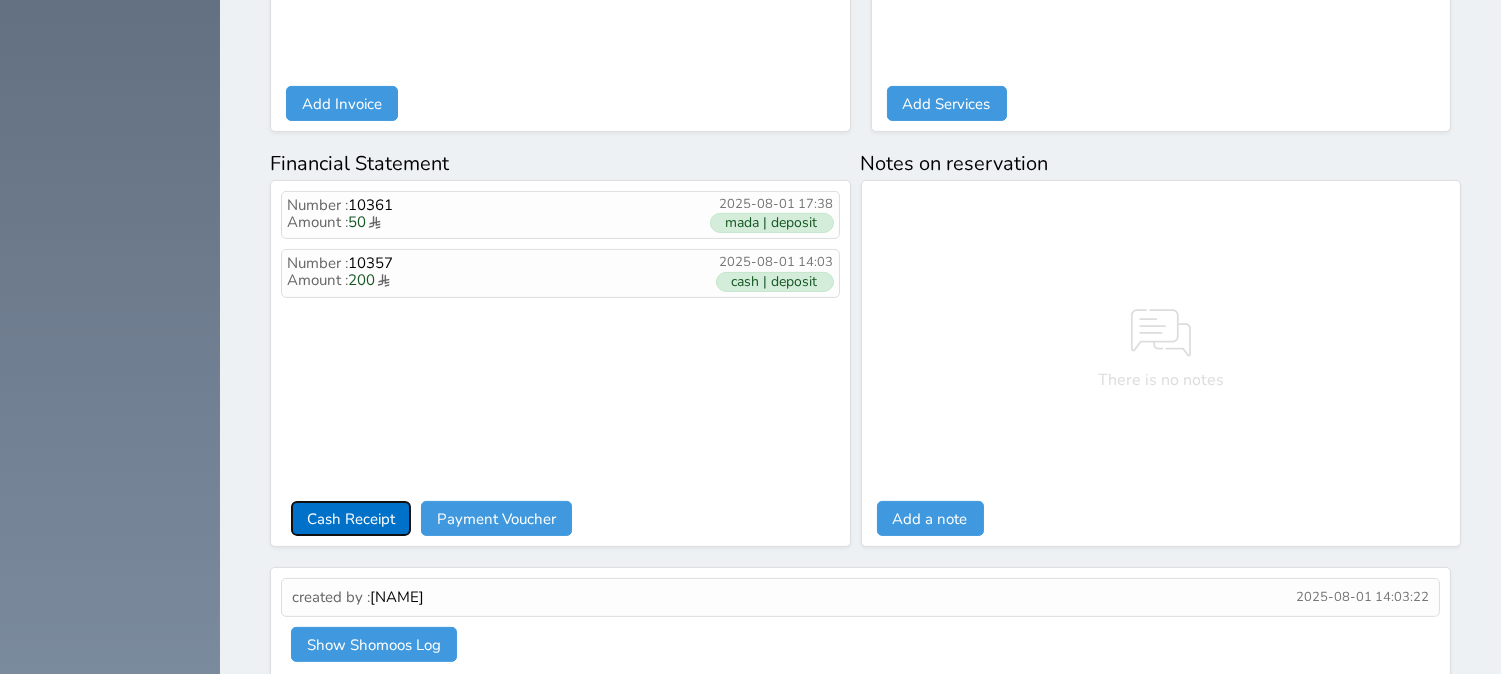 click on "Cash Receipt" at bounding box center [351, 518] 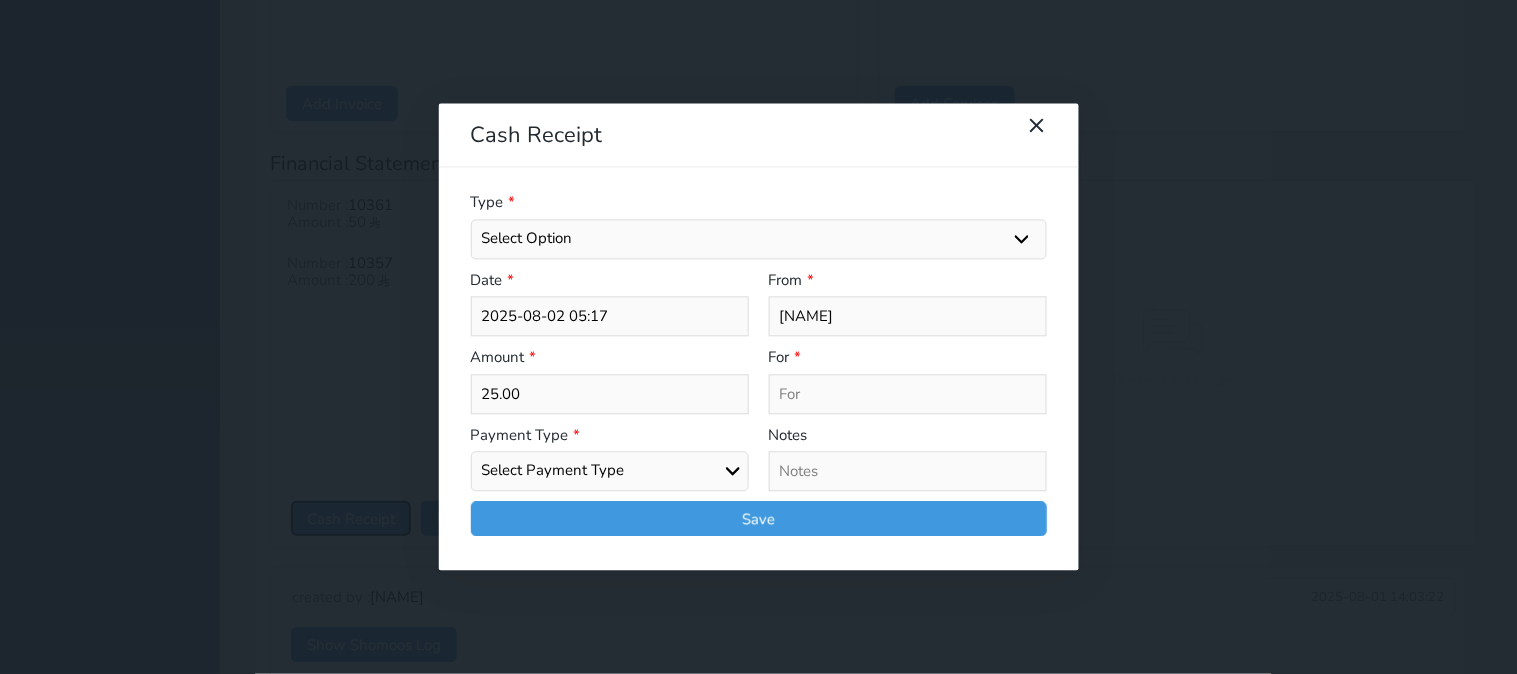 select 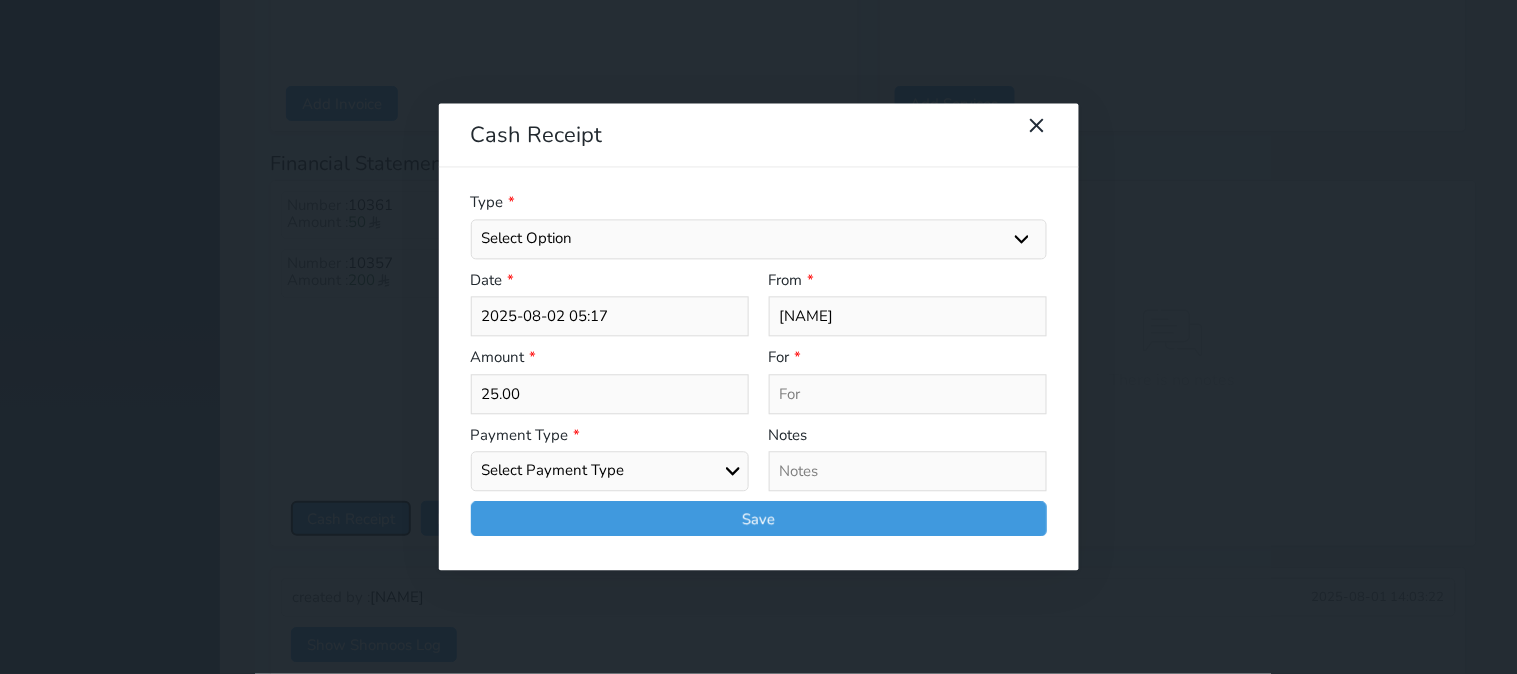 select 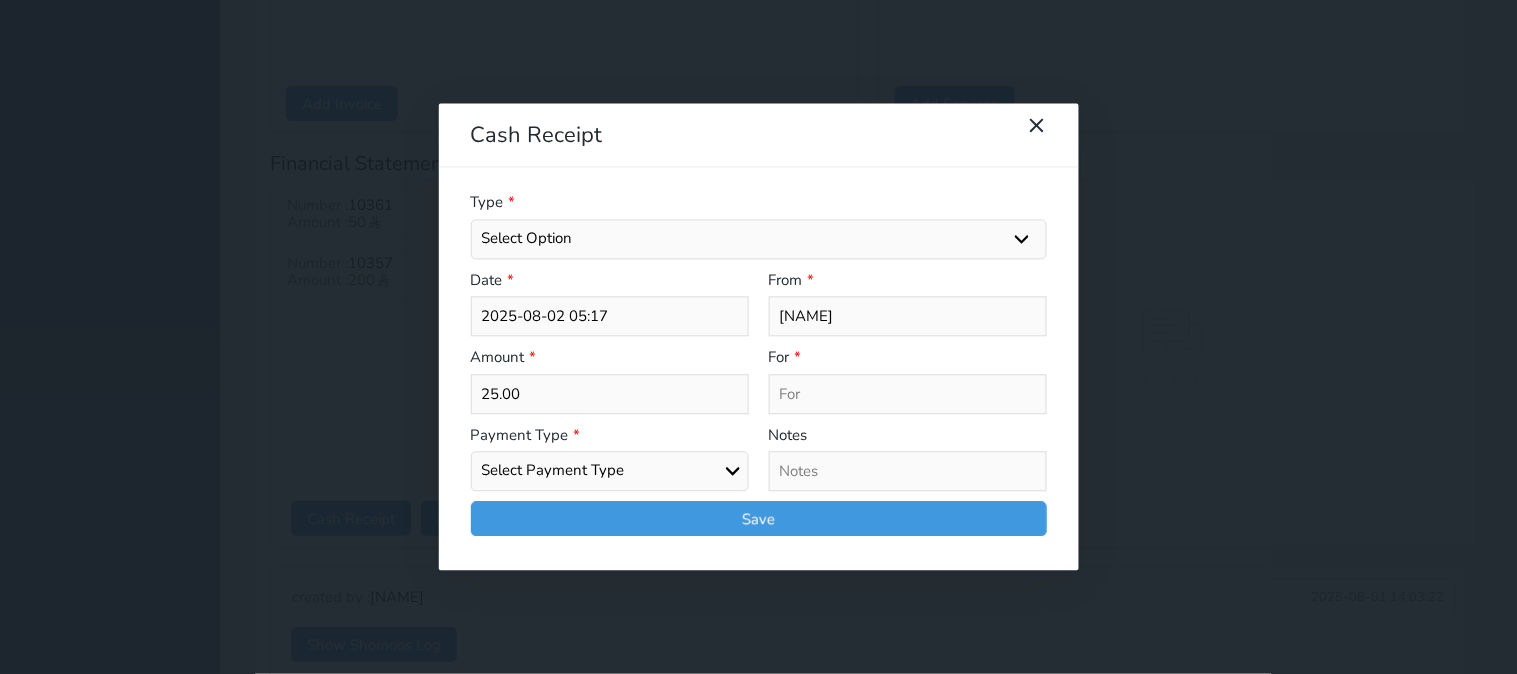 click on "Select Option   General receipts Rent value Bills insurance Retainer Not Applicable Other Laundry Wifi - Internet Car Parking Food Food & Beverages Beverages Cold Drinks Hot Drinks Breakfast Lunch Dinner Bakery & Cakes Swimming pool Gym SPA & Beauty Services Pick & Drop (Transport Services) Minibar Cable - TV Extra Bed Hairdresser Shopping Organized Tours Services Tour Guide Services" at bounding box center (759, 239) 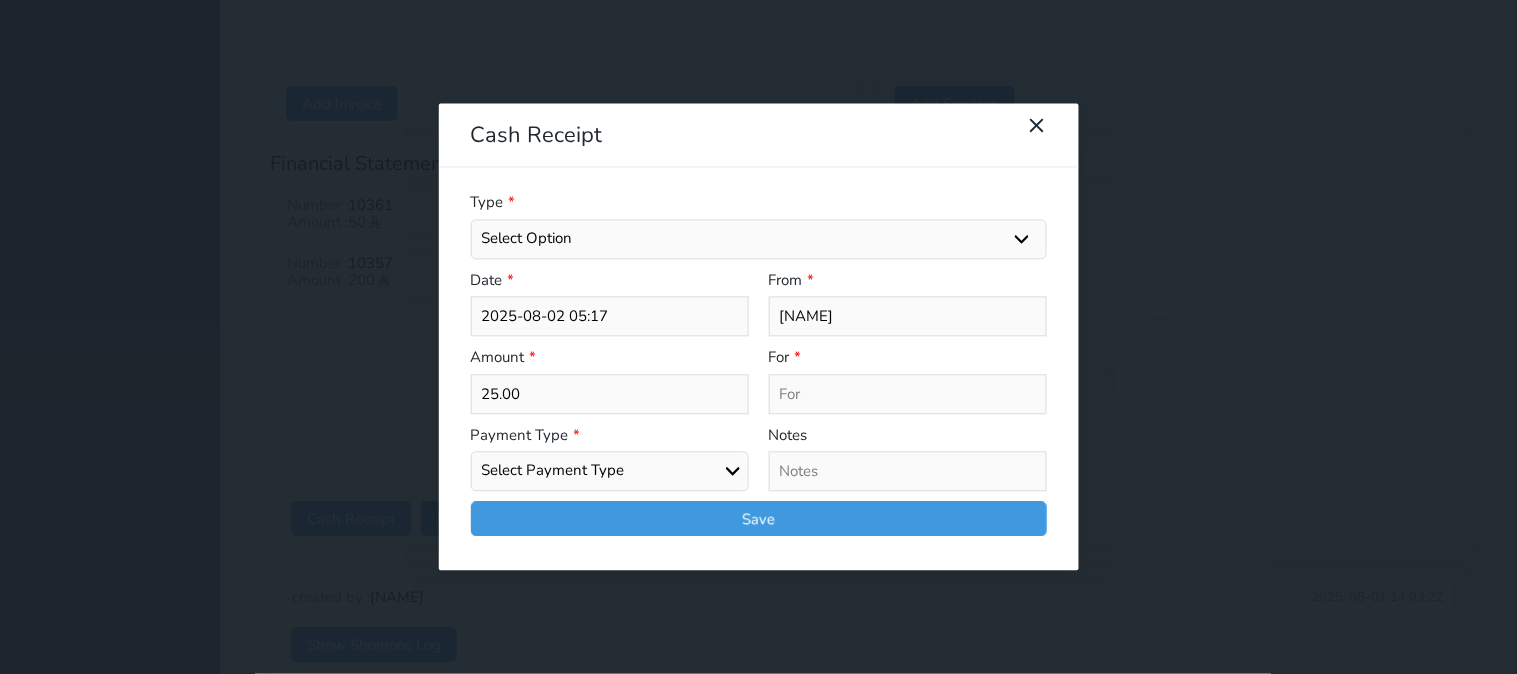 select on "90718" 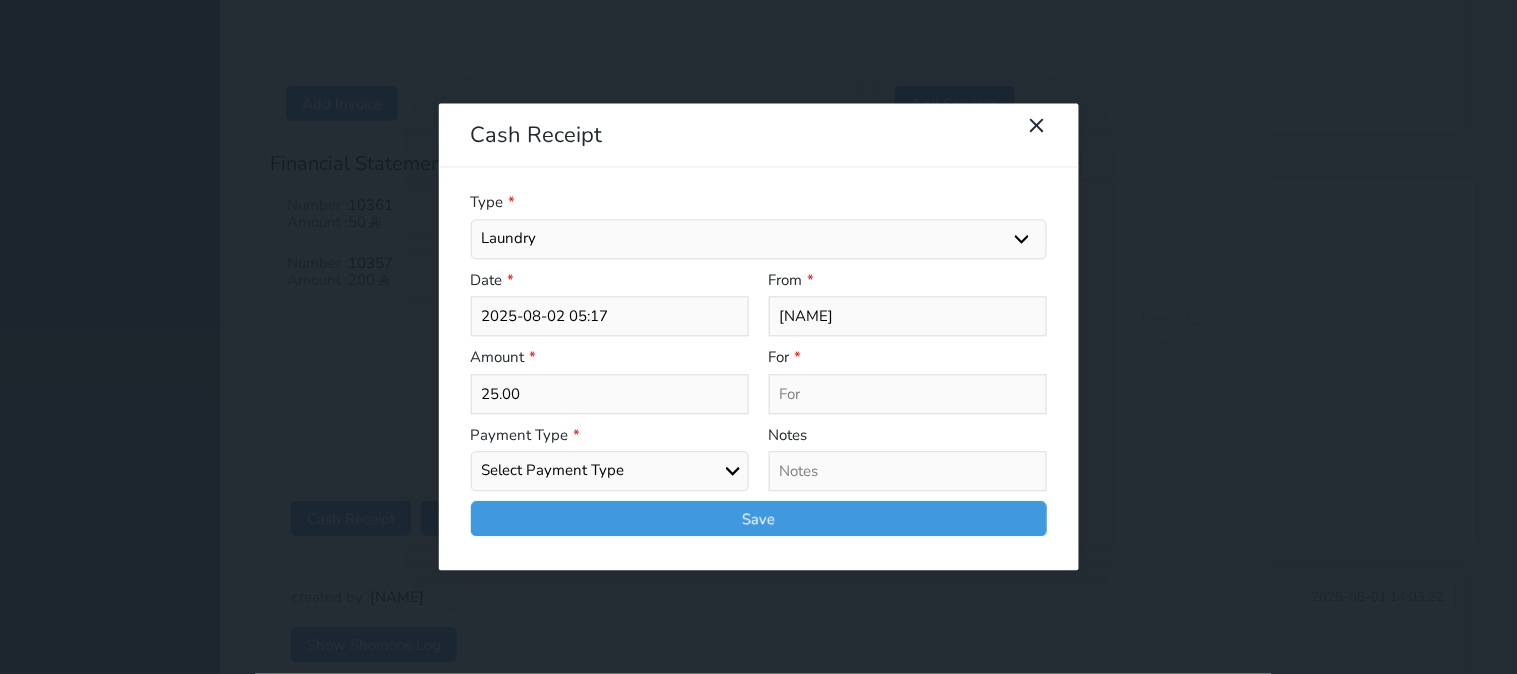 click on "Select Option   General receipts Rent value Bills insurance Retainer Not Applicable Other Laundry Wifi - Internet Car Parking Food Food & Beverages Beverages Cold Drinks Hot Drinks Breakfast Lunch Dinner Bakery & Cakes Swimming pool Gym SPA & Beauty Services Pick & Drop (Transport Services) Minibar Cable - TV Extra Bed Hairdresser Shopping Organized Tours Services Tour Guide Services" at bounding box center (759, 239) 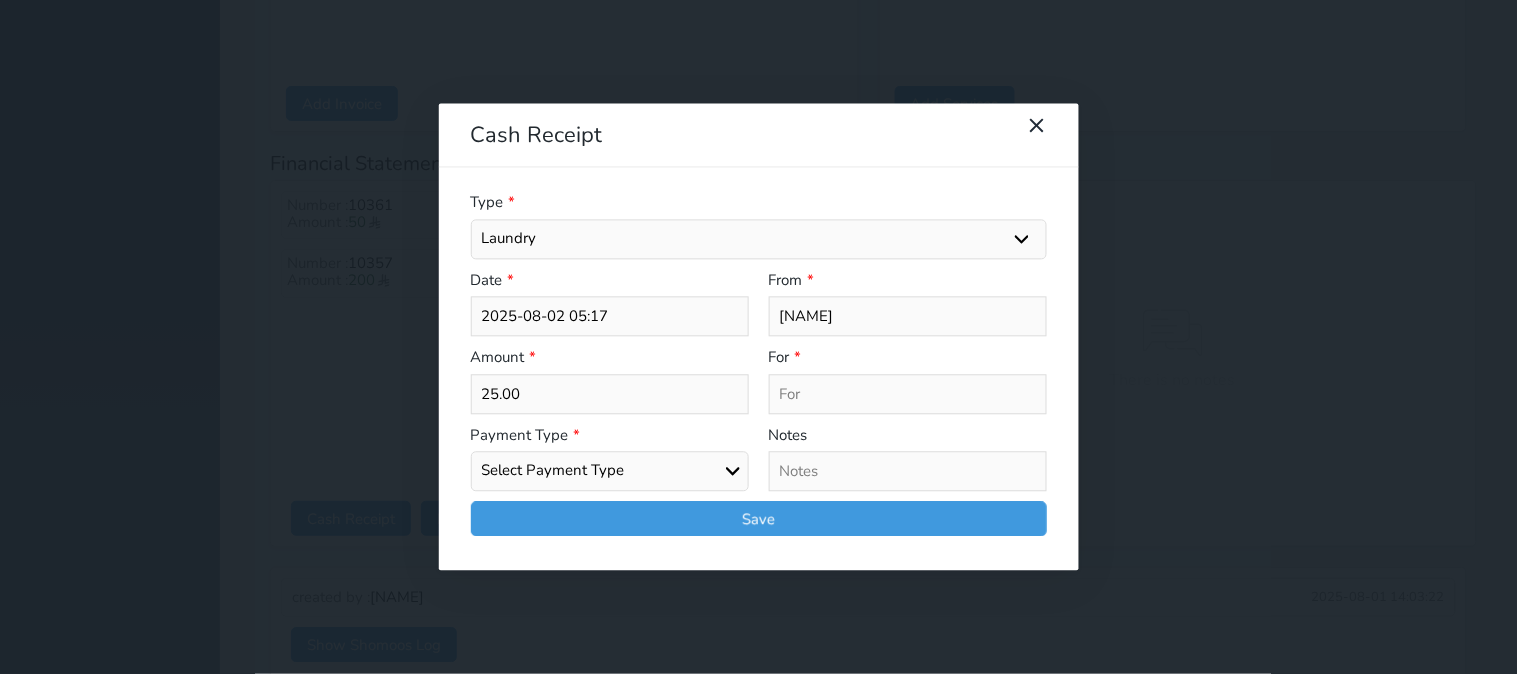 type on "Laundry - Unit - 106" 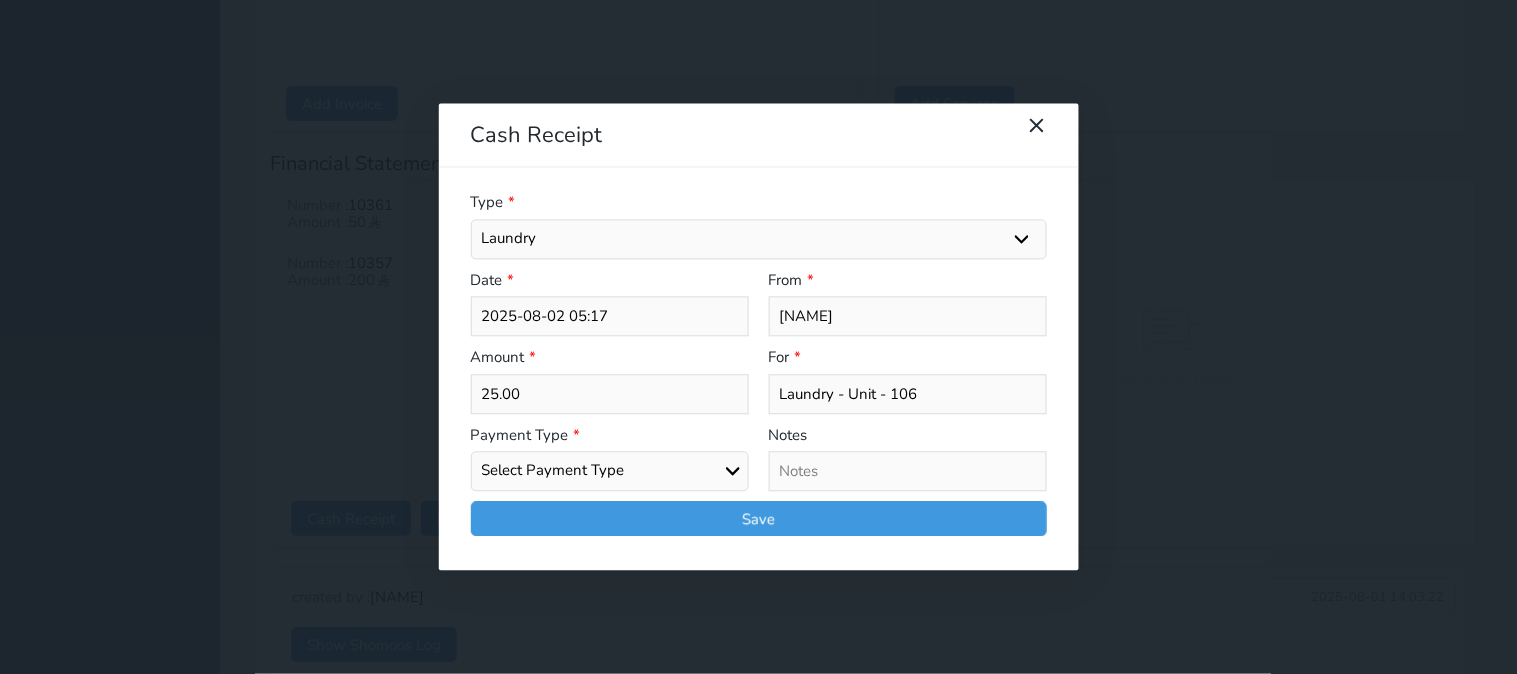 click on "Select Payment Type   Cash   Bank Transfer   Mada   Credit Card   Credit Payment" at bounding box center (610, 472) 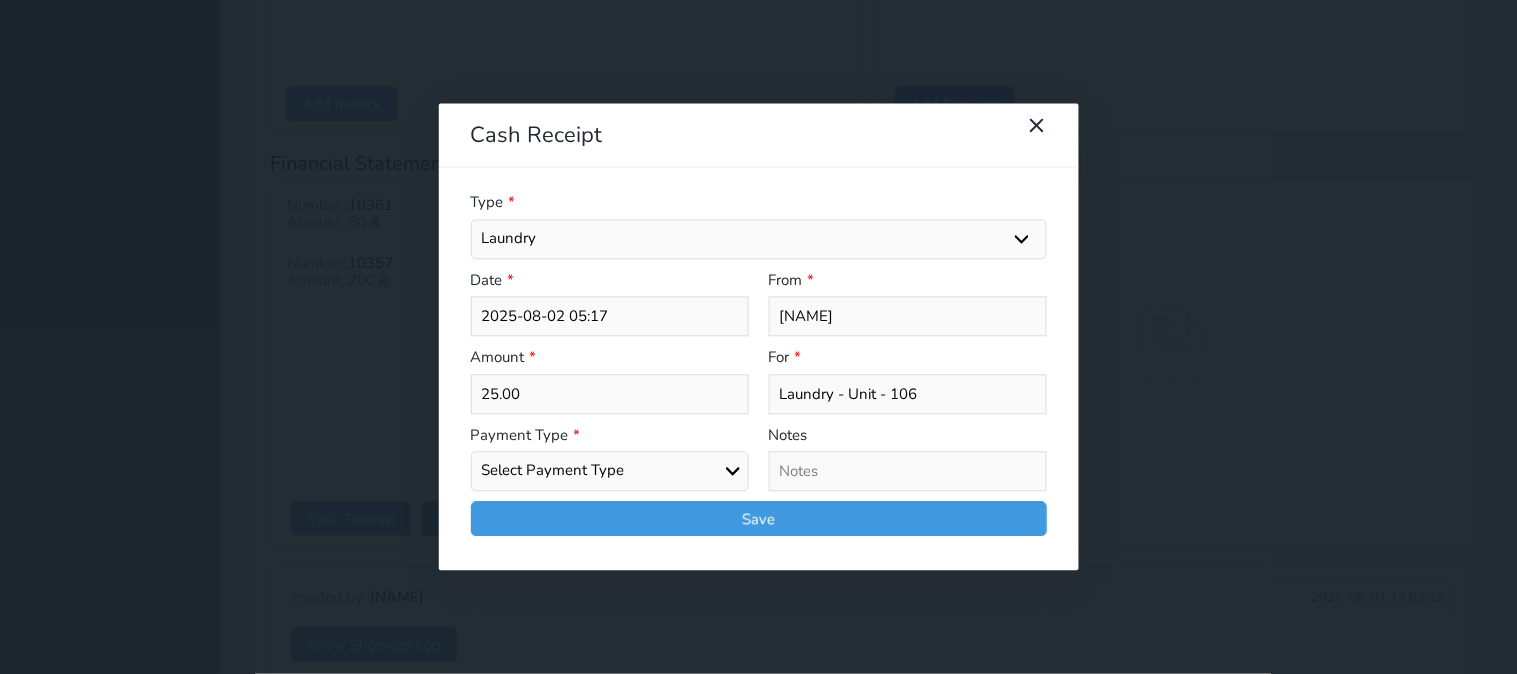 select on "mada" 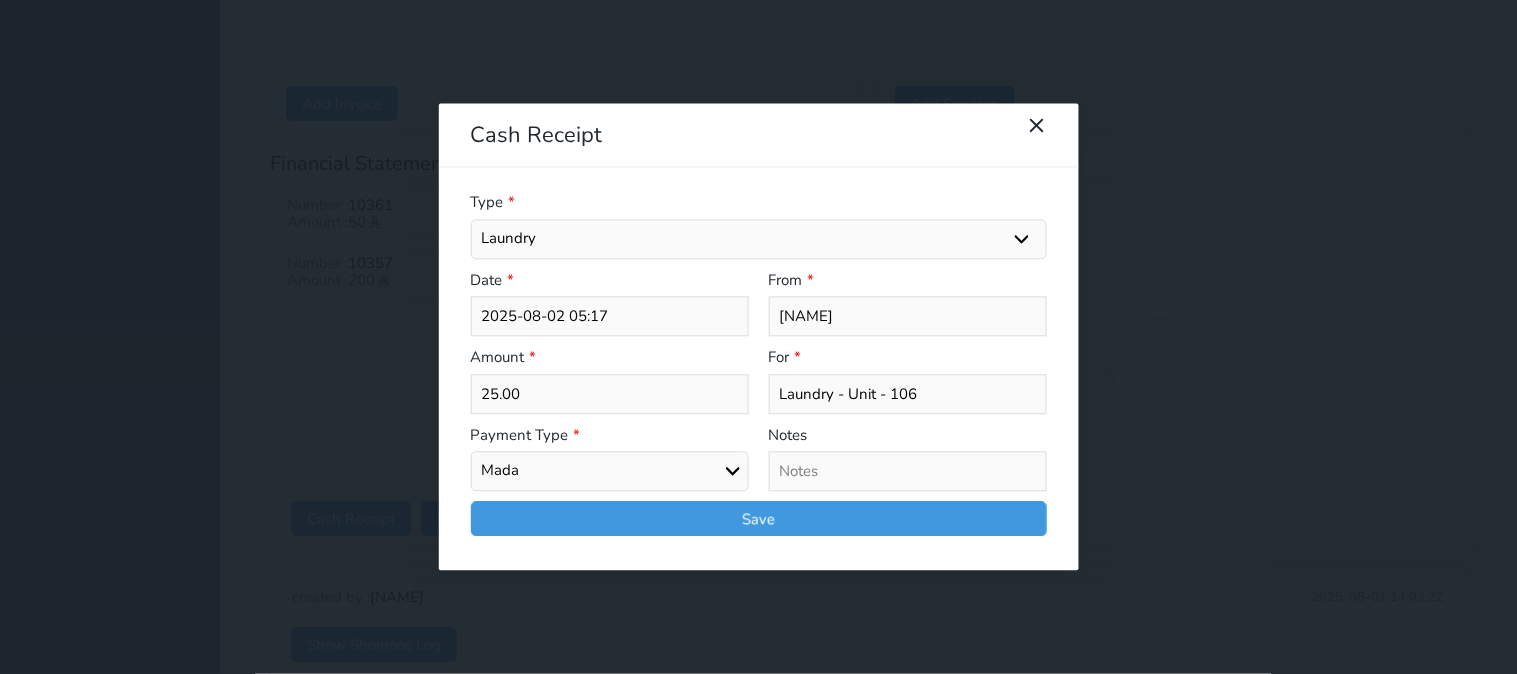 click on "Select Payment Type   Cash   Bank Transfer   Mada   Credit Card   Credit Payment" at bounding box center [610, 472] 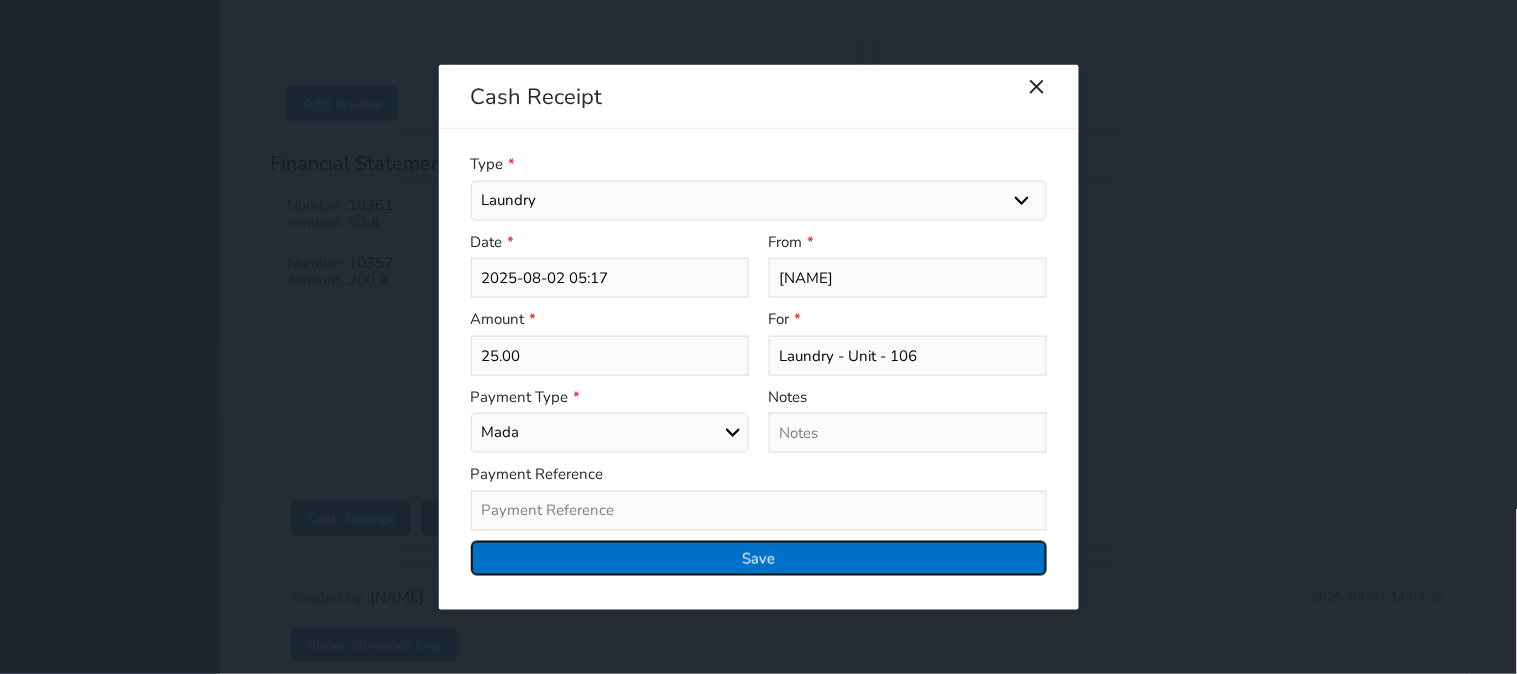 click on "Save" at bounding box center [759, 557] 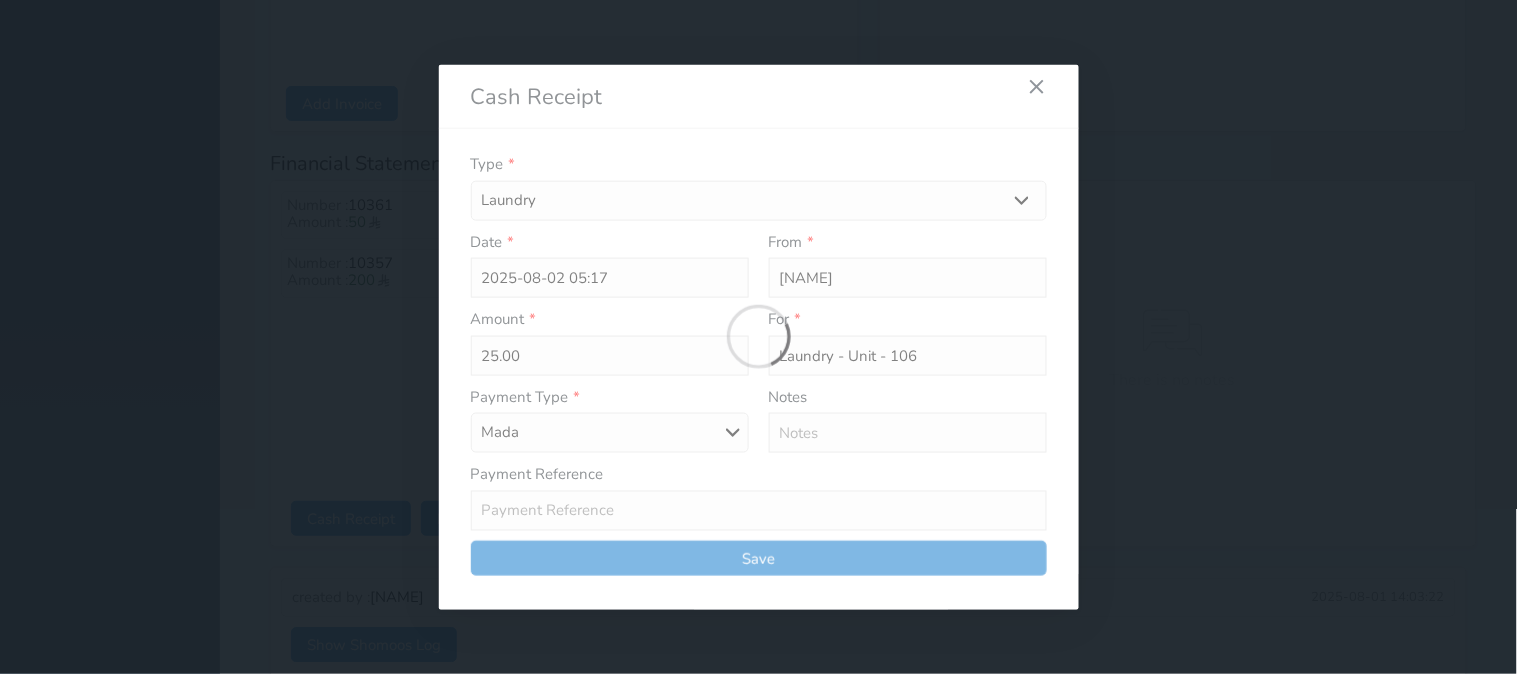select 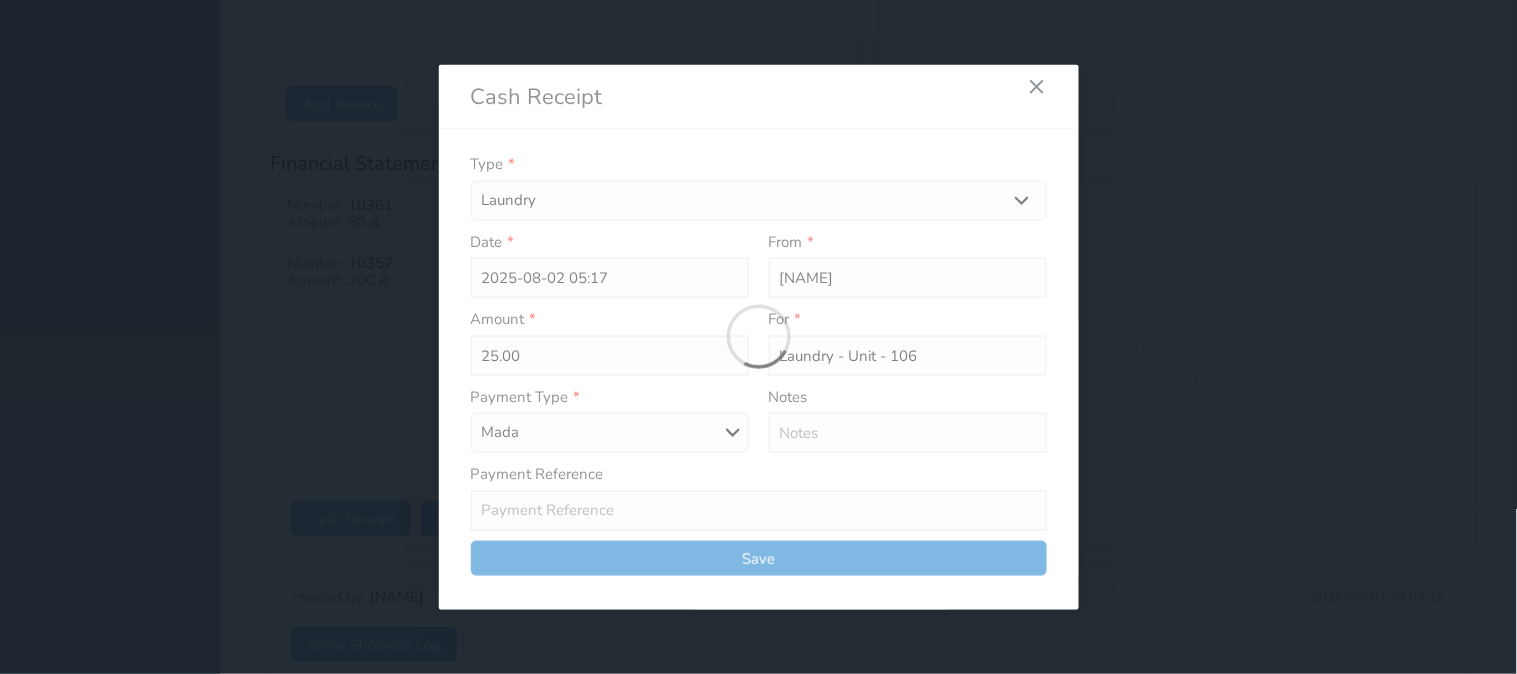 type 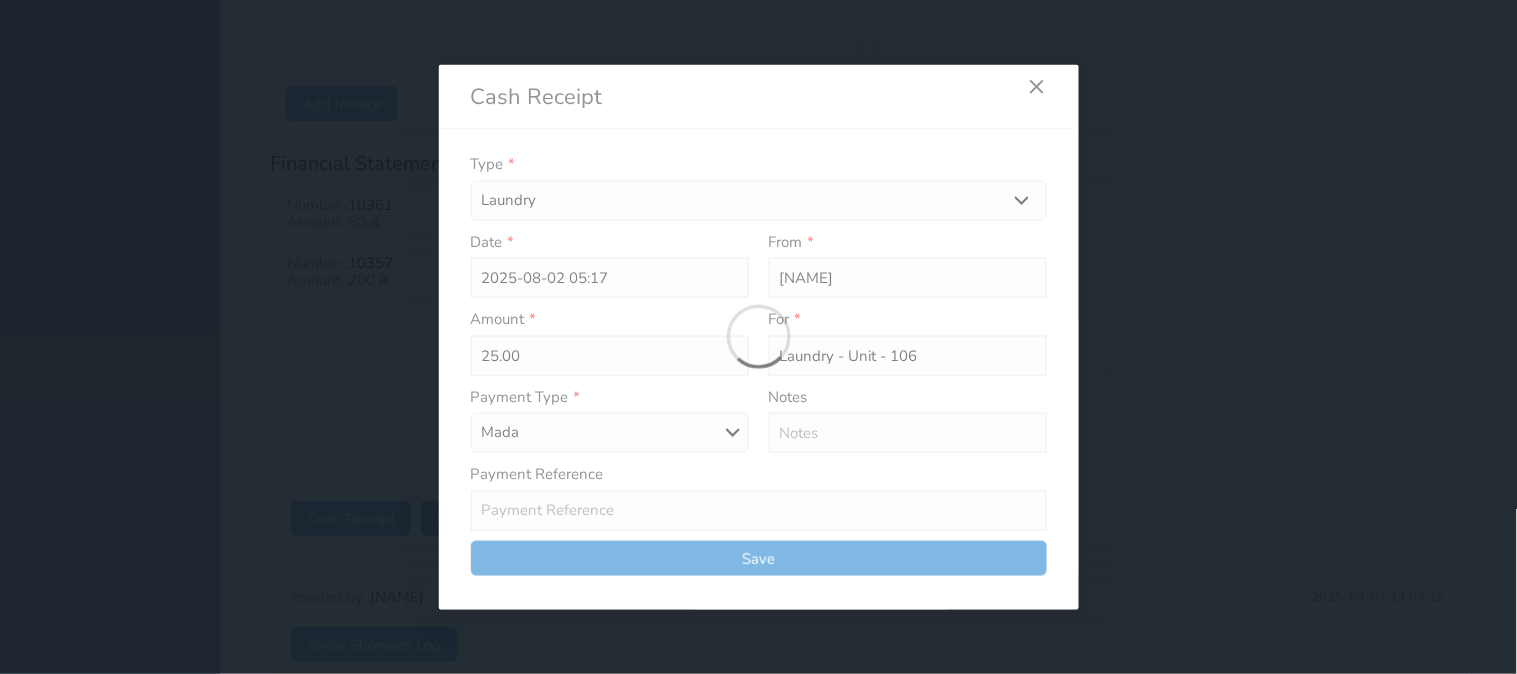 type on "0" 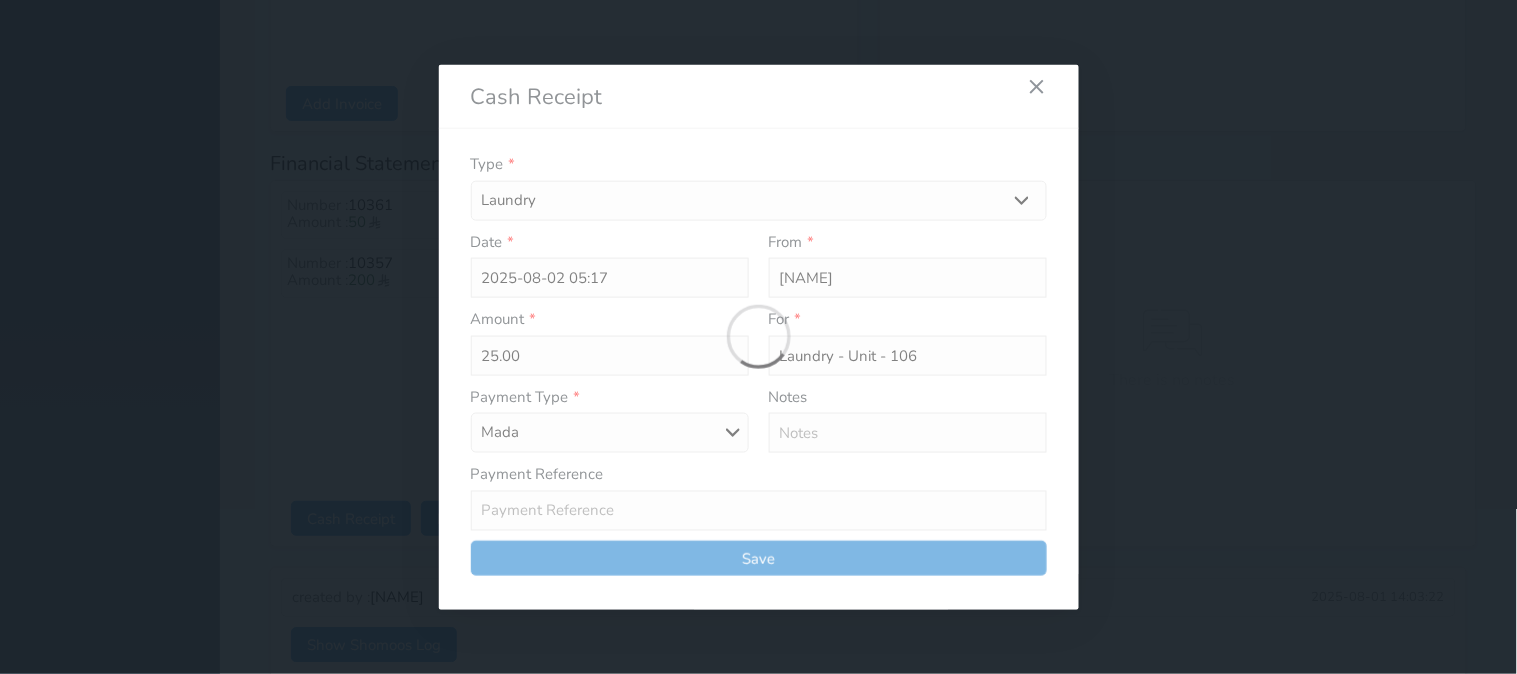 select 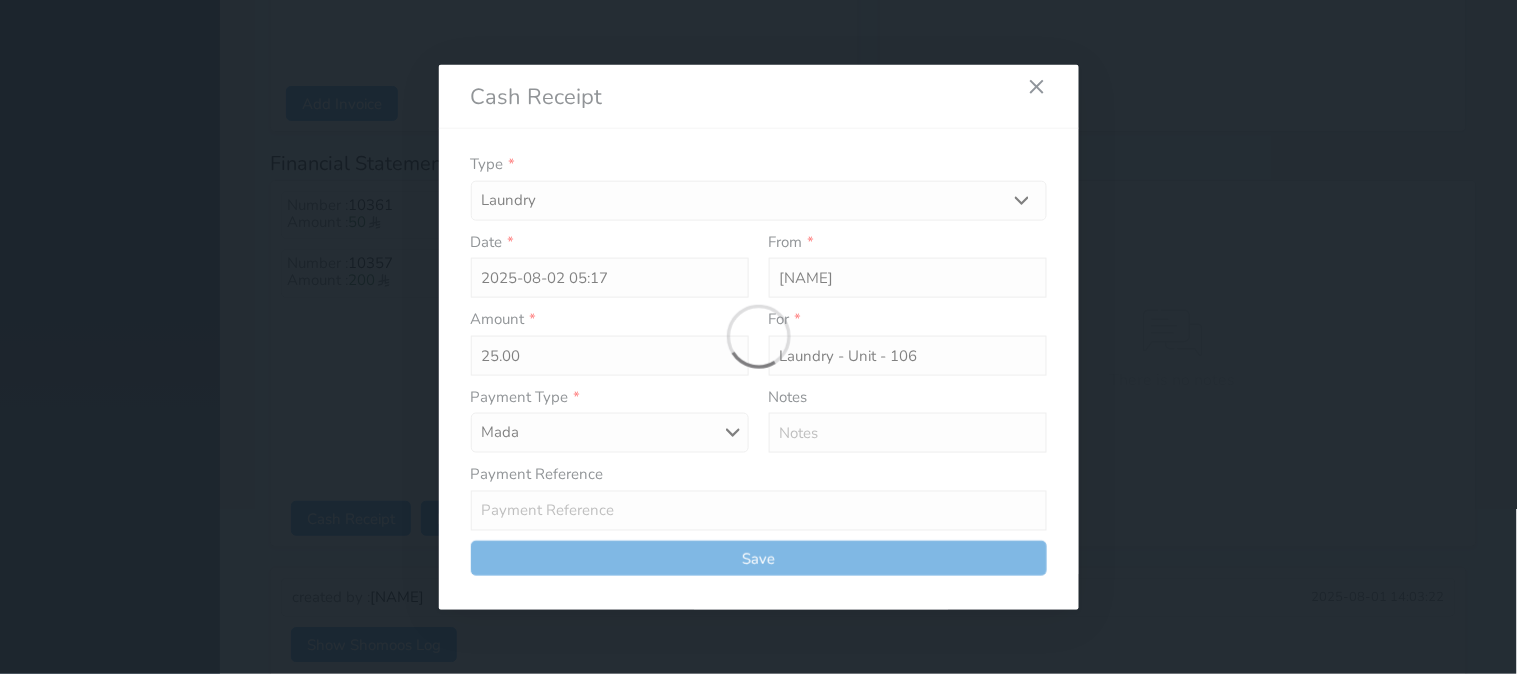 type on "0" 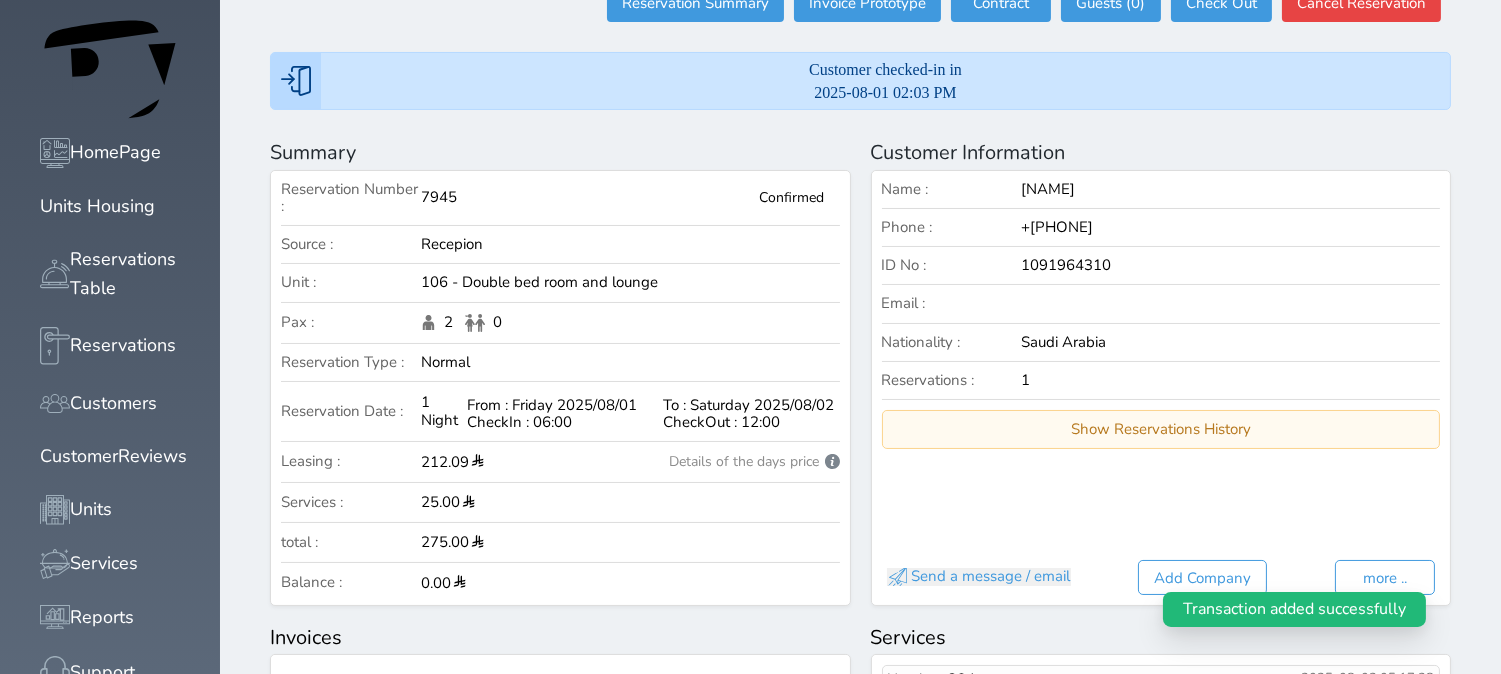 scroll, scrollTop: 0, scrollLeft: 0, axis: both 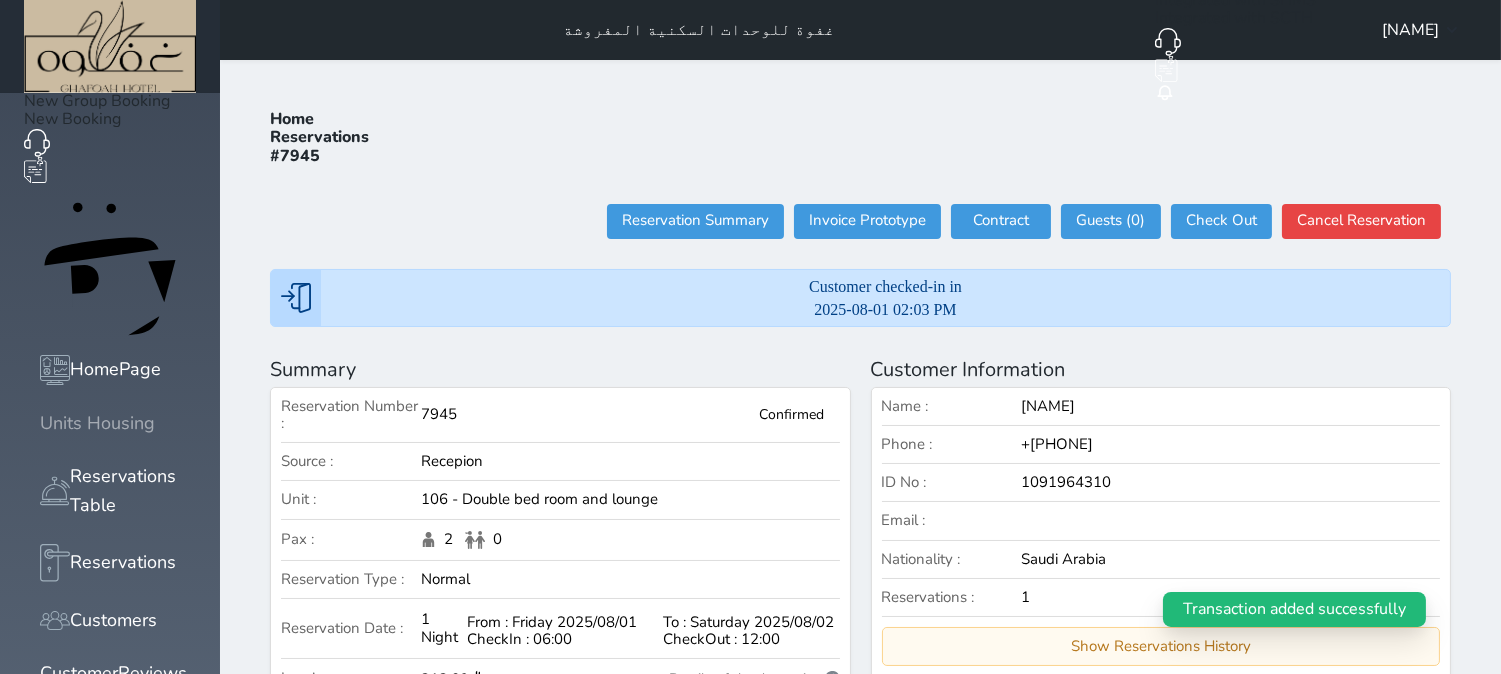 click on "Units Housing" at bounding box center (97, 423) 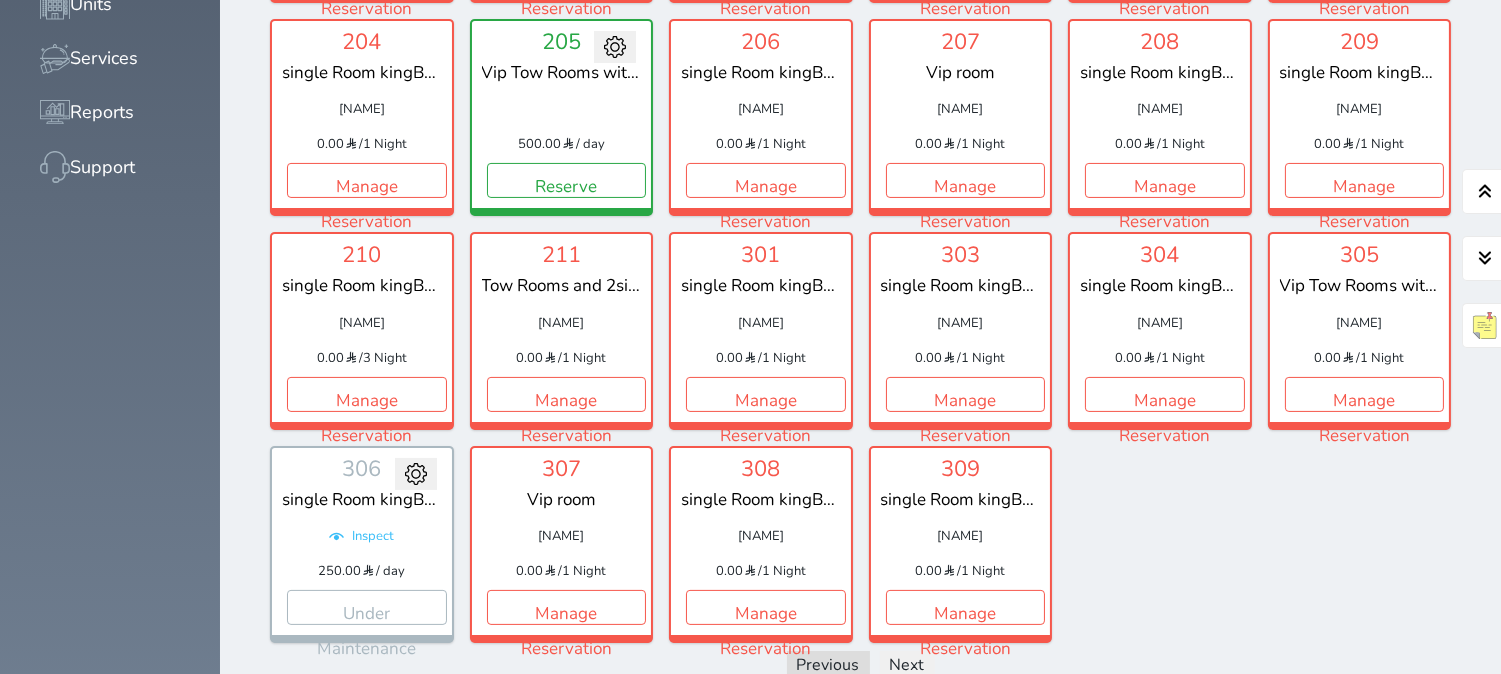 scroll, scrollTop: 651, scrollLeft: 0, axis: vertical 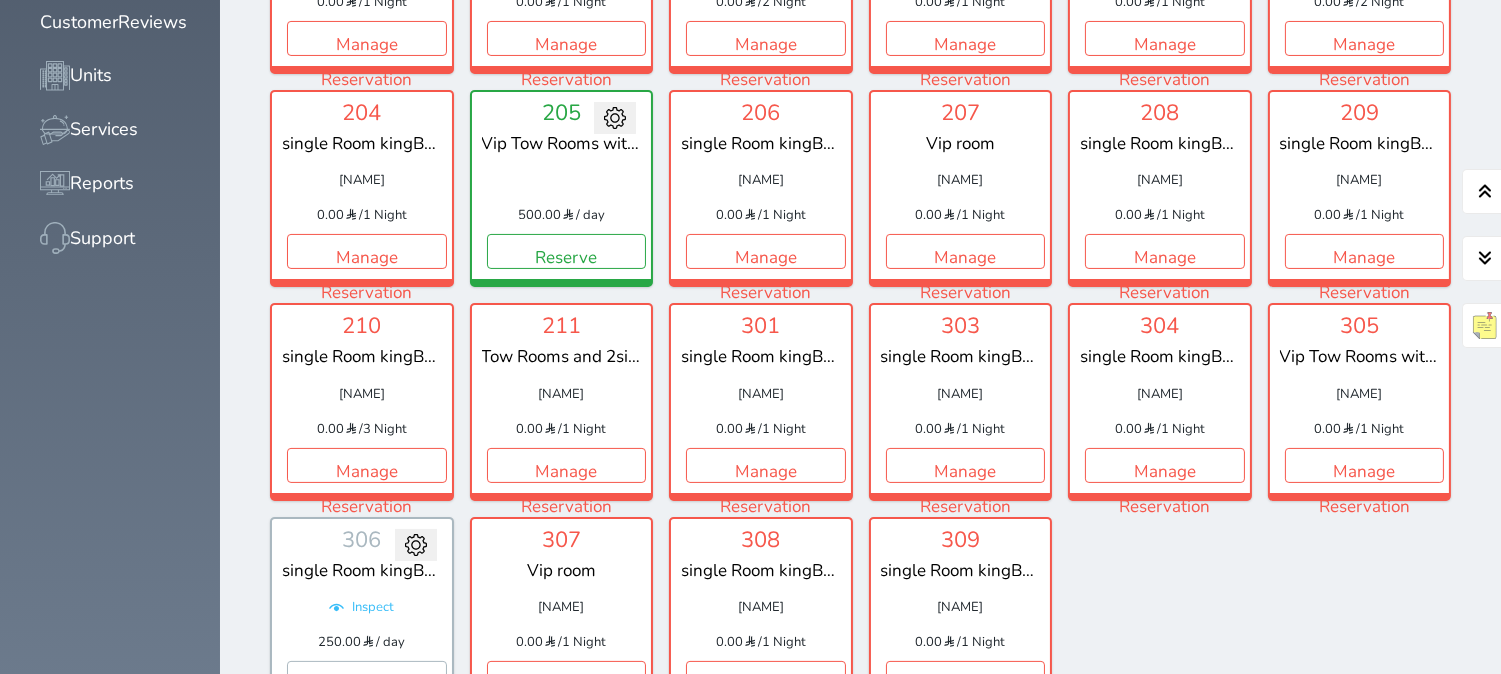 click on "Units Housing" at bounding box center [110, -228] 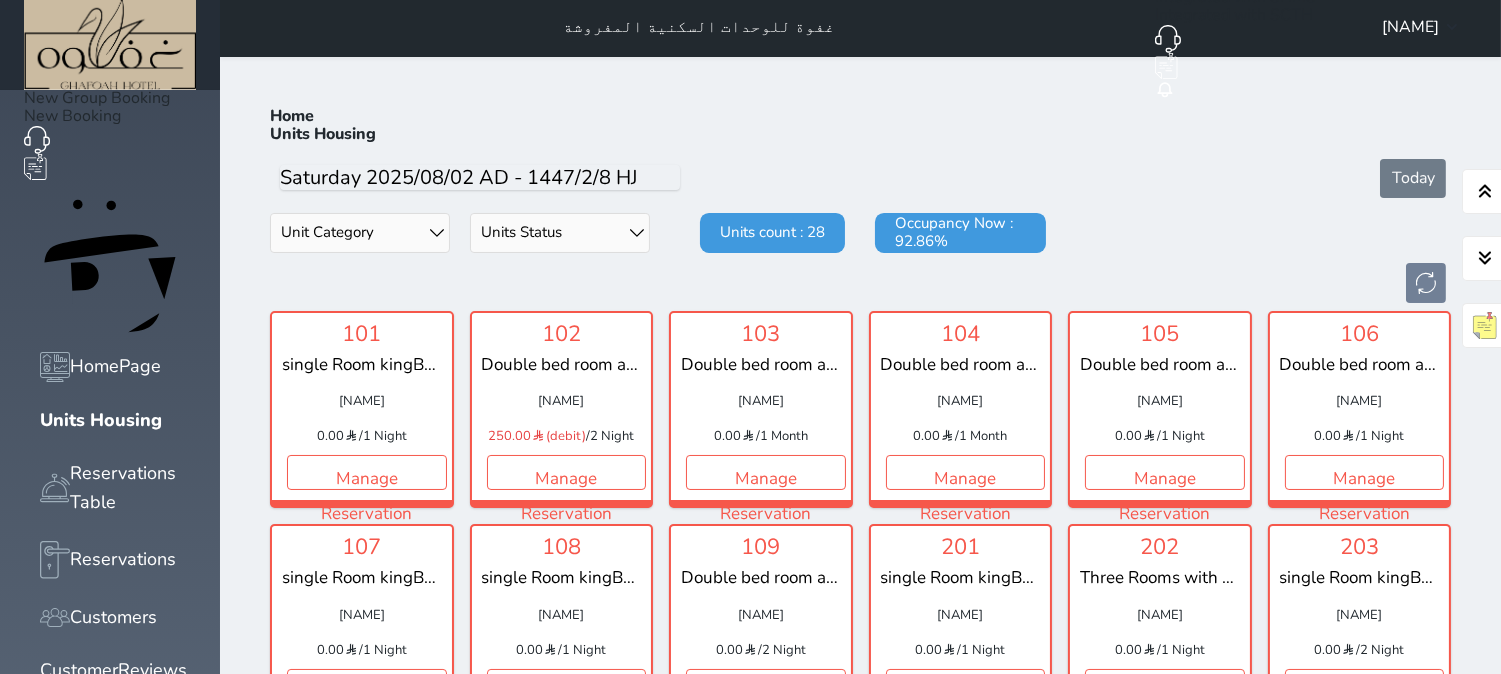 scroll, scrollTop: 0, scrollLeft: 0, axis: both 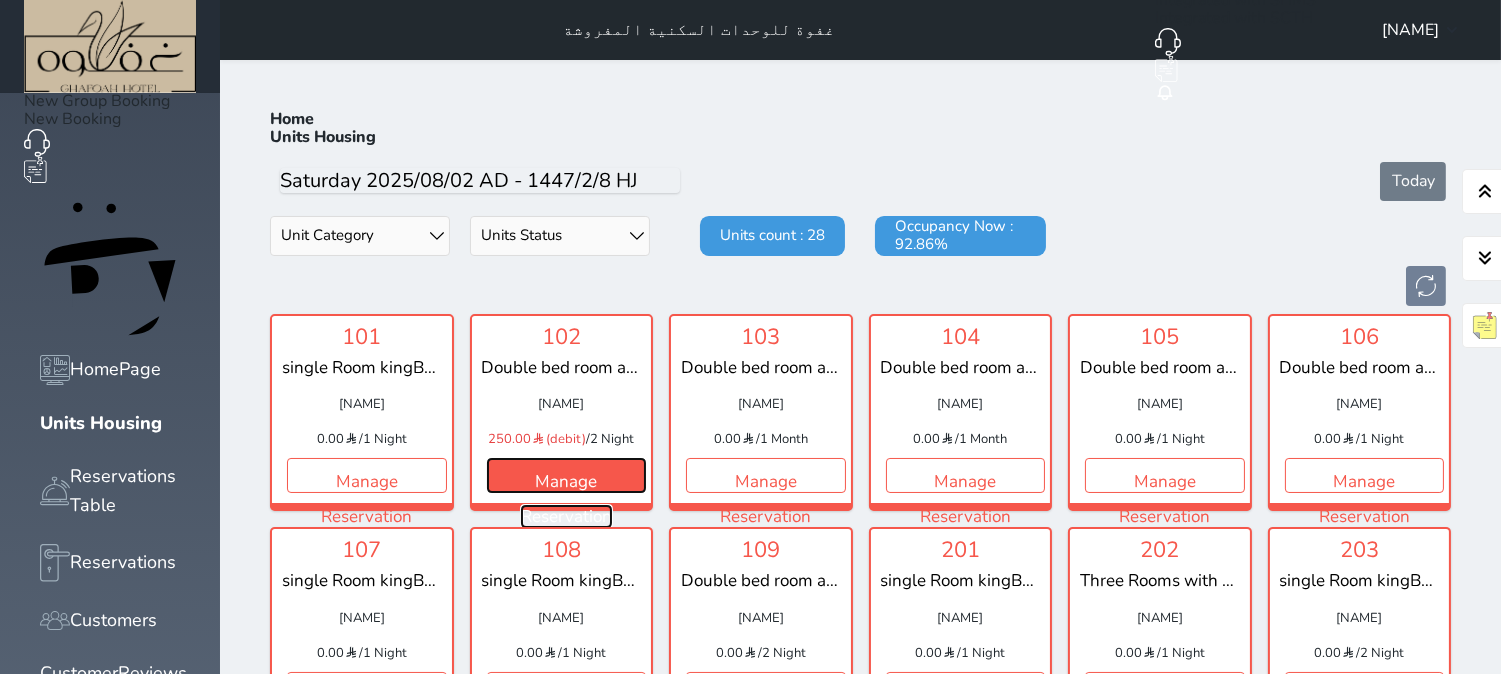 click on "Manage Reservation" at bounding box center (567, 475) 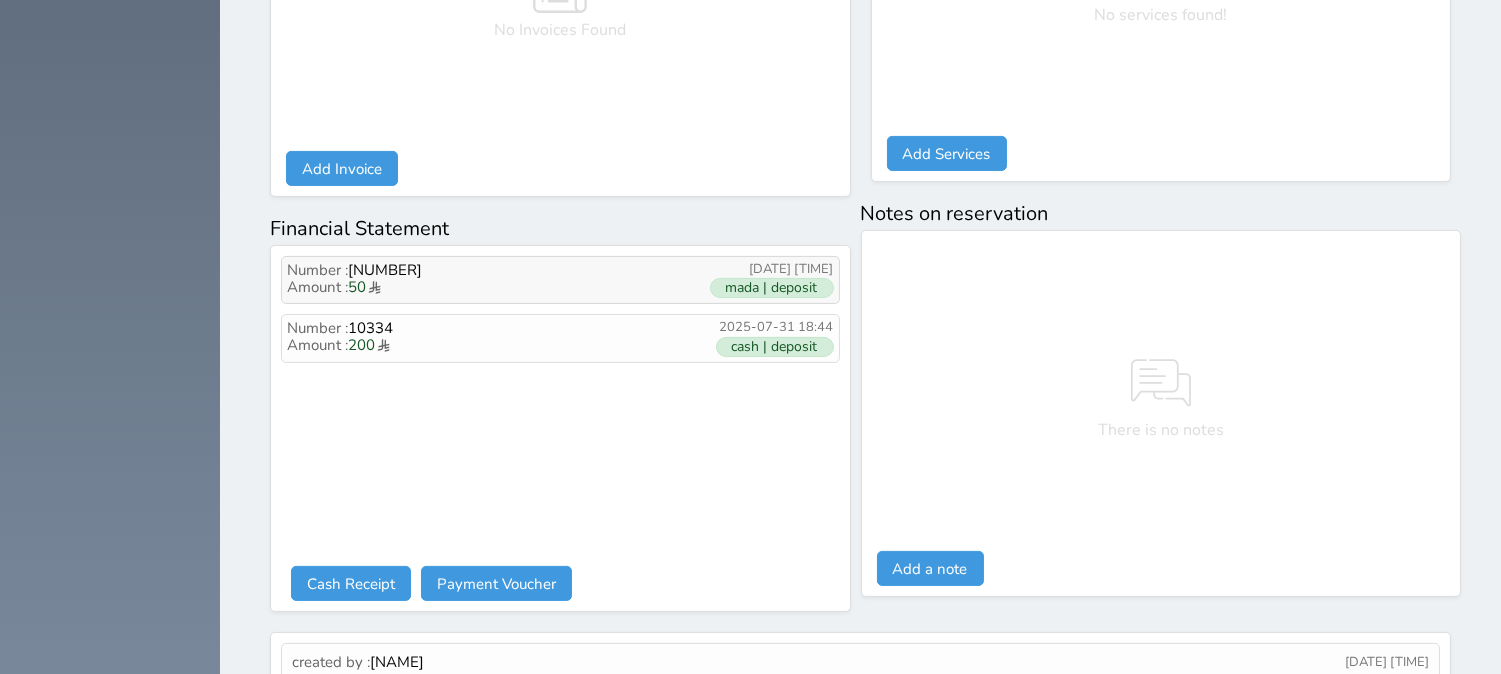 scroll, scrollTop: 1106, scrollLeft: 0, axis: vertical 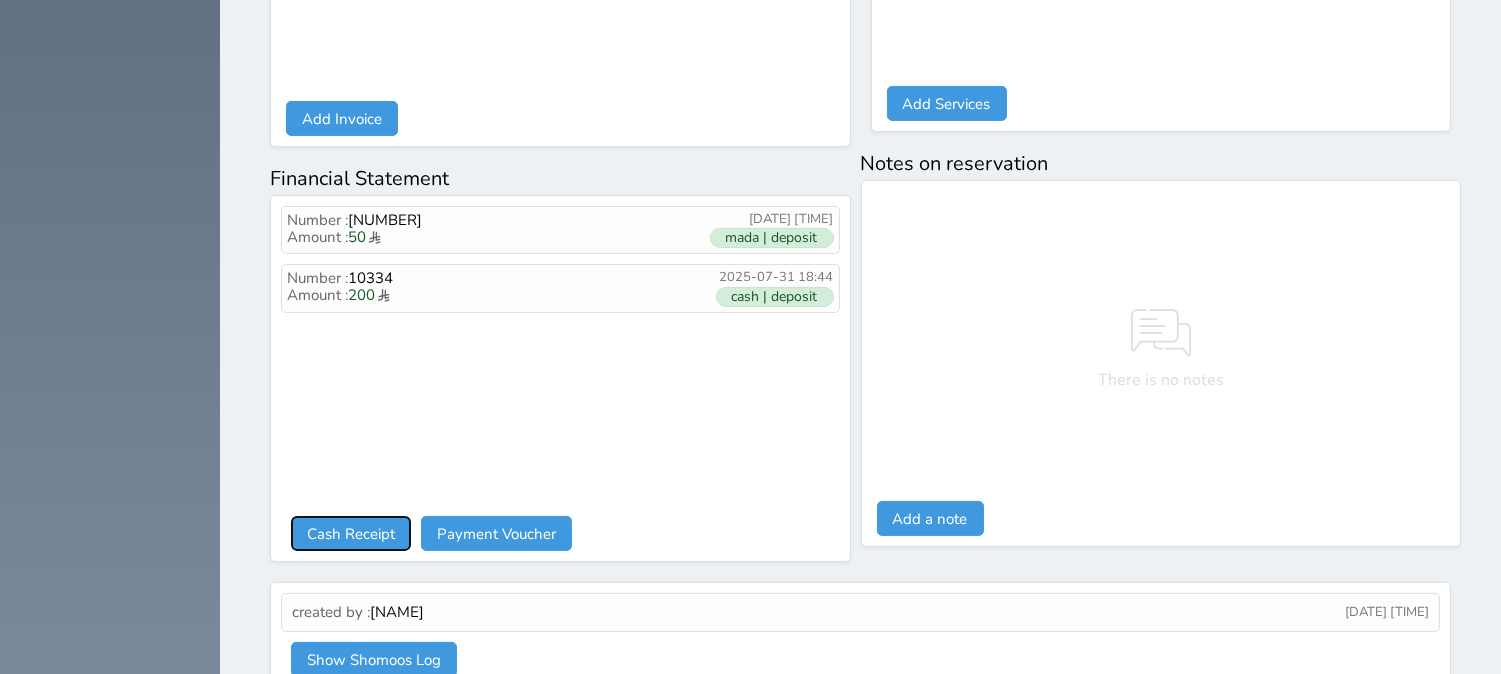 drag, startPoint x: 235, startPoint y: 448, endPoint x: 231, endPoint y: 424, distance: 24.33105 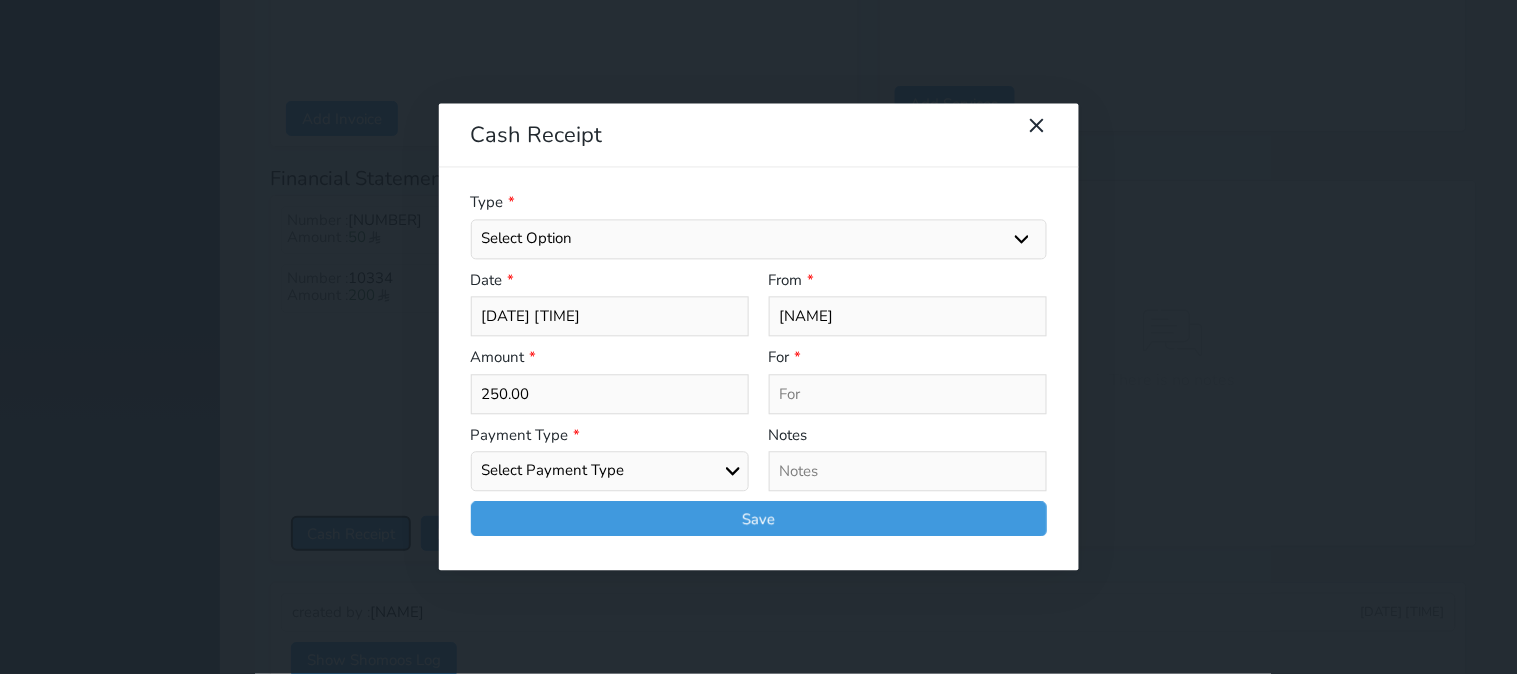 select 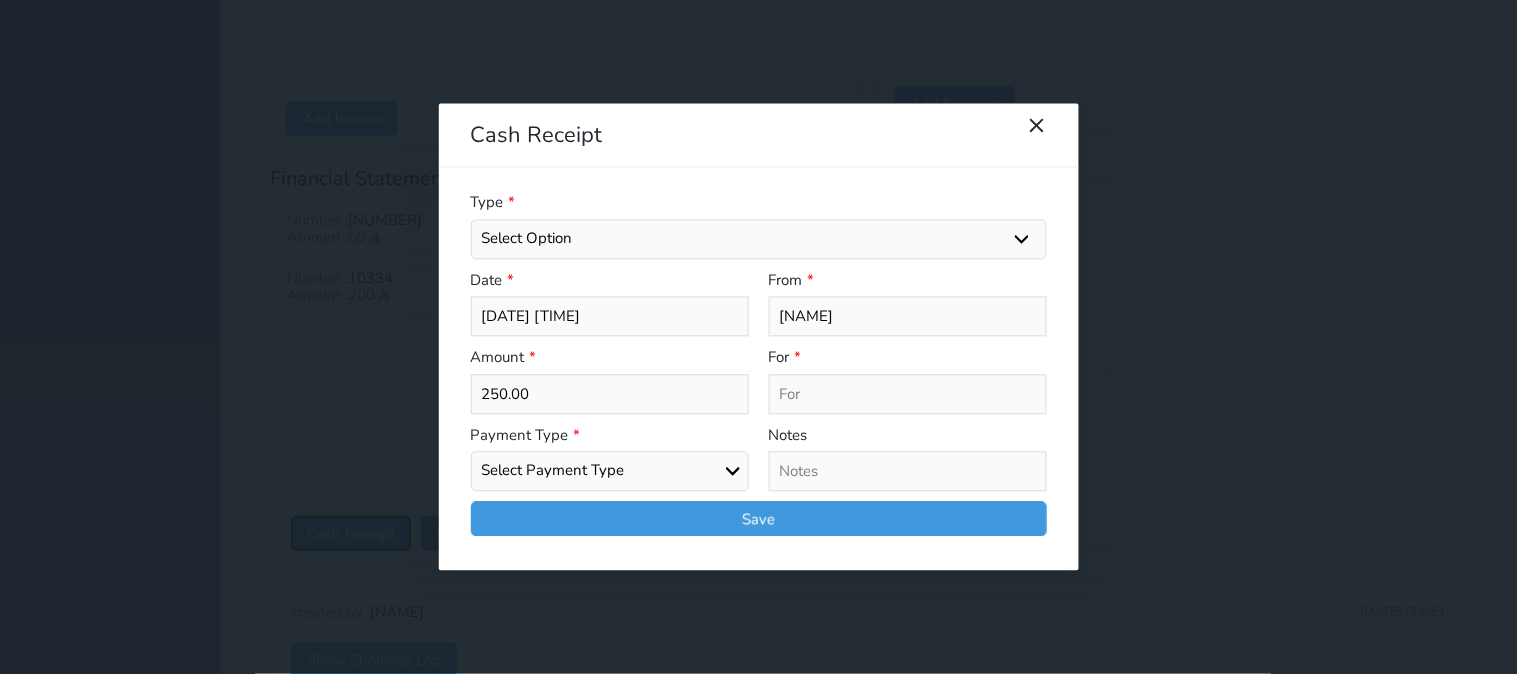 select 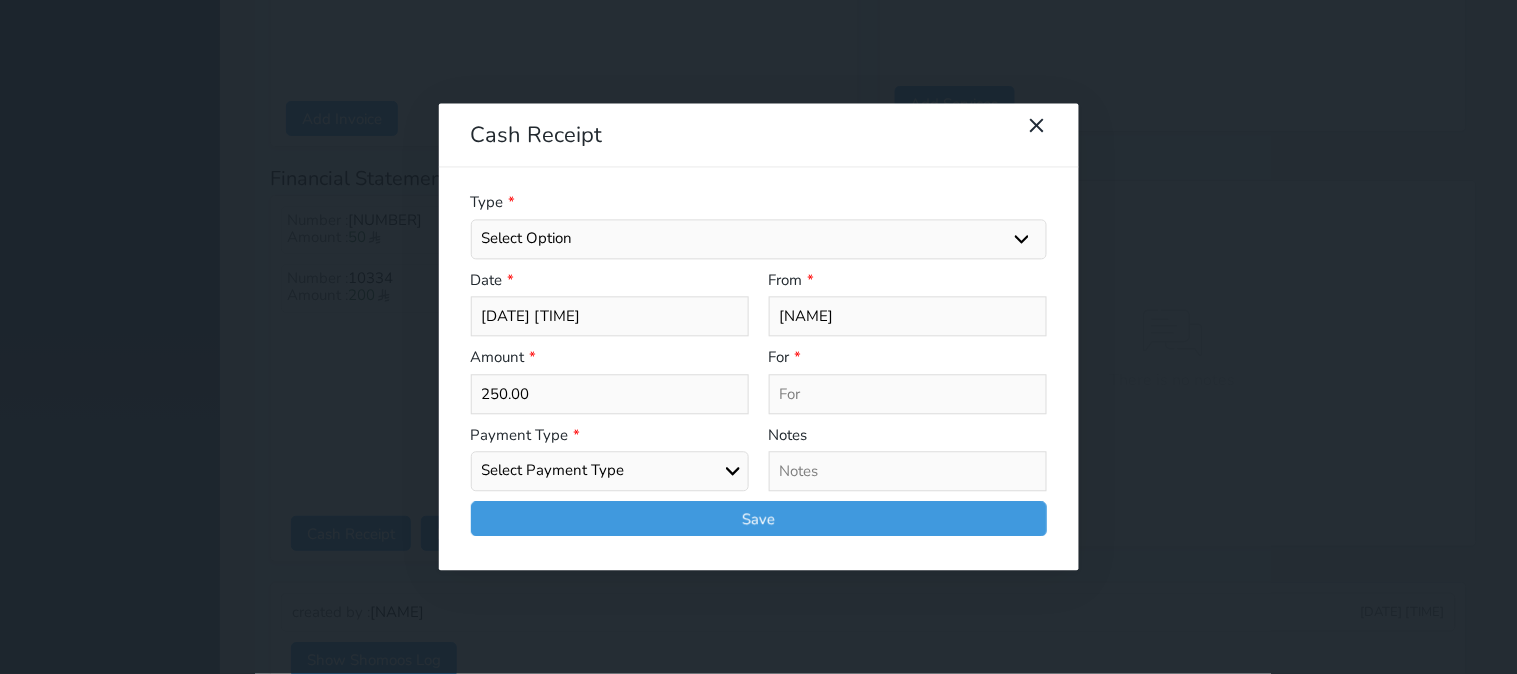 click on "Select Option   General receipts Rent value Bills insurance Retainer Not Applicable Other Laundry Wifi - Internet Car Parking Food Food & Beverages Beverages Cold Drinks Hot Drinks Breakfast Lunch Dinner Bakery & Cakes Swimming pool Gym SPA & Beauty Services Pick & Drop (Transport Services) Minibar Cable - TV Extra Bed Hairdresser Shopping Organized Tours Services Tour Guide Services" at bounding box center (759, 239) 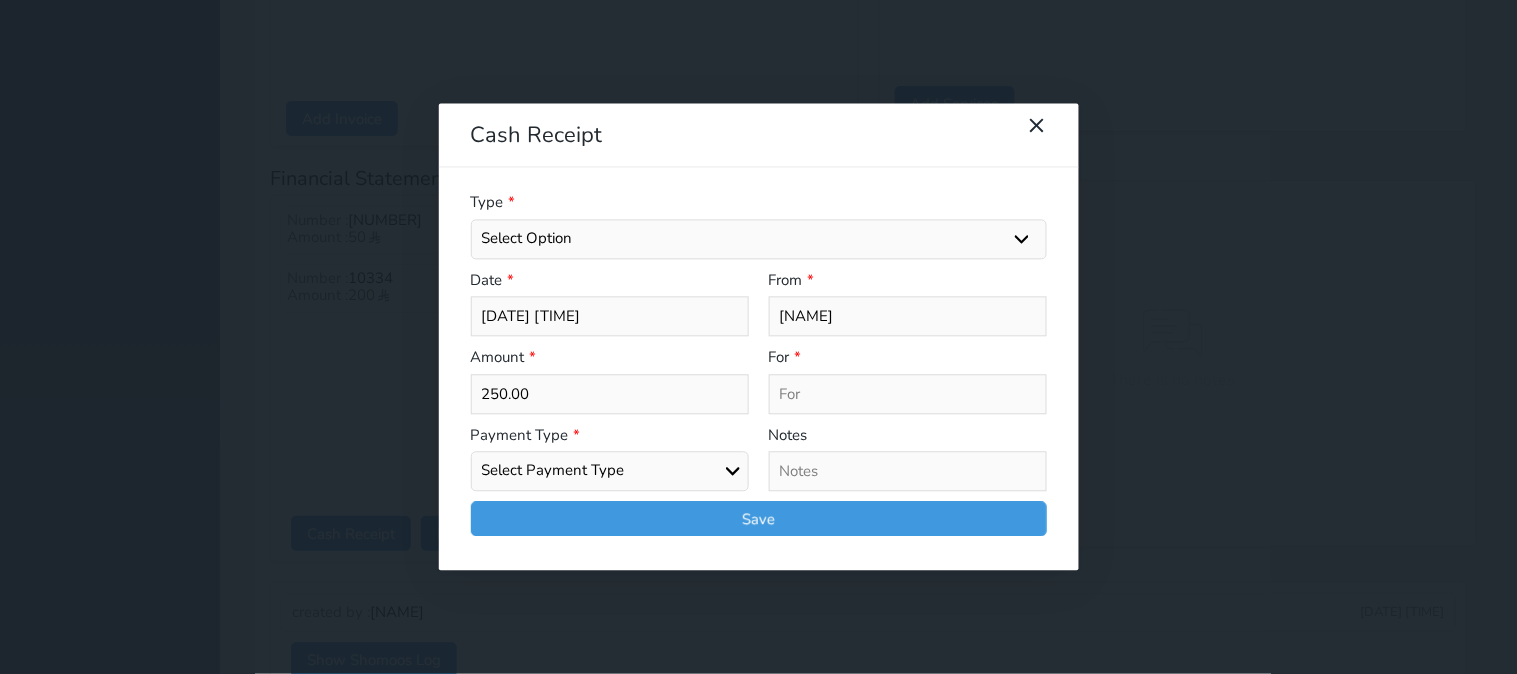 select on "90710" 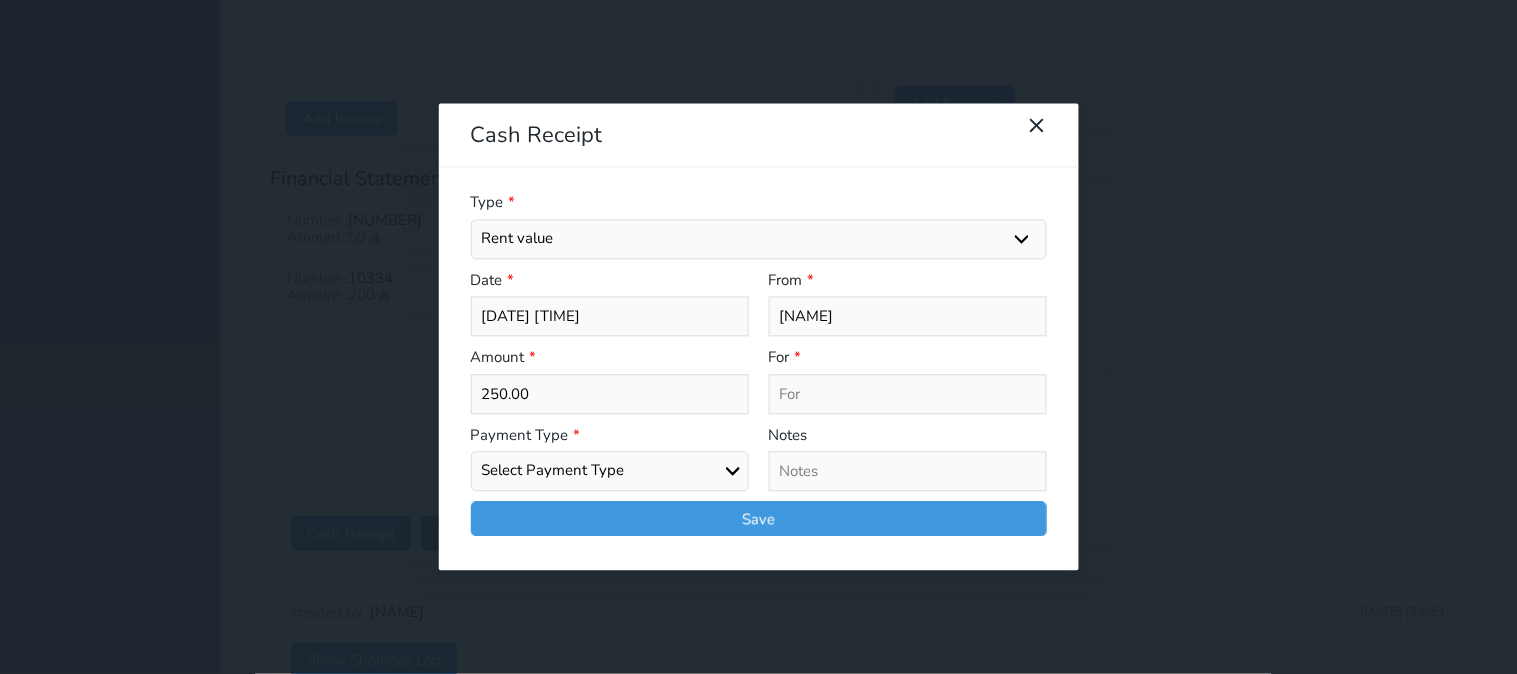 click on "Select Option   General receipts Rent value Bills insurance Retainer Not Applicable Other Laundry Wifi - Internet Car Parking Food Food & Beverages Beverages Cold Drinks Hot Drinks Breakfast Lunch Dinner Bakery & Cakes Swimming pool Gym SPA & Beauty Services Pick & Drop (Transport Services) Minibar Cable - TV Extra Bed Hairdresser Shopping Organized Tours Services Tour Guide Services" at bounding box center (759, 239) 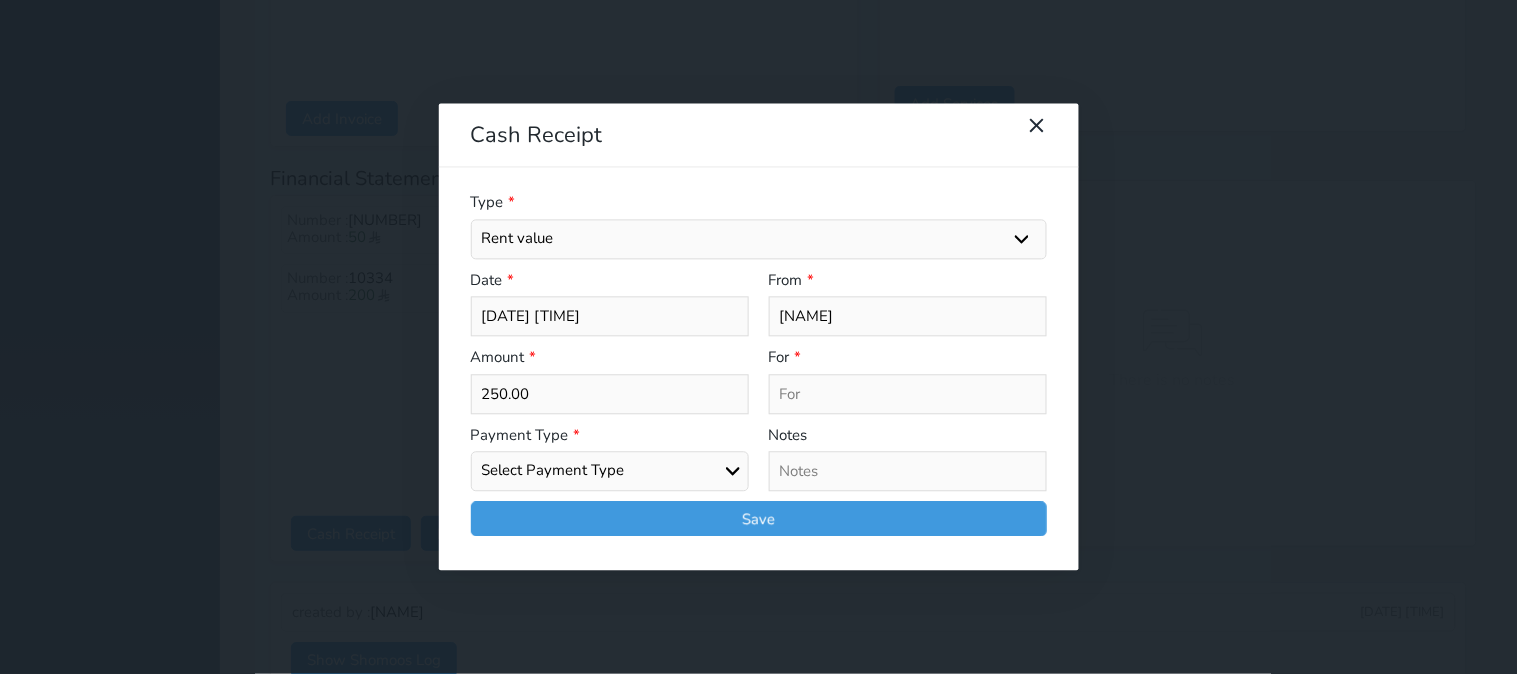 type on "Rent value - Unit - 102" 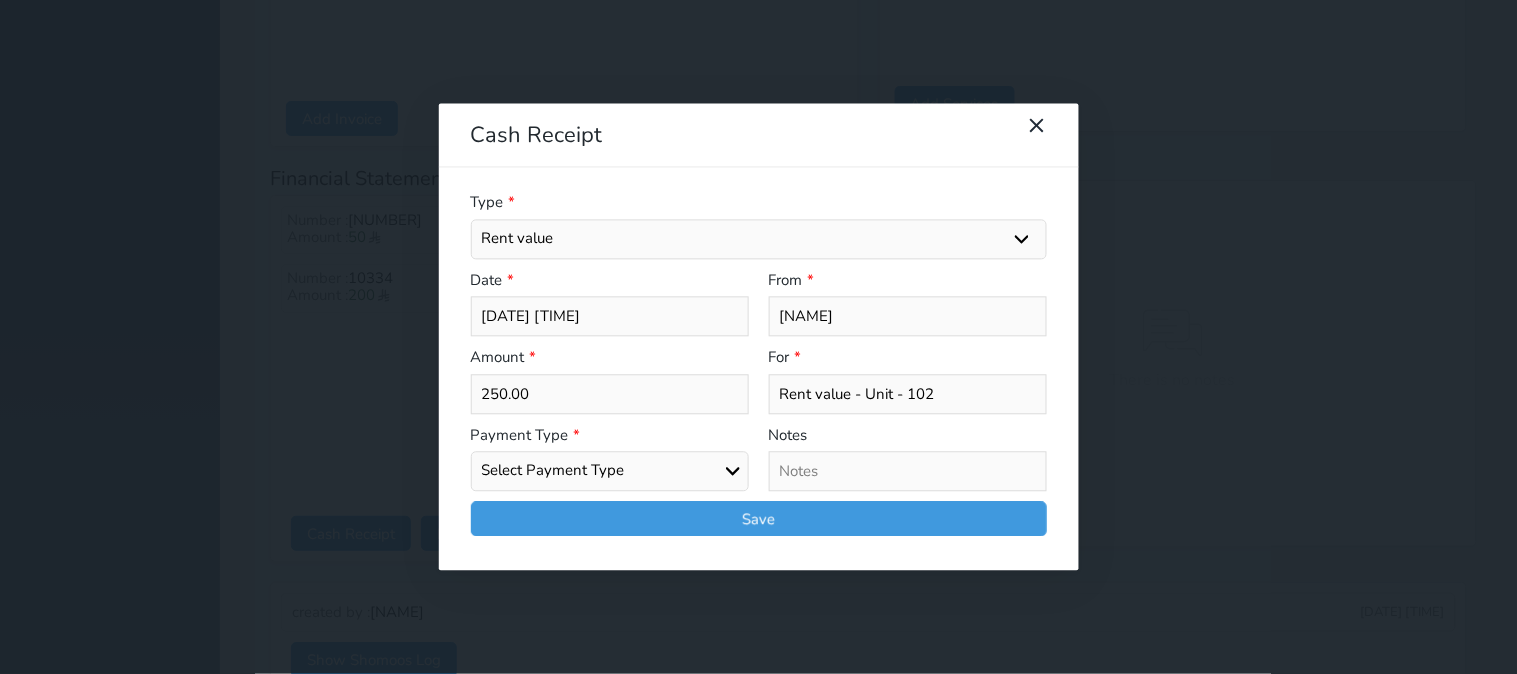 click on "Select Payment Type   Cash   Bank Transfer   Mada   Credit Card   Credit Payment" at bounding box center [610, 472] 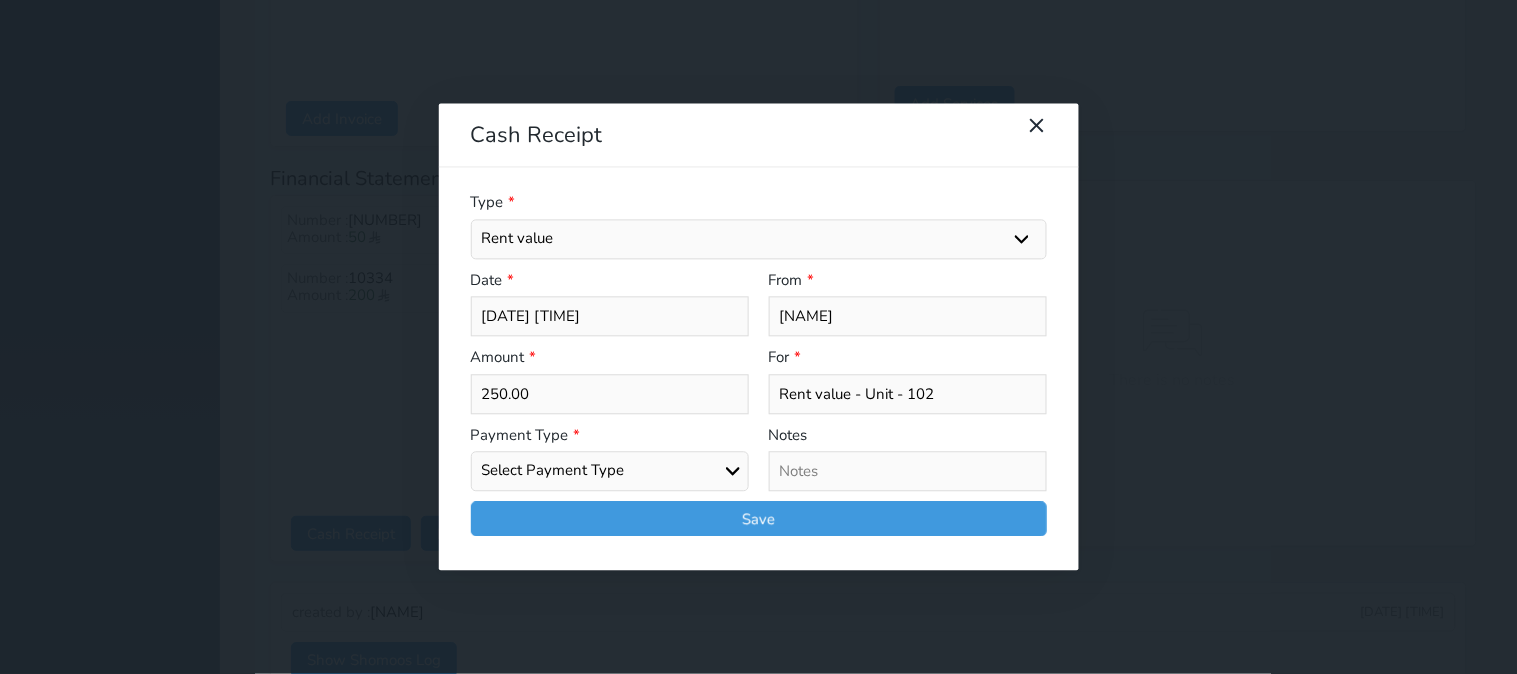 select on "cash" 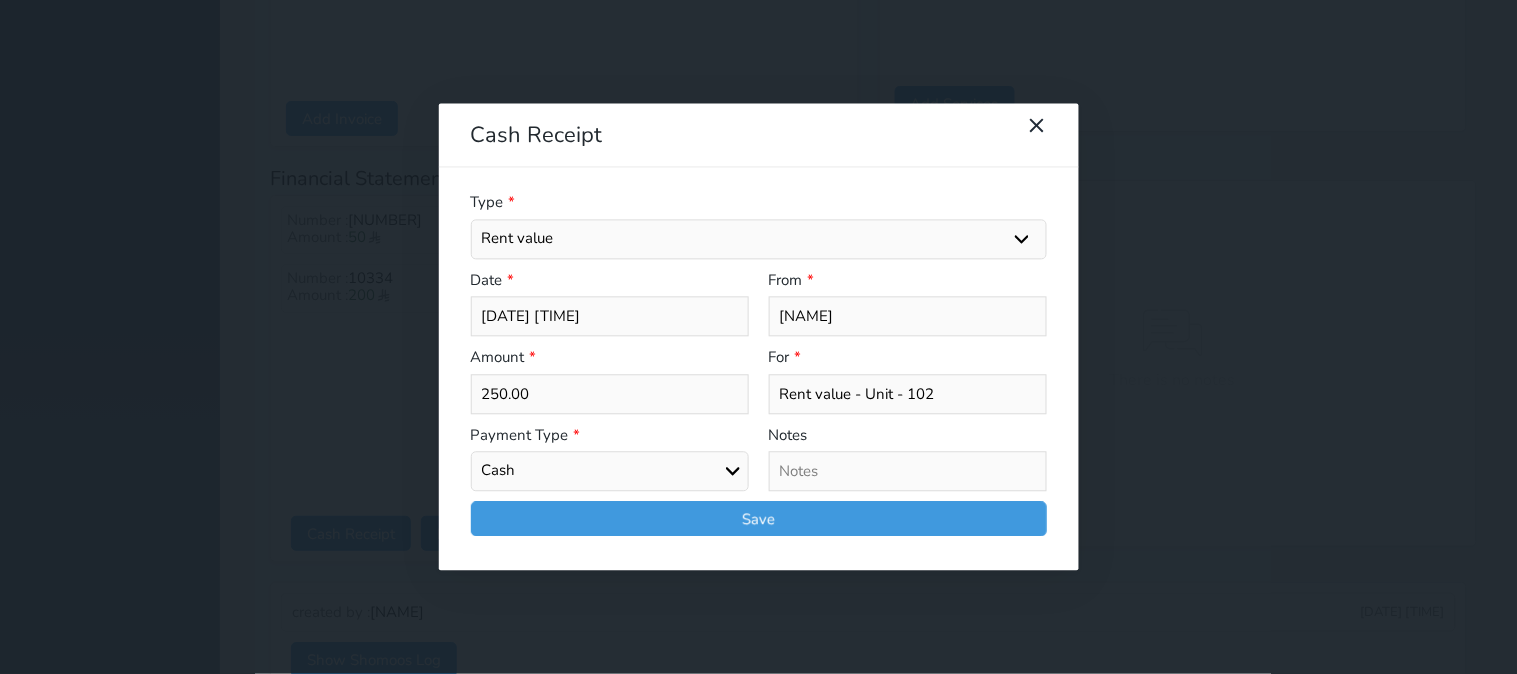 click on "Select Payment Type   Cash   Bank Transfer   Mada   Credit Card   Credit Payment" at bounding box center [610, 472] 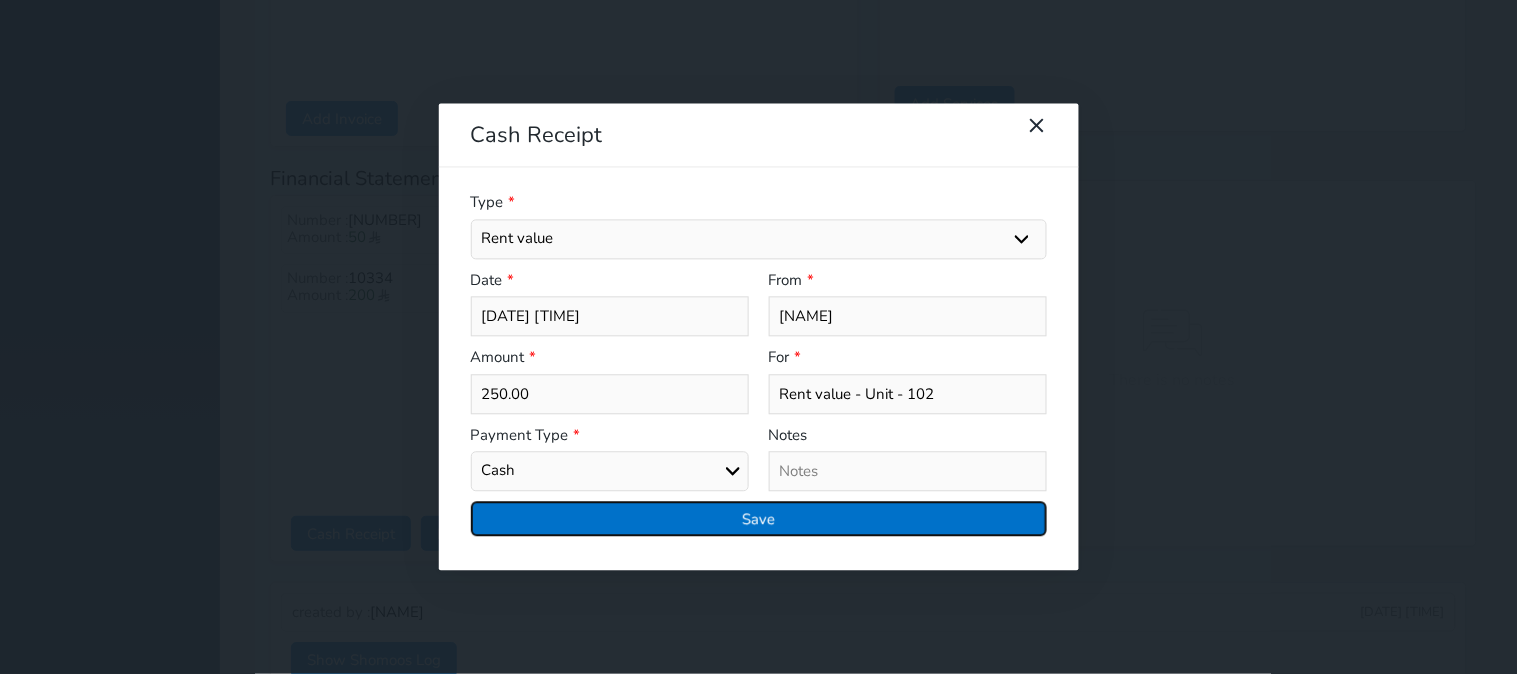 click on "Save" at bounding box center (759, 519) 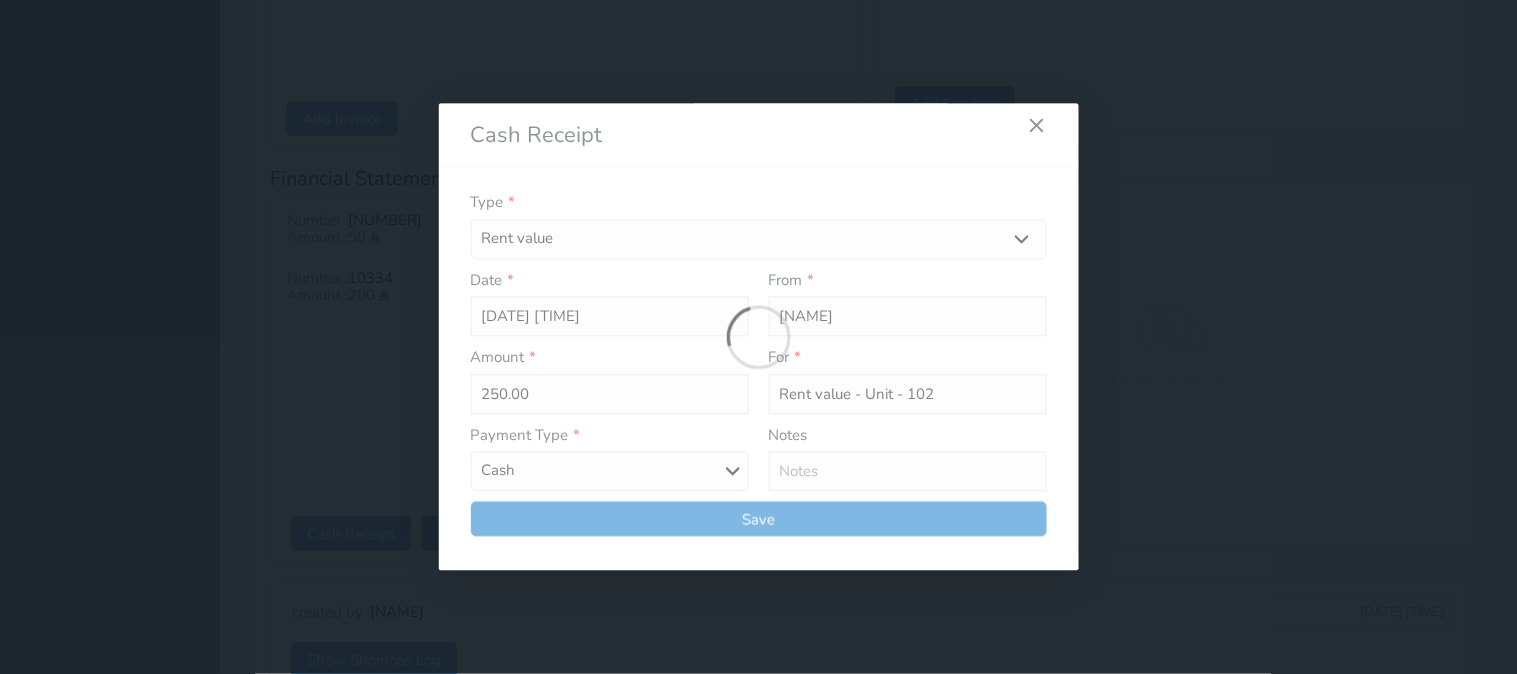 select 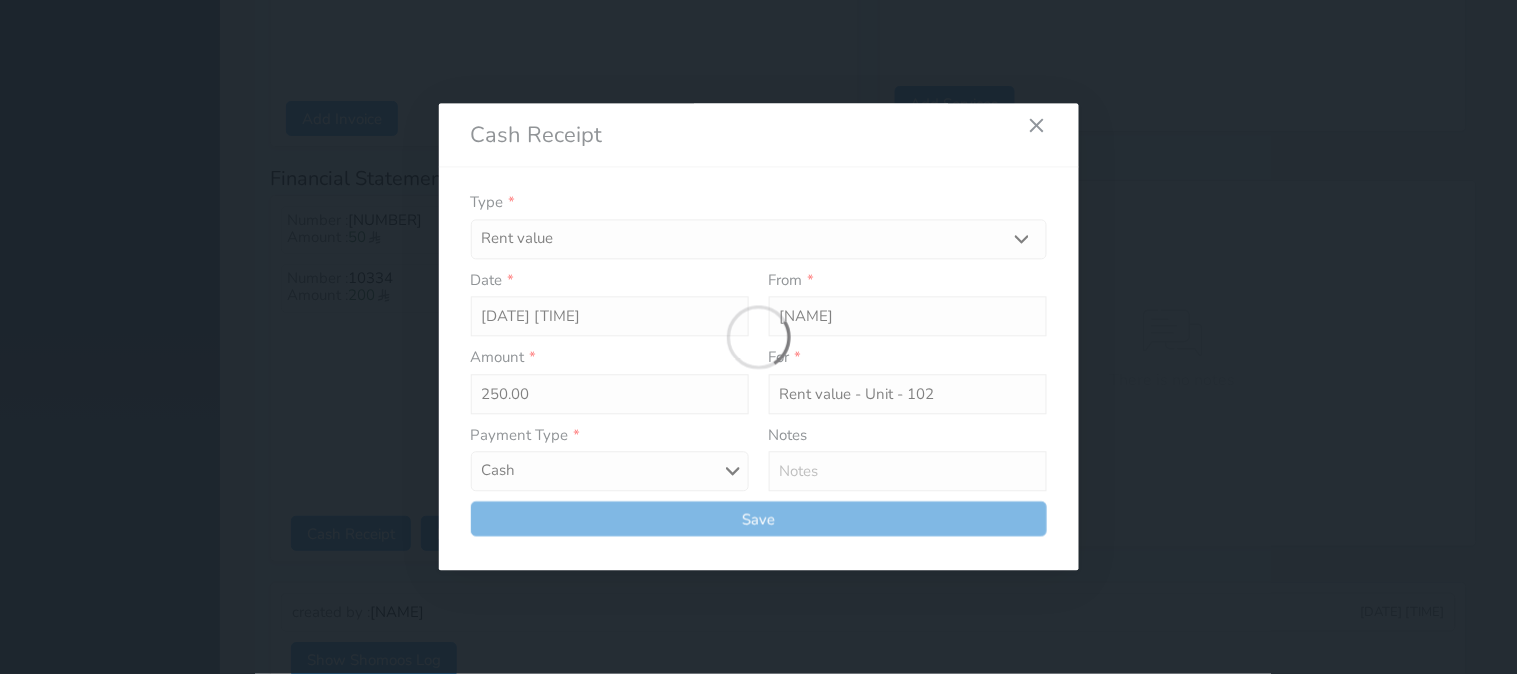 type 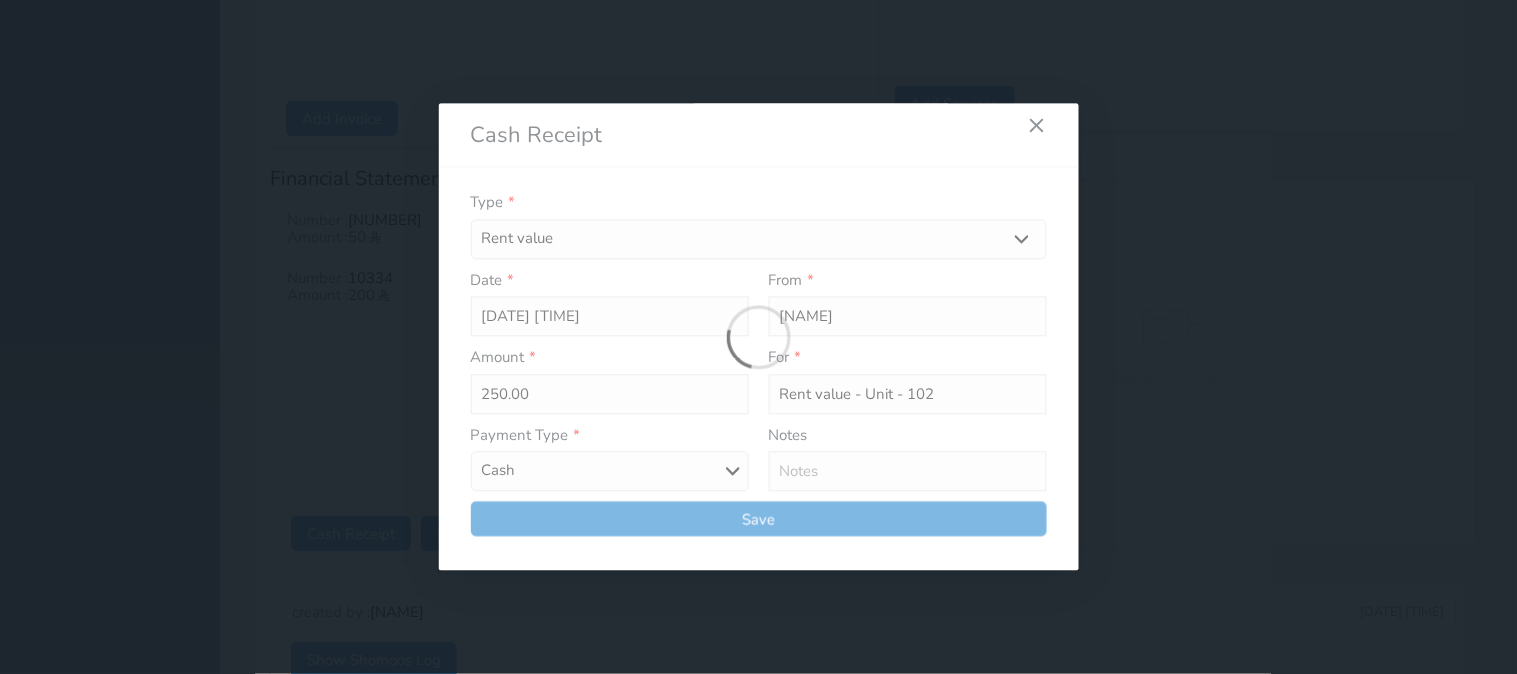 type on "0" 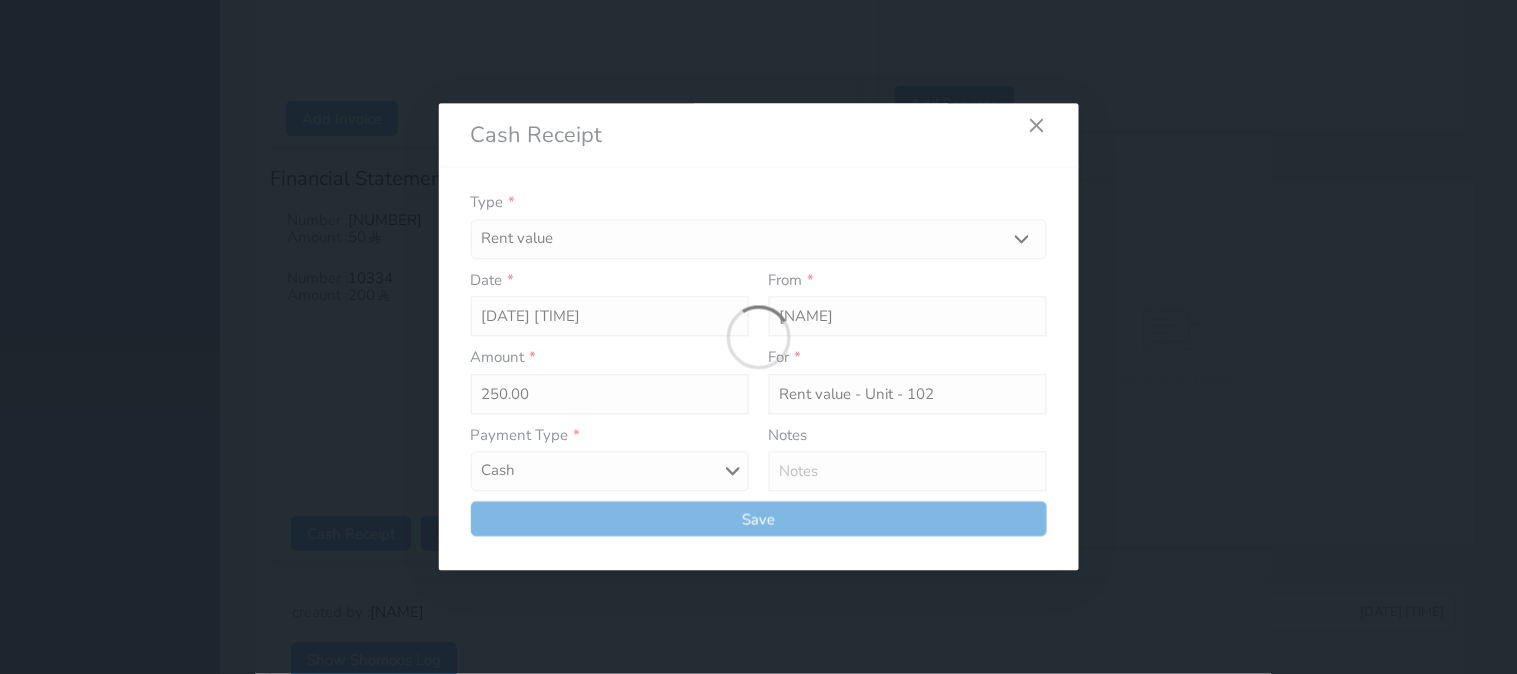 select 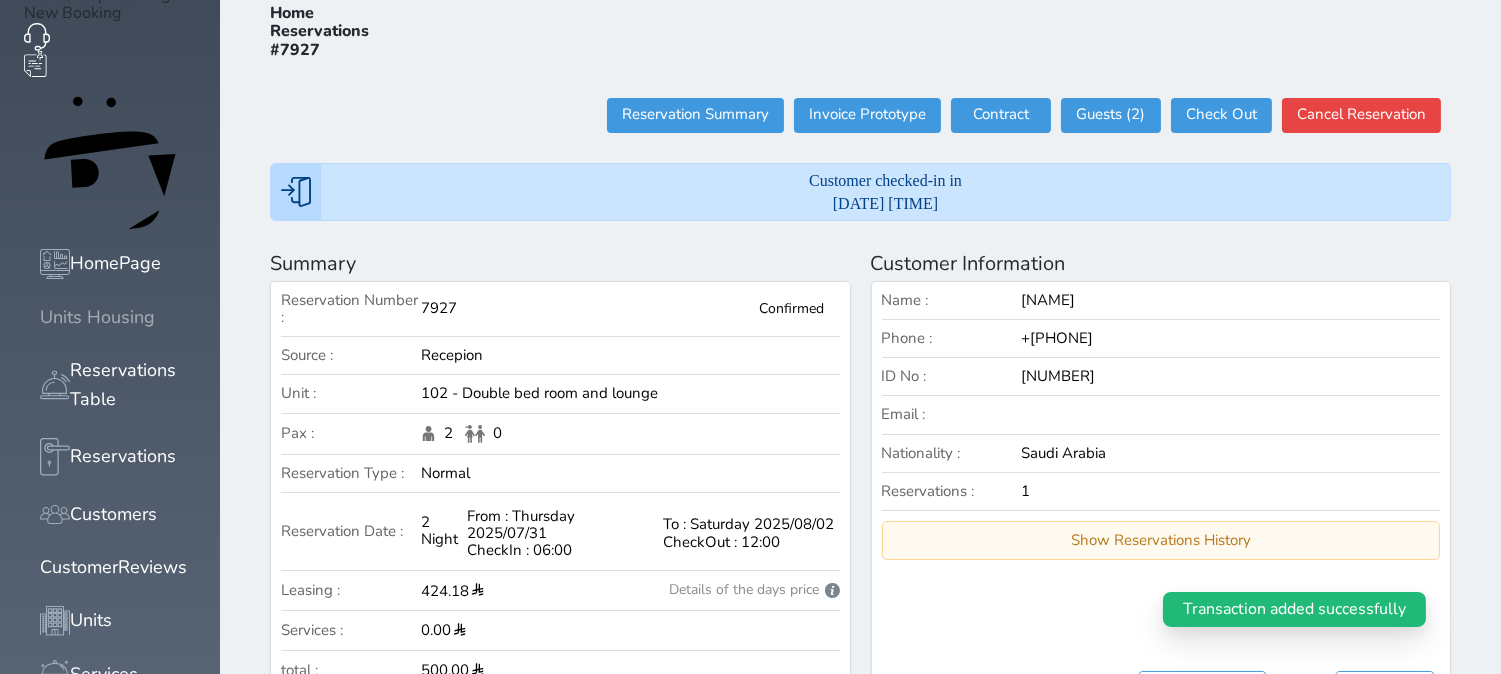 scroll, scrollTop: 0, scrollLeft: 0, axis: both 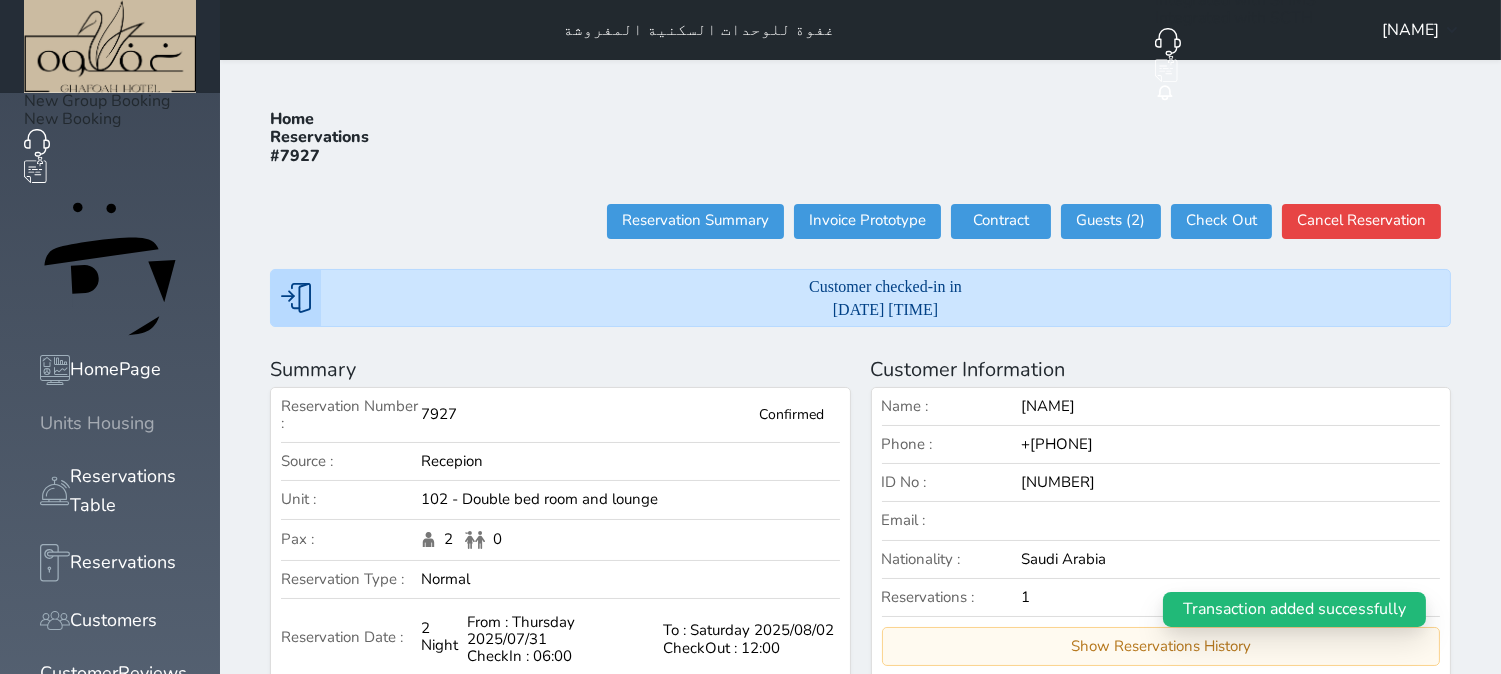 click 